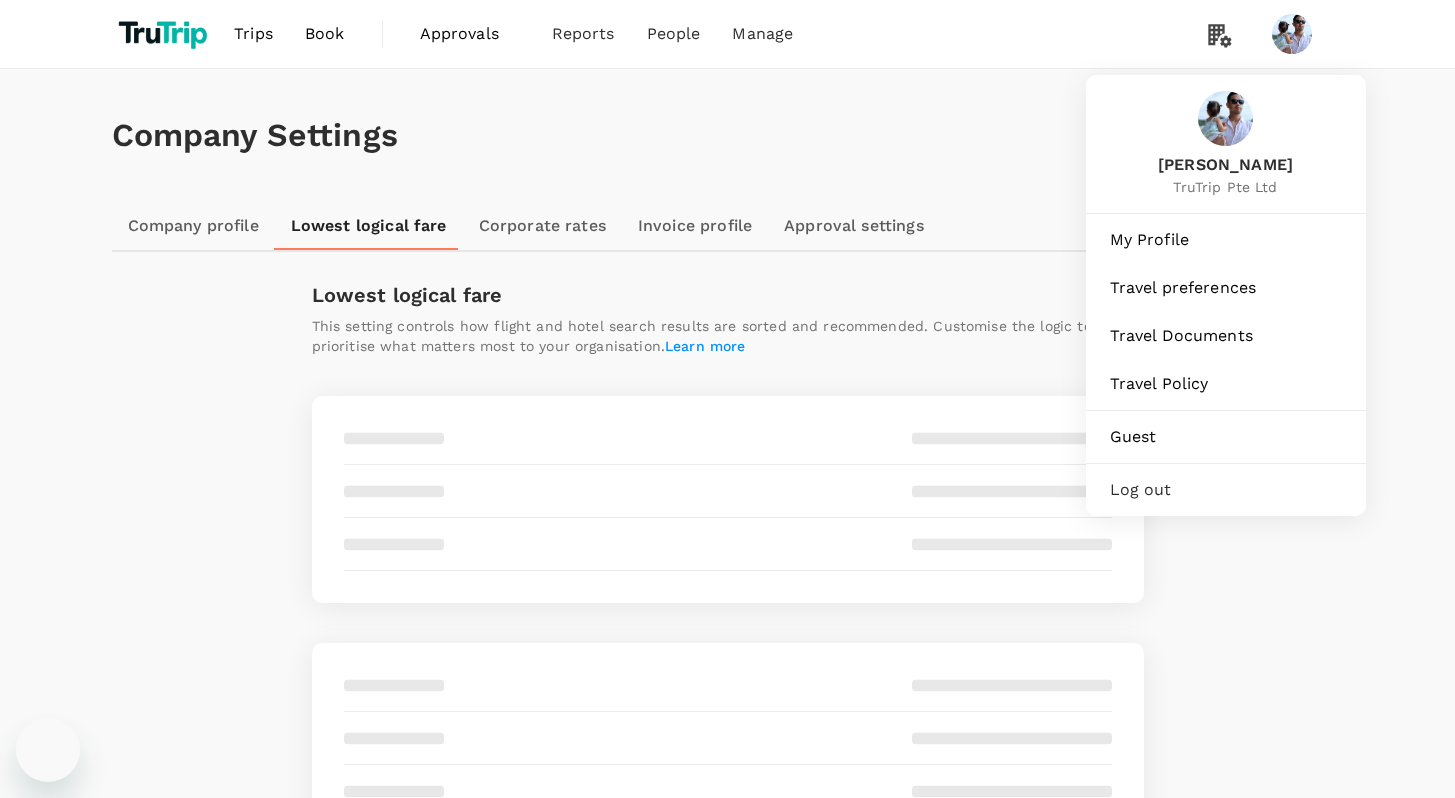 scroll, scrollTop: 0, scrollLeft: 0, axis: both 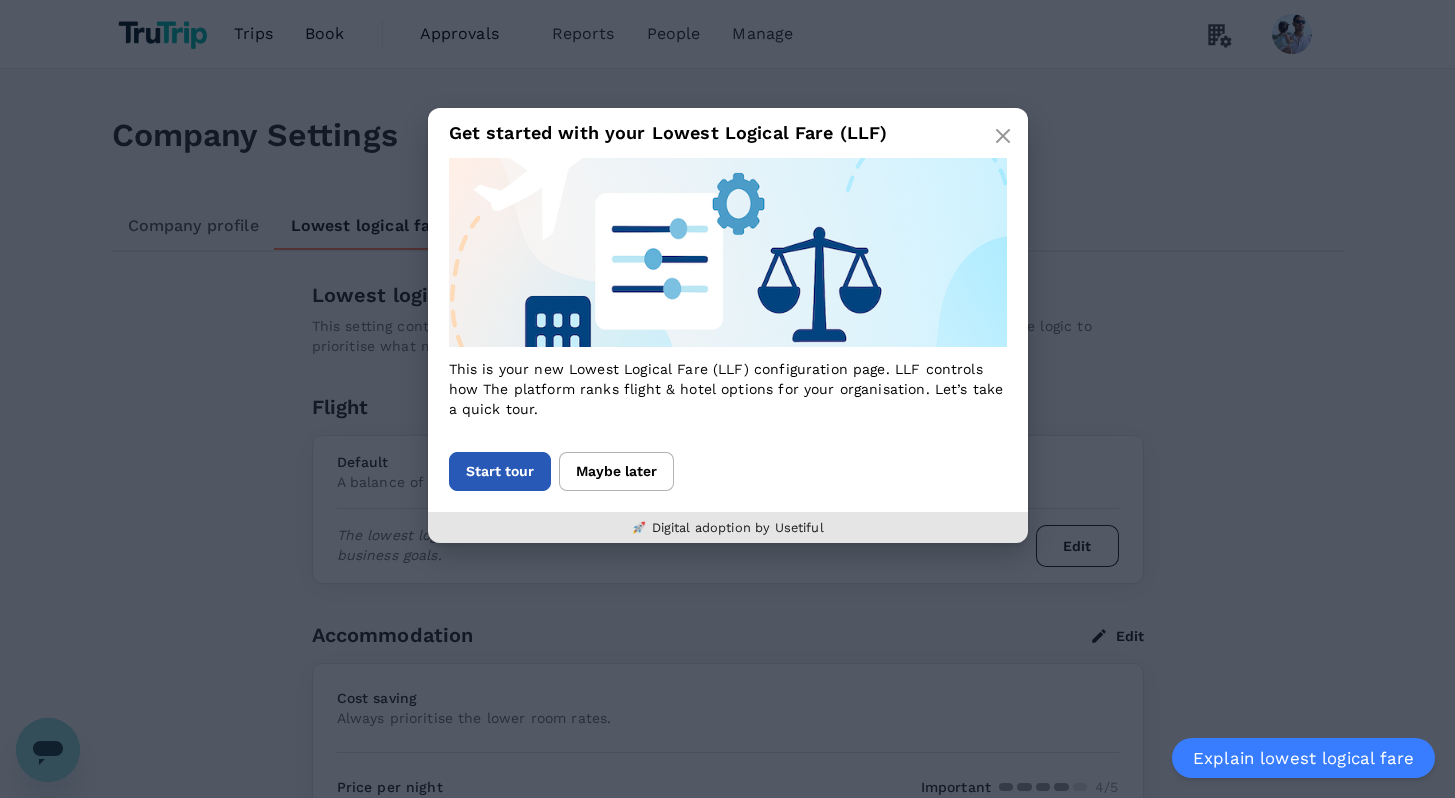 click on "Start tour" at bounding box center (500, 471) 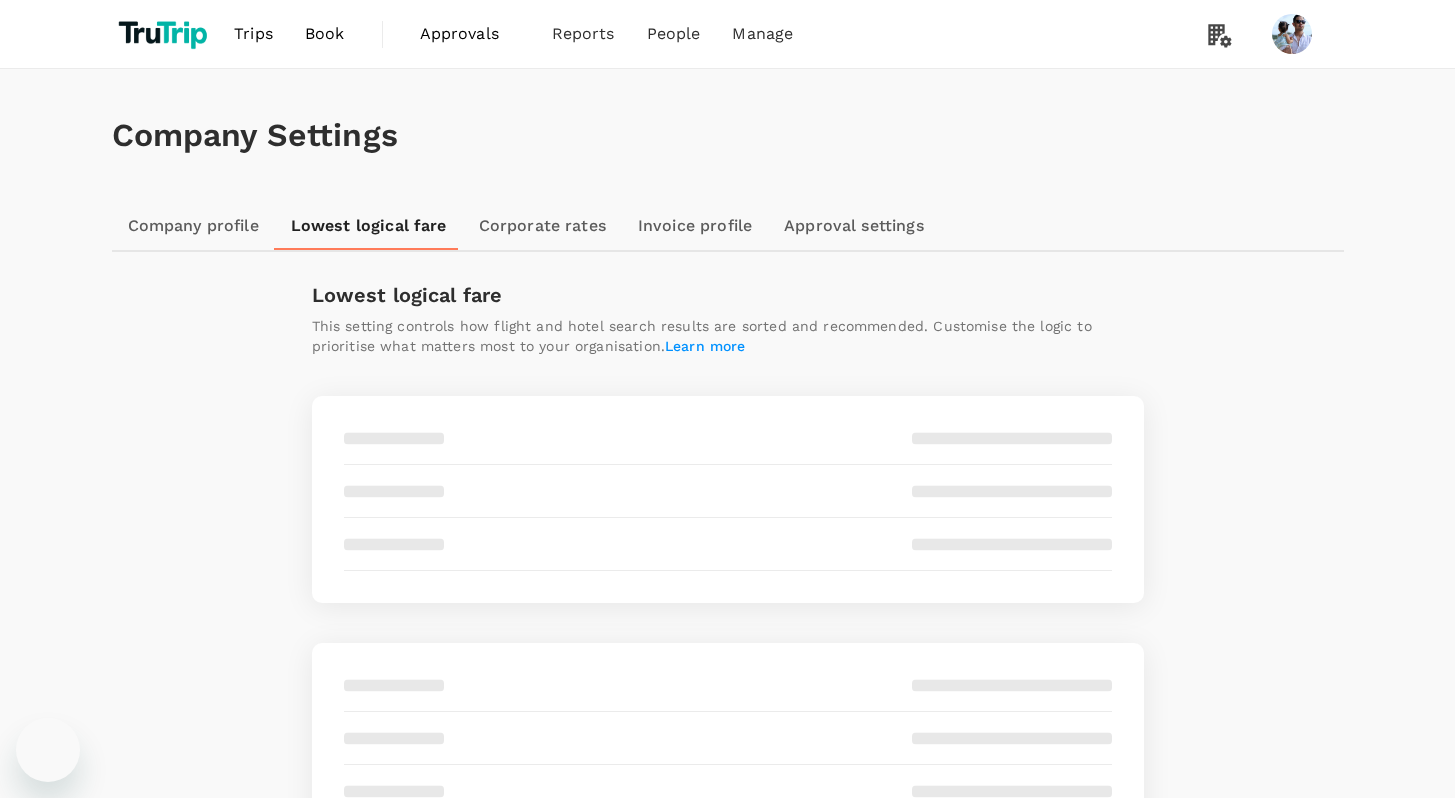 scroll, scrollTop: 0, scrollLeft: 0, axis: both 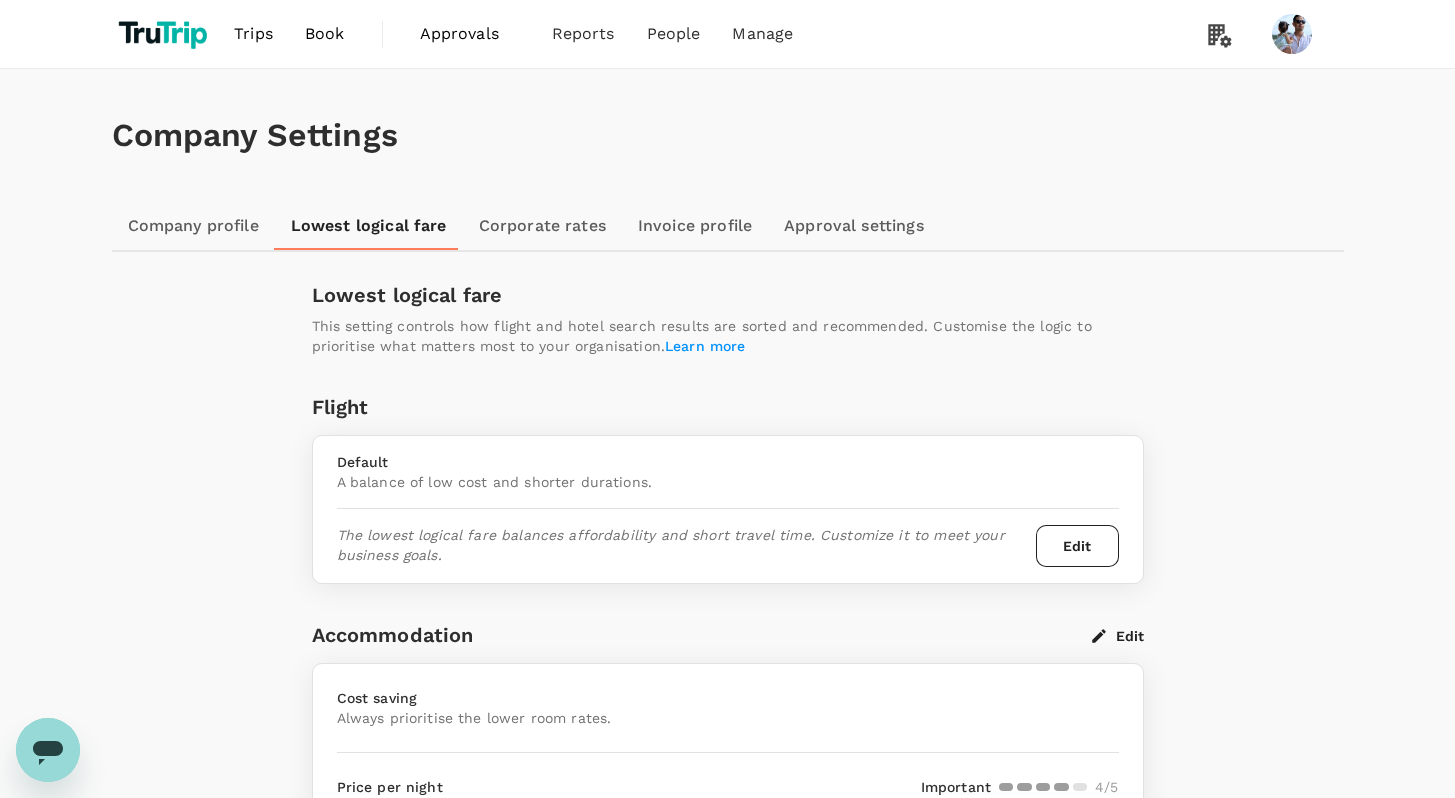 click on "Company Settings Company profile Lowest logical fare Corporate rates Invoice profile Approval settings Lowest logical fare This setting controls how flight and hotel search results are sorted and recommended. Customise the logic to prioritise what matters most to your organisation.  Learn more Flight Default A balance of low cost and shorter durations. The lowest logical fare balances affordability and short travel time. Customize it to meet your business goals. Edit Accommodation Edit Cost saving Always prioritise the lower room rates. Price per night Important 4 /5 Review score Slightly Important 2 /5 Star rating Slightly Important 2 /5 Chain affiliation Not Important 1 /5" at bounding box center (728, 549) 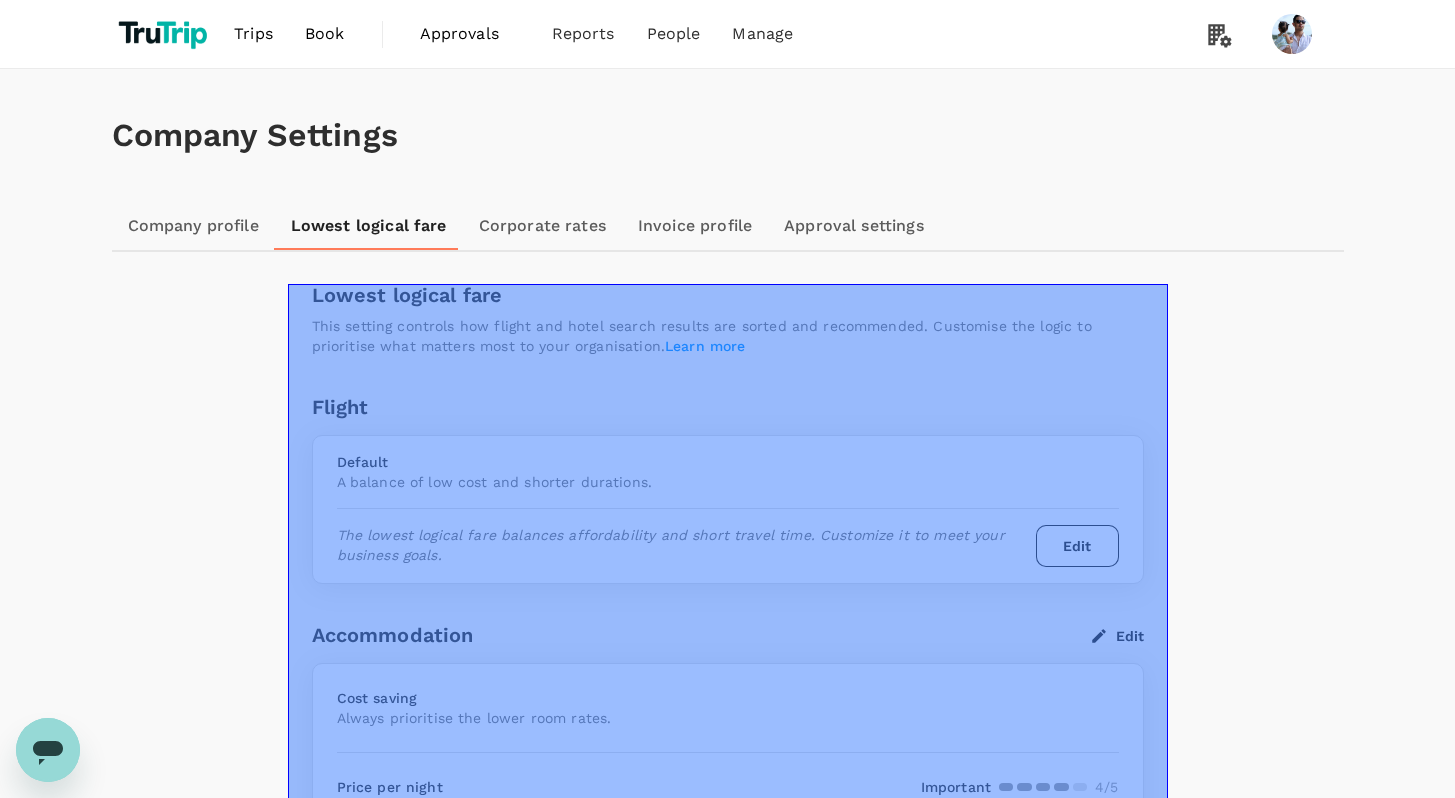 click on "Lowest logical fare This setting controls how flight and hotel search results are sorted and recommended. Customise the logic to prioritise what matters most to your organisation.  Learn more Flight Default A balance of low cost and shorter durations. The lowest logical fare balances affordability and short travel time. Customize it to meet your business goals. Edit Accommodation Edit Cost saving Always prioritise the lower room rates. Price per night Important 4 /5 Review score Slightly Important 2 /5 Star rating Slightly Important 2 /5 Chain affiliation Not Important 1 /5" at bounding box center [728, 656] 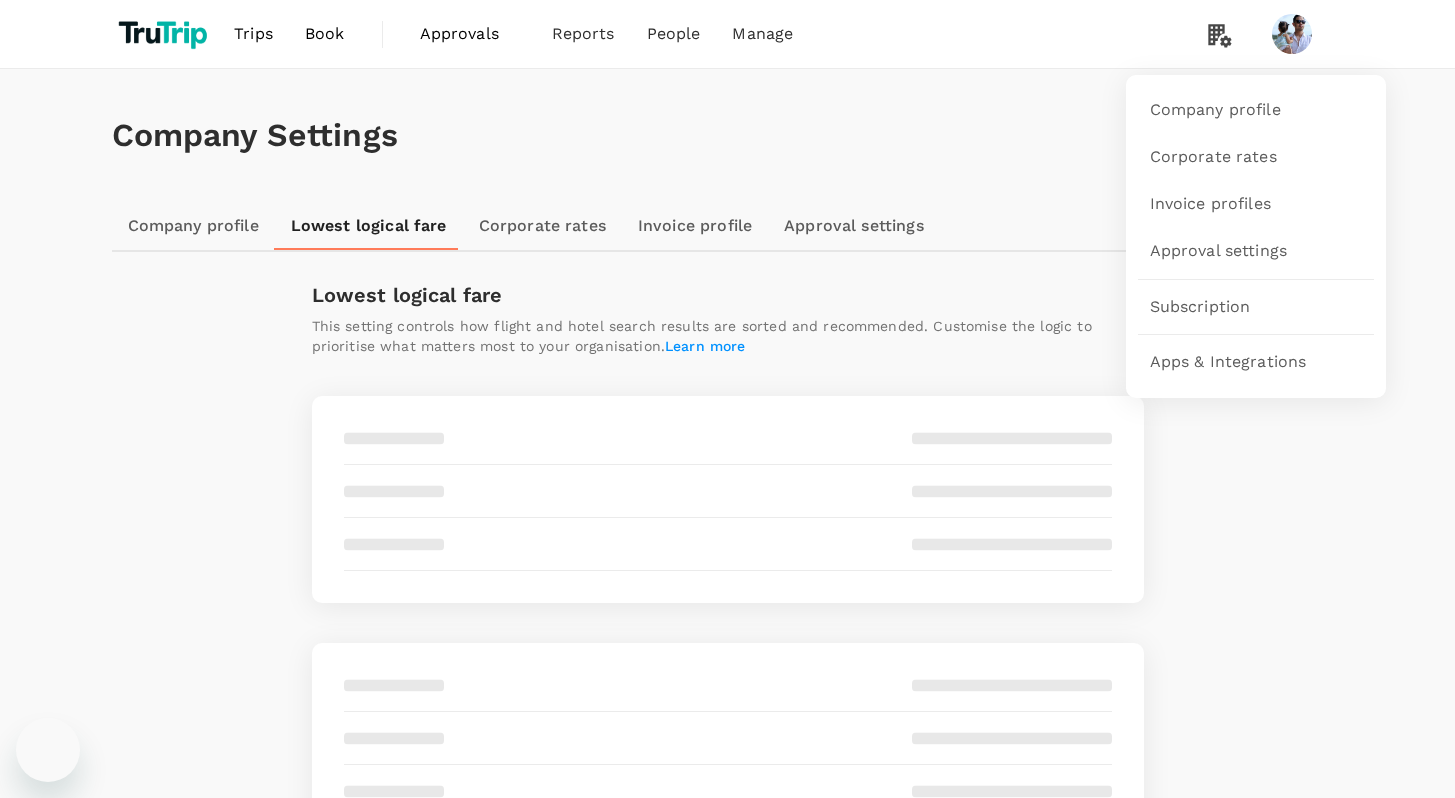 scroll, scrollTop: 0, scrollLeft: 0, axis: both 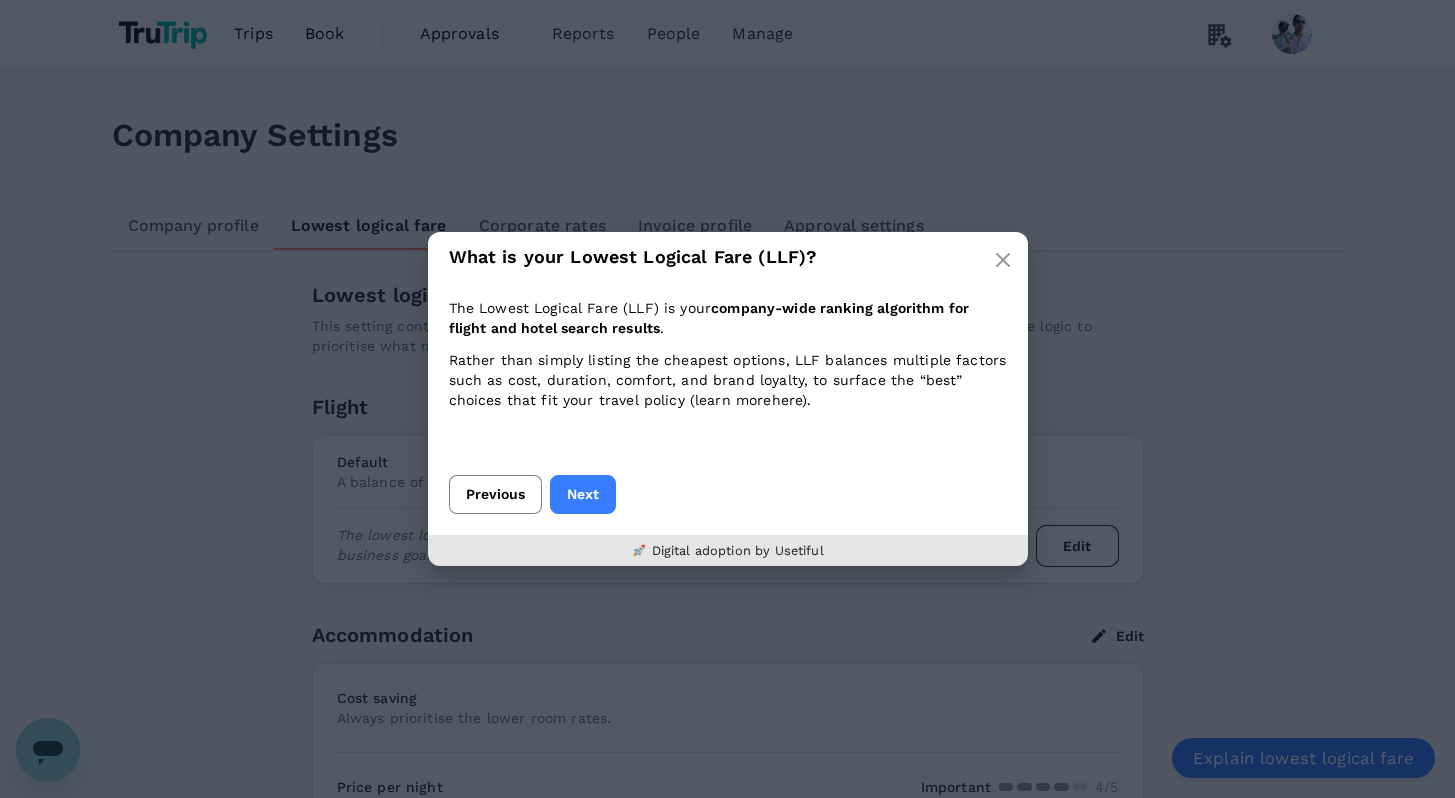 click on "Previous" at bounding box center [495, 494] 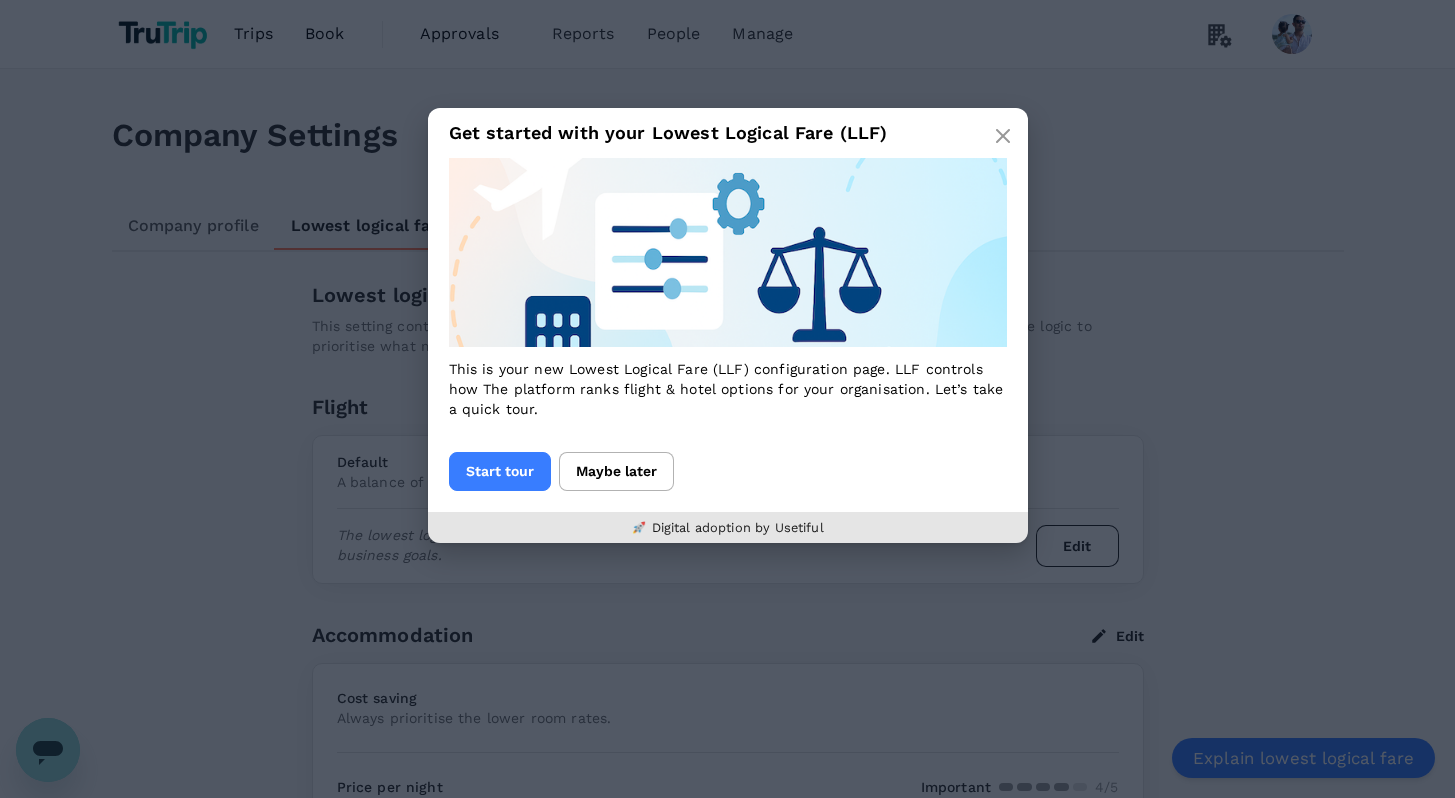 click on "This is your new Lowest Logical Fare (LLF) configuration page. LLF controls how The platform ranks flight & hotel options for your organisation. Let’s take a quick tour." at bounding box center (728, 305) 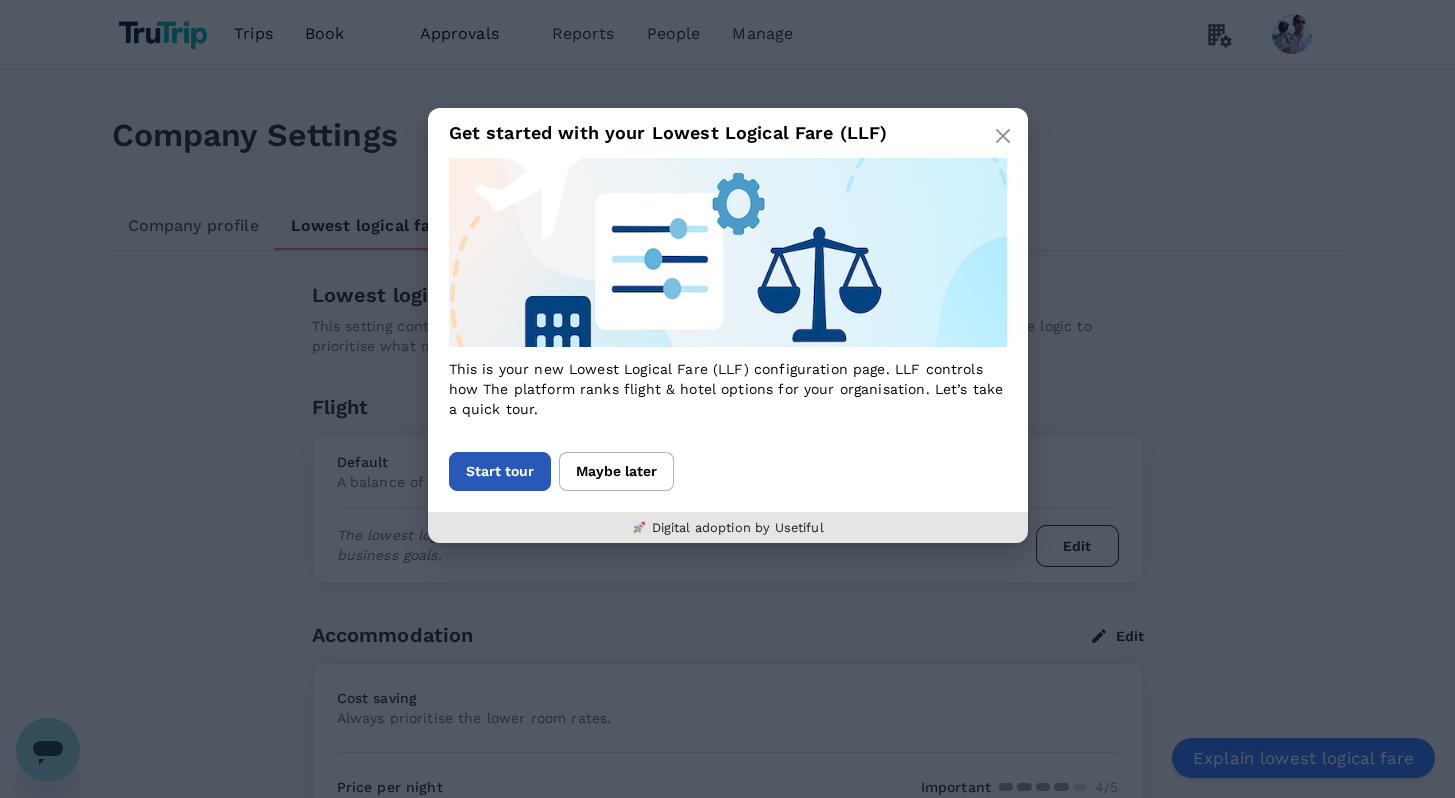 click on "Start tour" at bounding box center [500, 471] 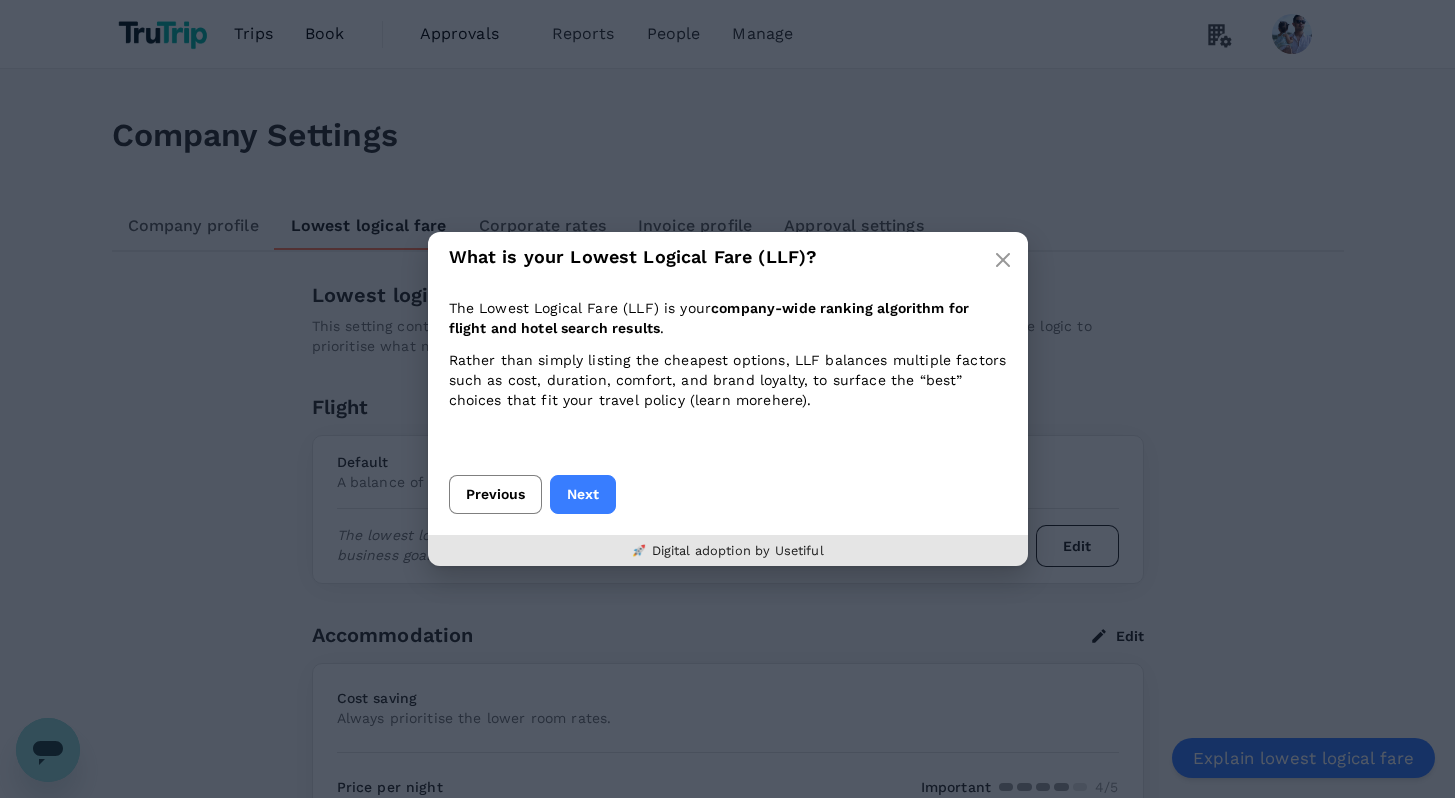 click on "Previous" at bounding box center (495, 494) 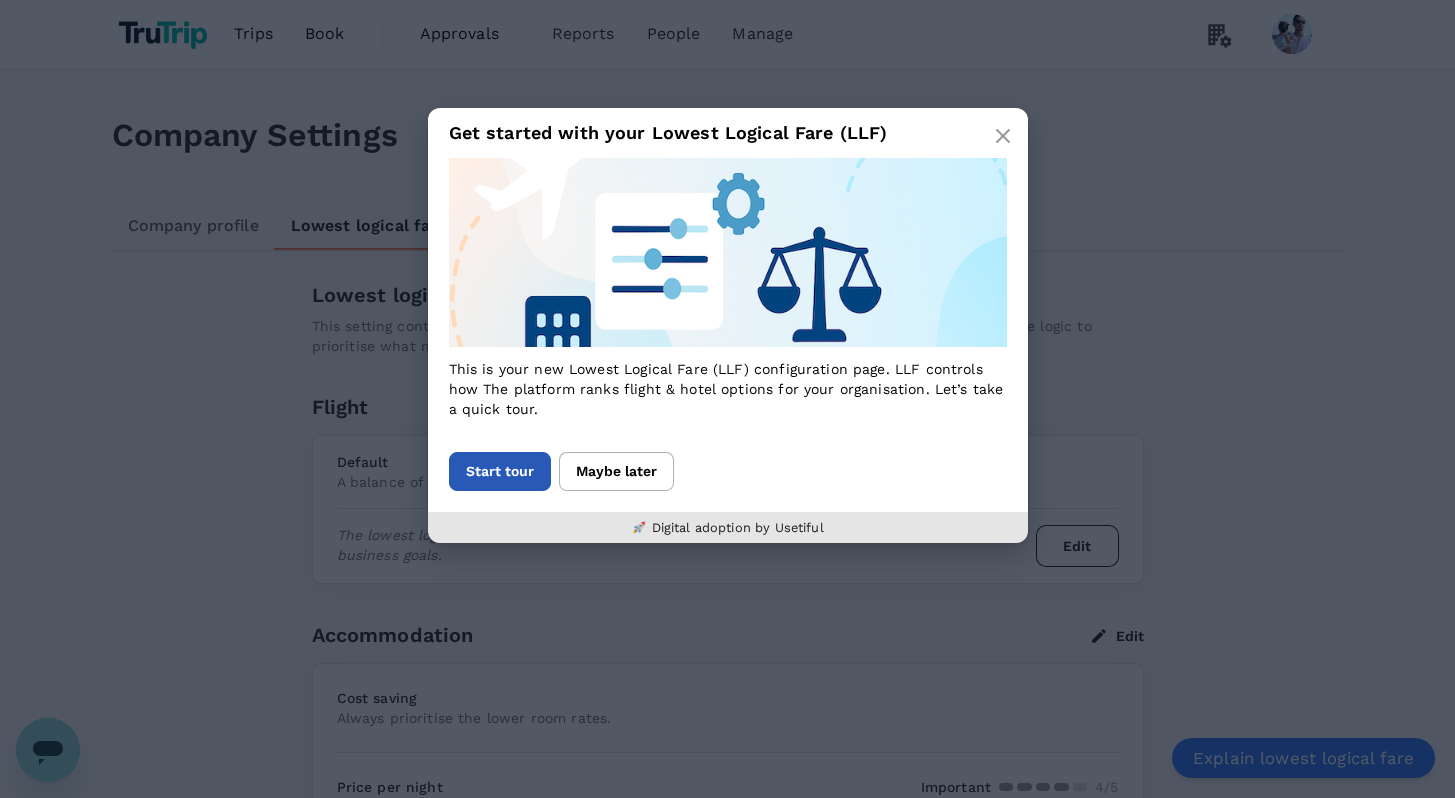click on "Start tour" at bounding box center [500, 471] 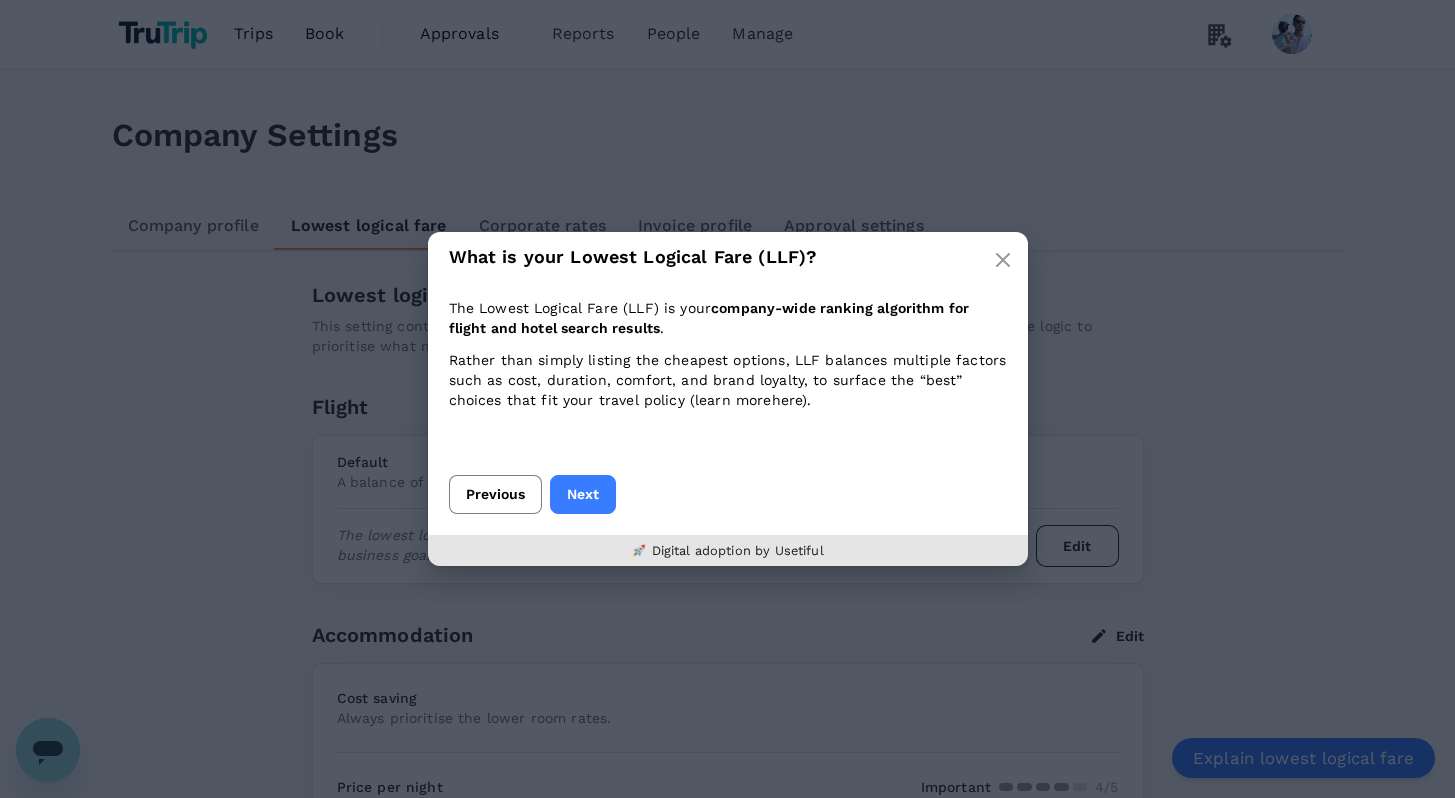 click on "Previous" at bounding box center (495, 494) 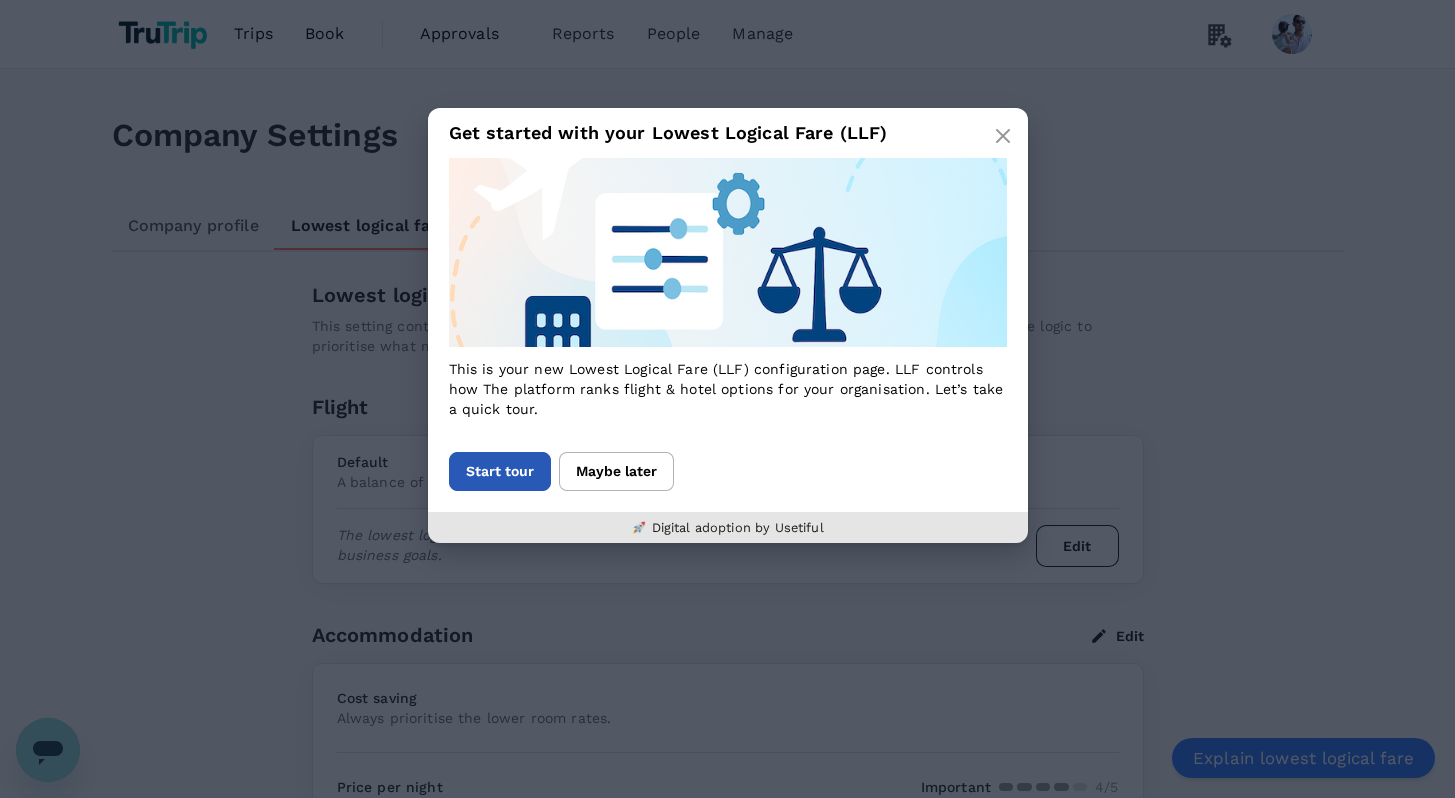 click on "Start tour" at bounding box center [500, 471] 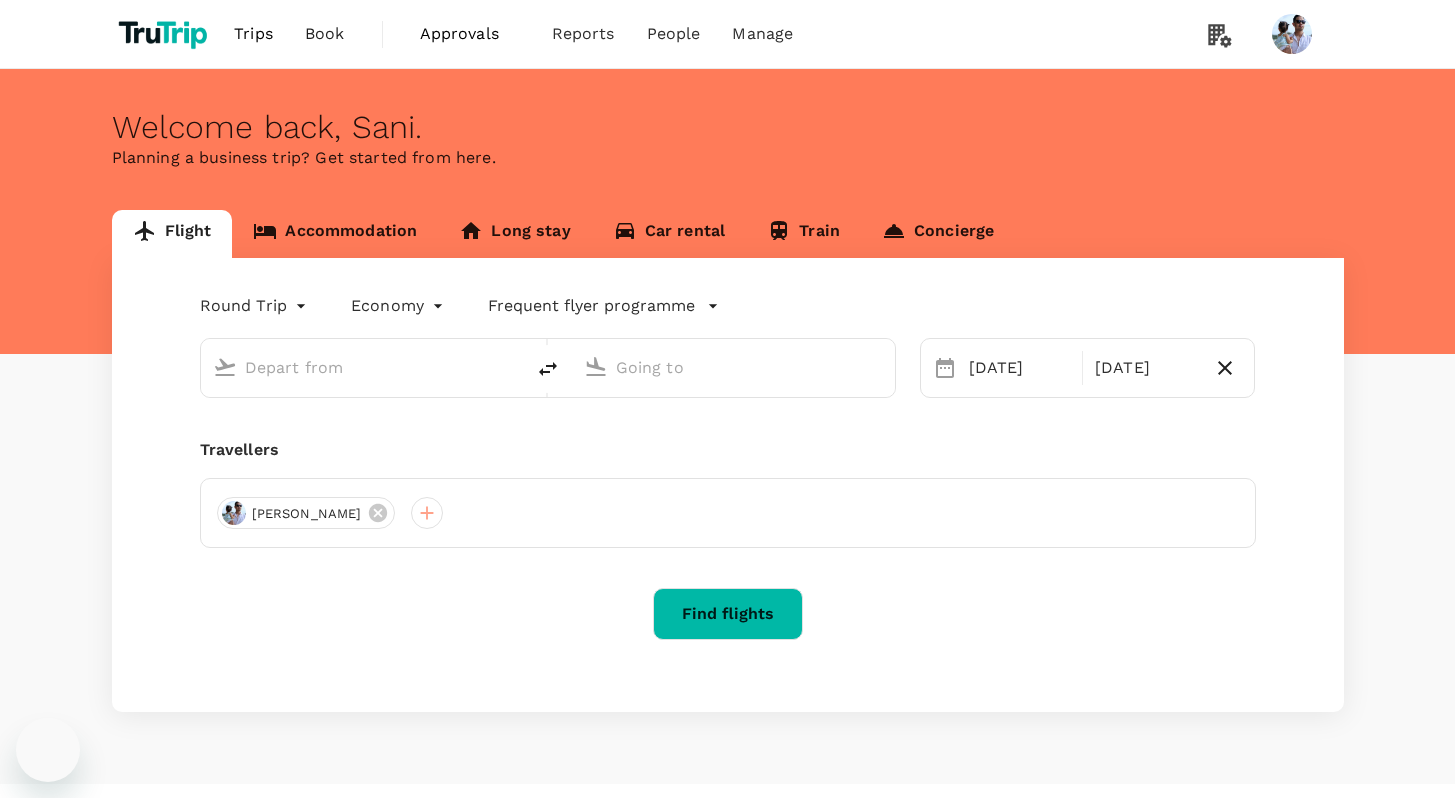 scroll, scrollTop: 0, scrollLeft: 0, axis: both 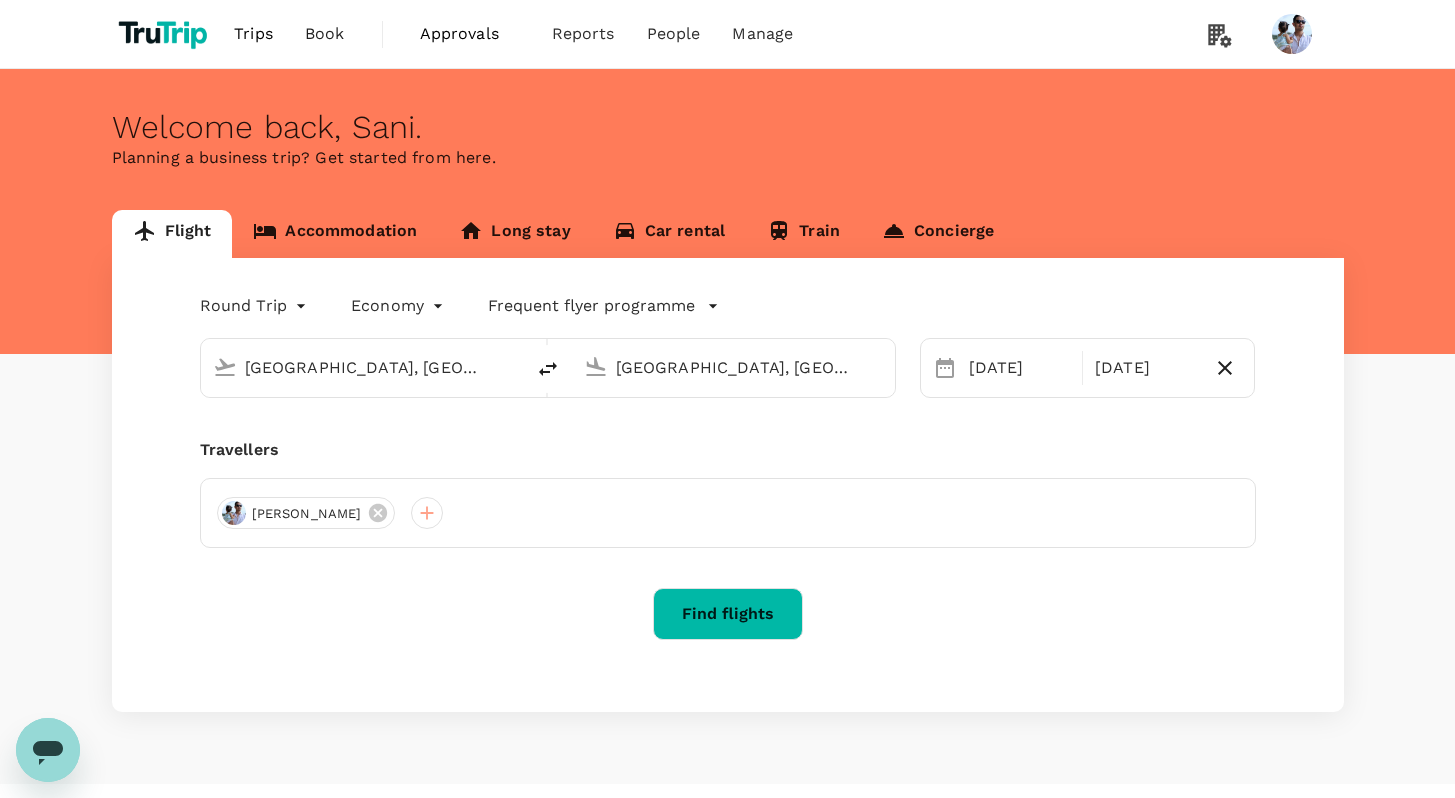 type 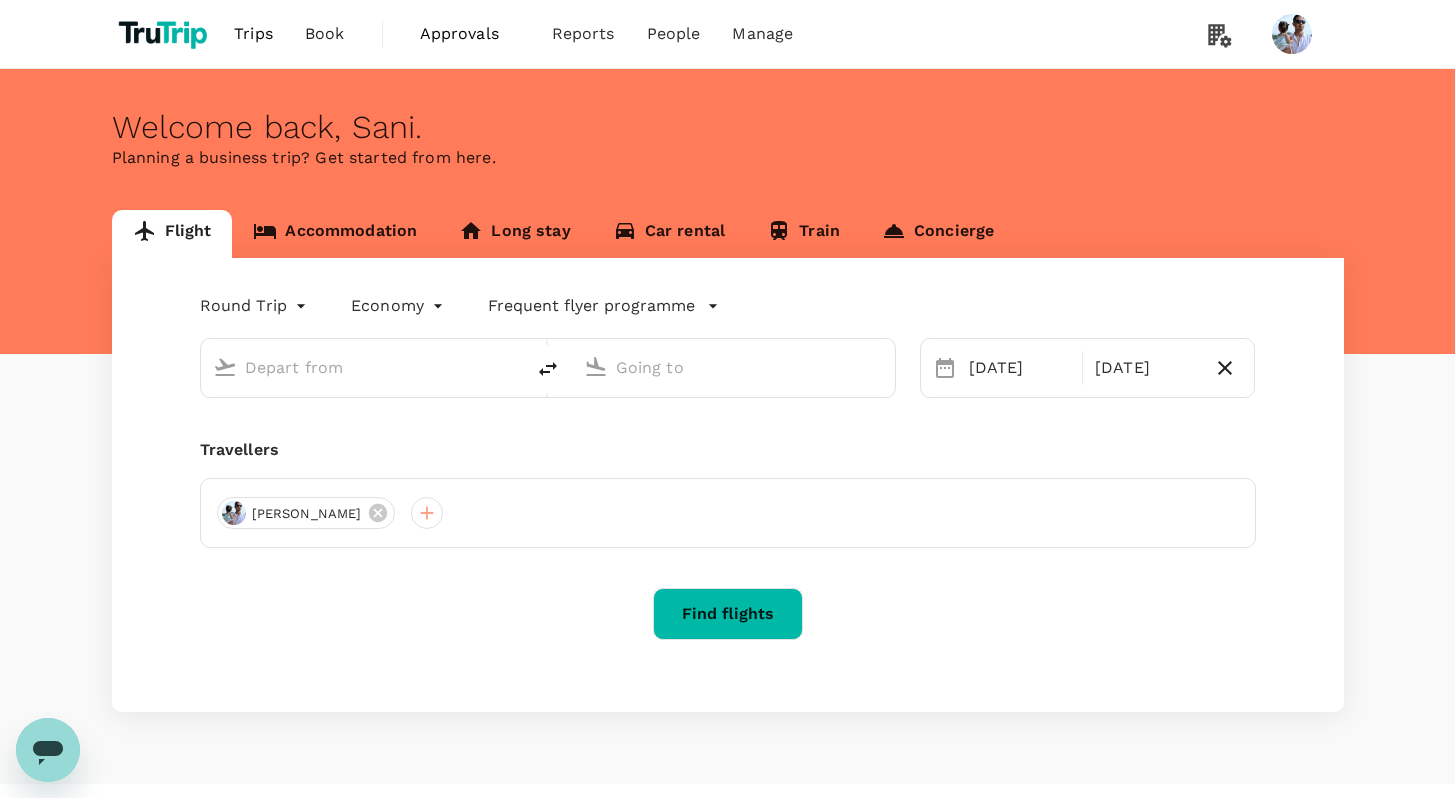 scroll, scrollTop: 0, scrollLeft: 0, axis: both 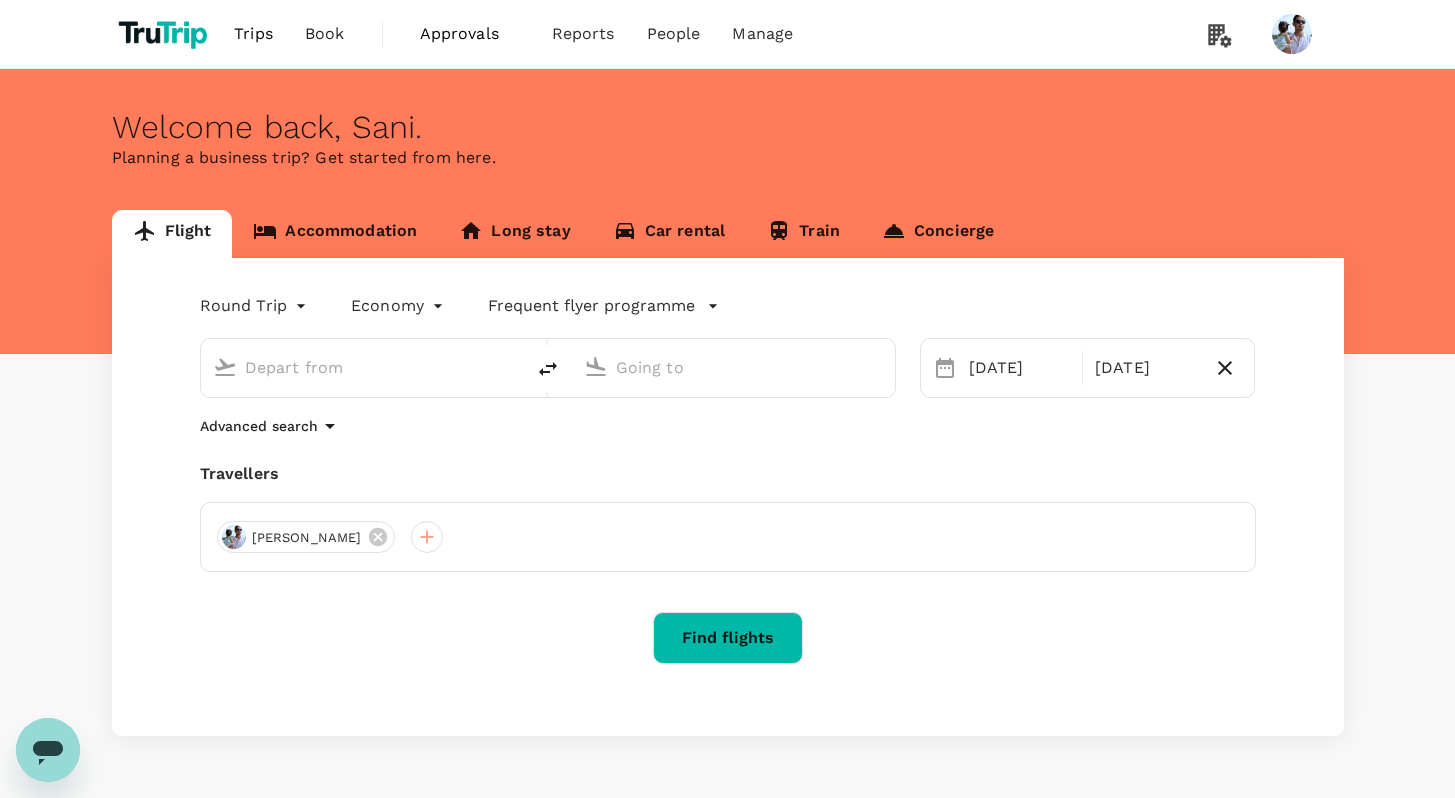 type on "Kuala Lumpur, Malaysia (any)" 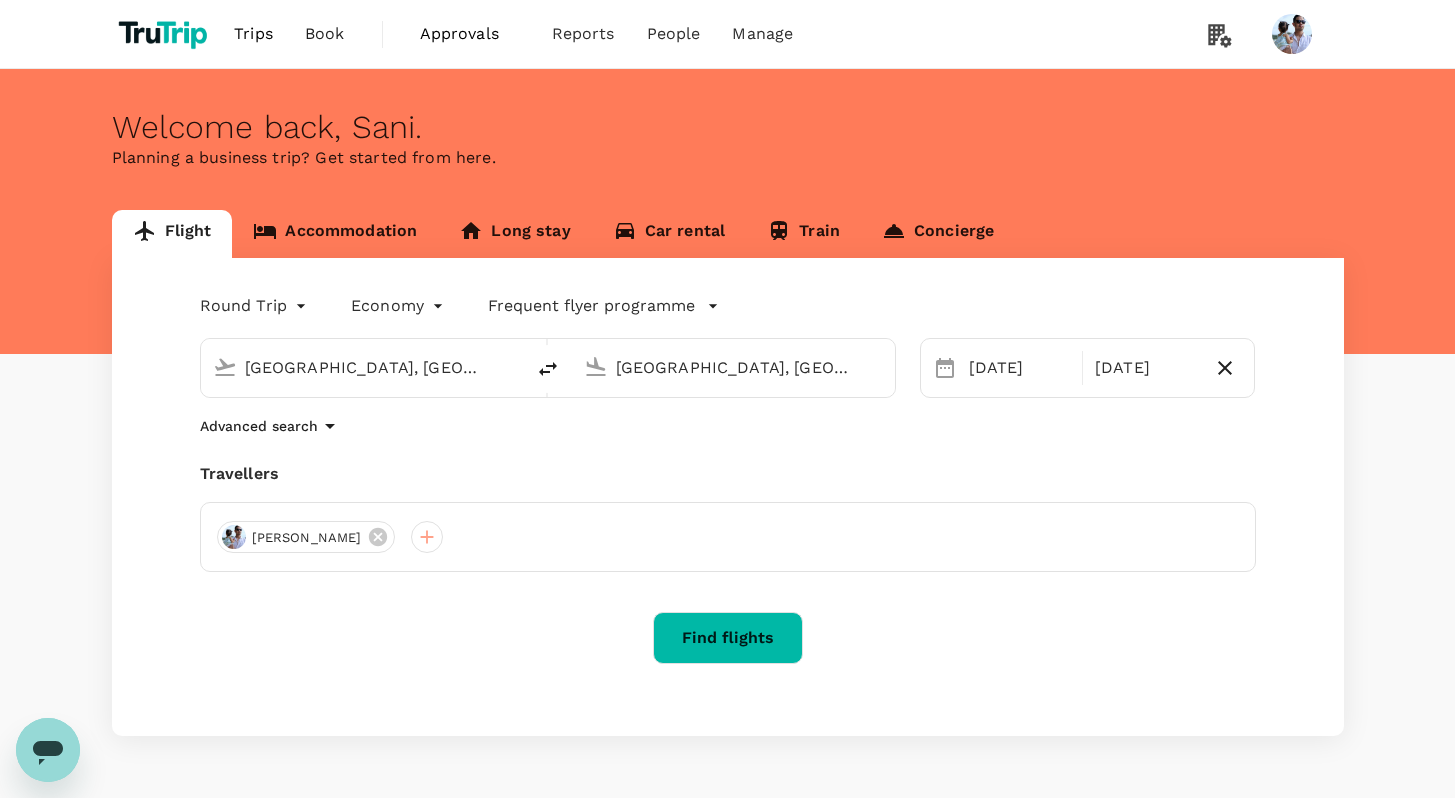 type 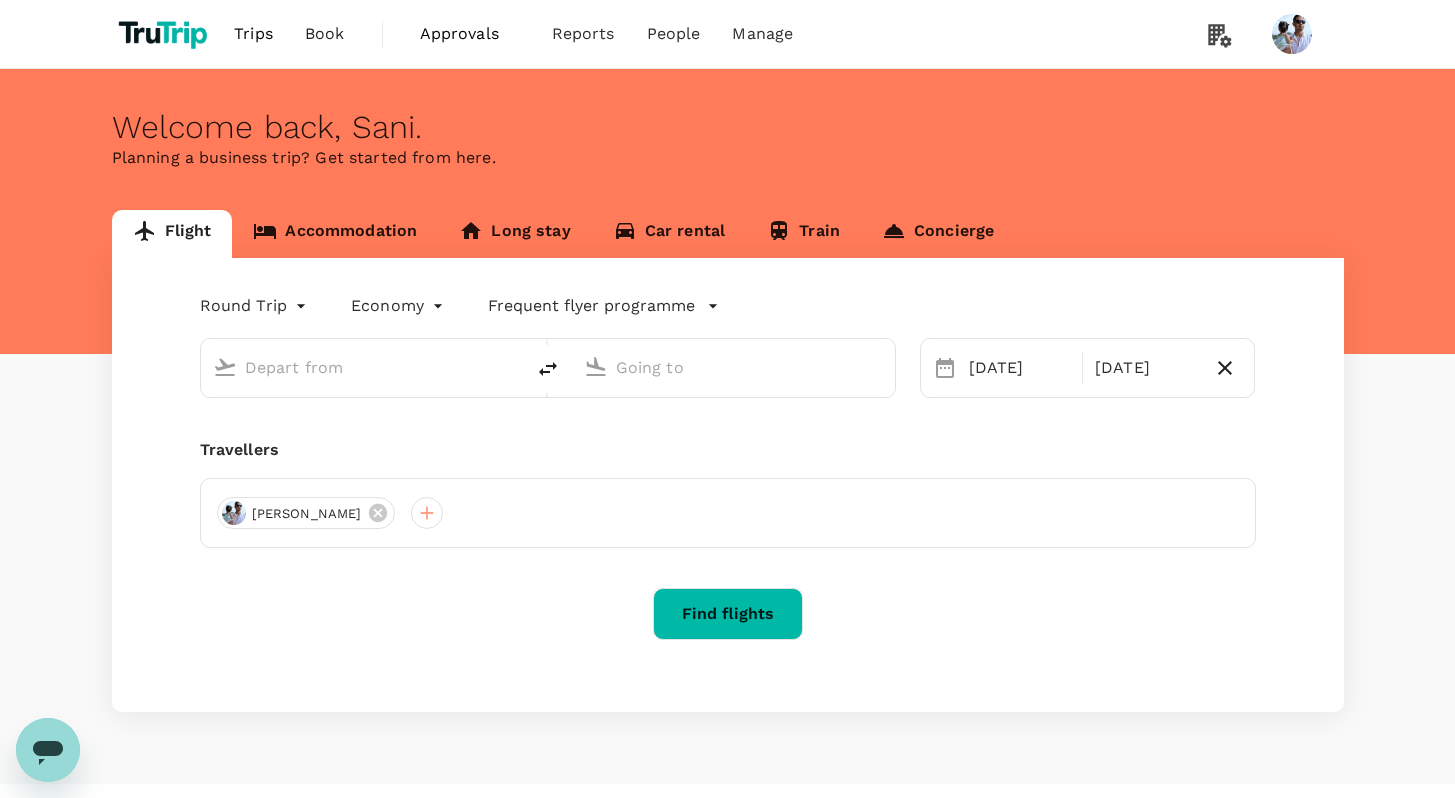 type on "Kuala Lumpur, Malaysia (any)" 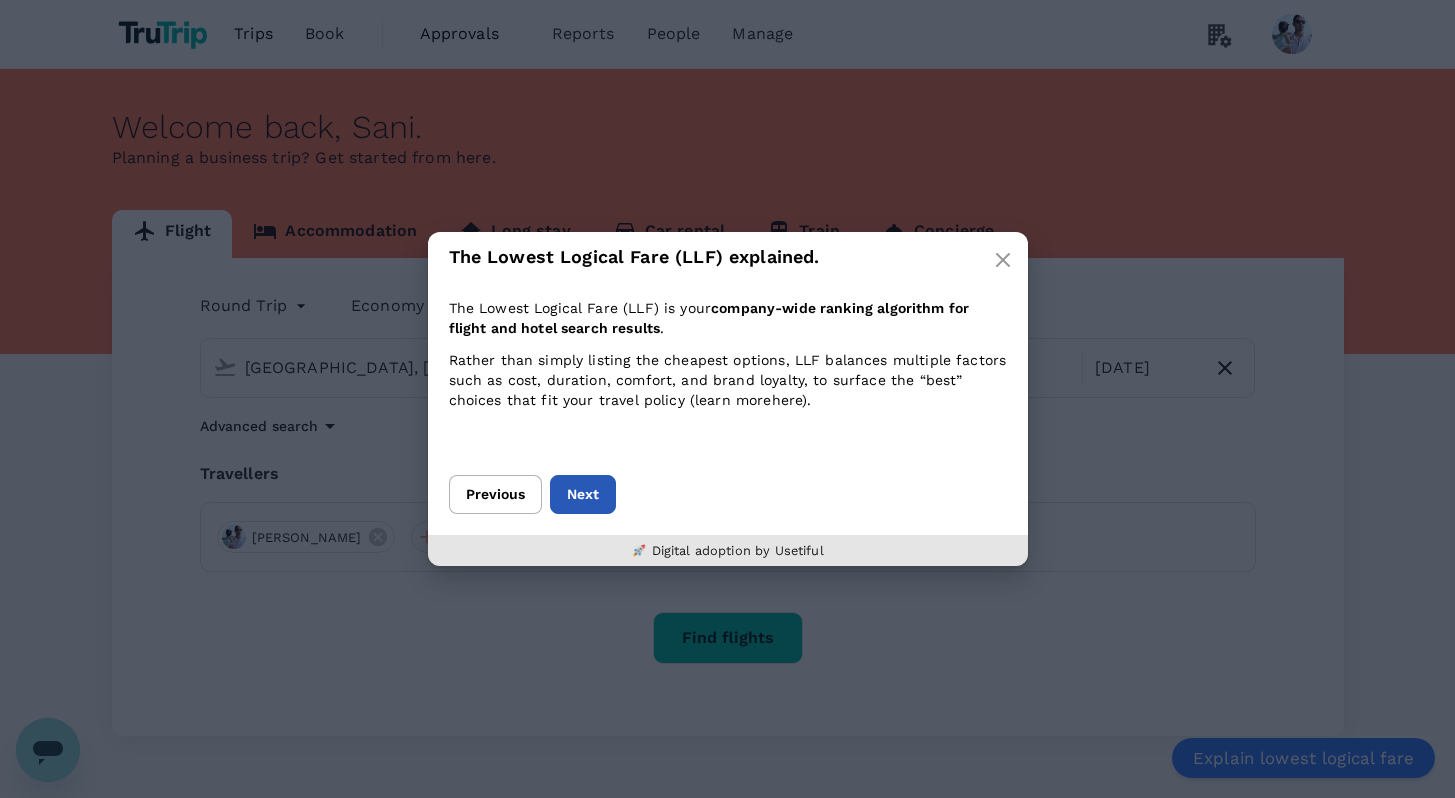 click on "Next" at bounding box center (583, 494) 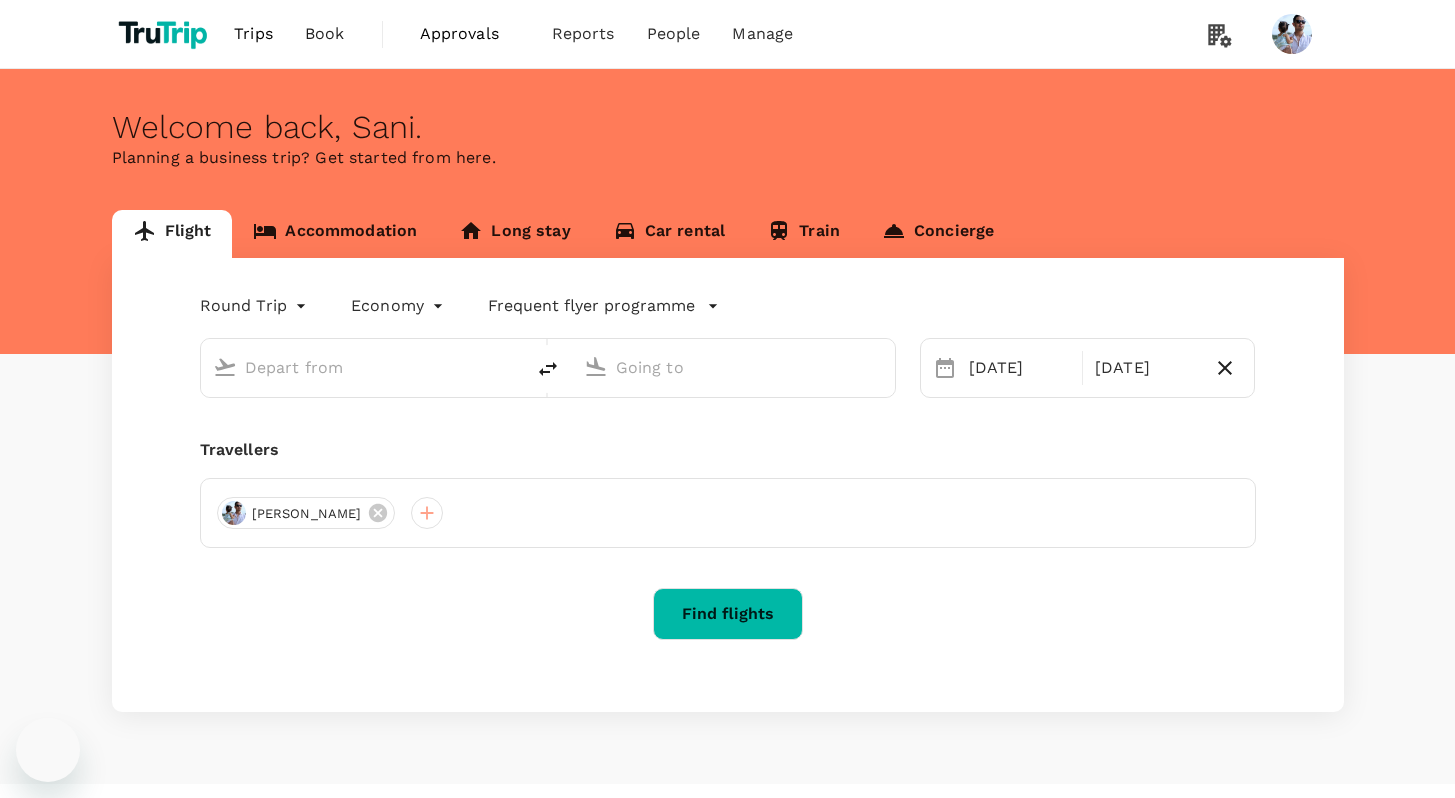 scroll, scrollTop: 0, scrollLeft: 0, axis: both 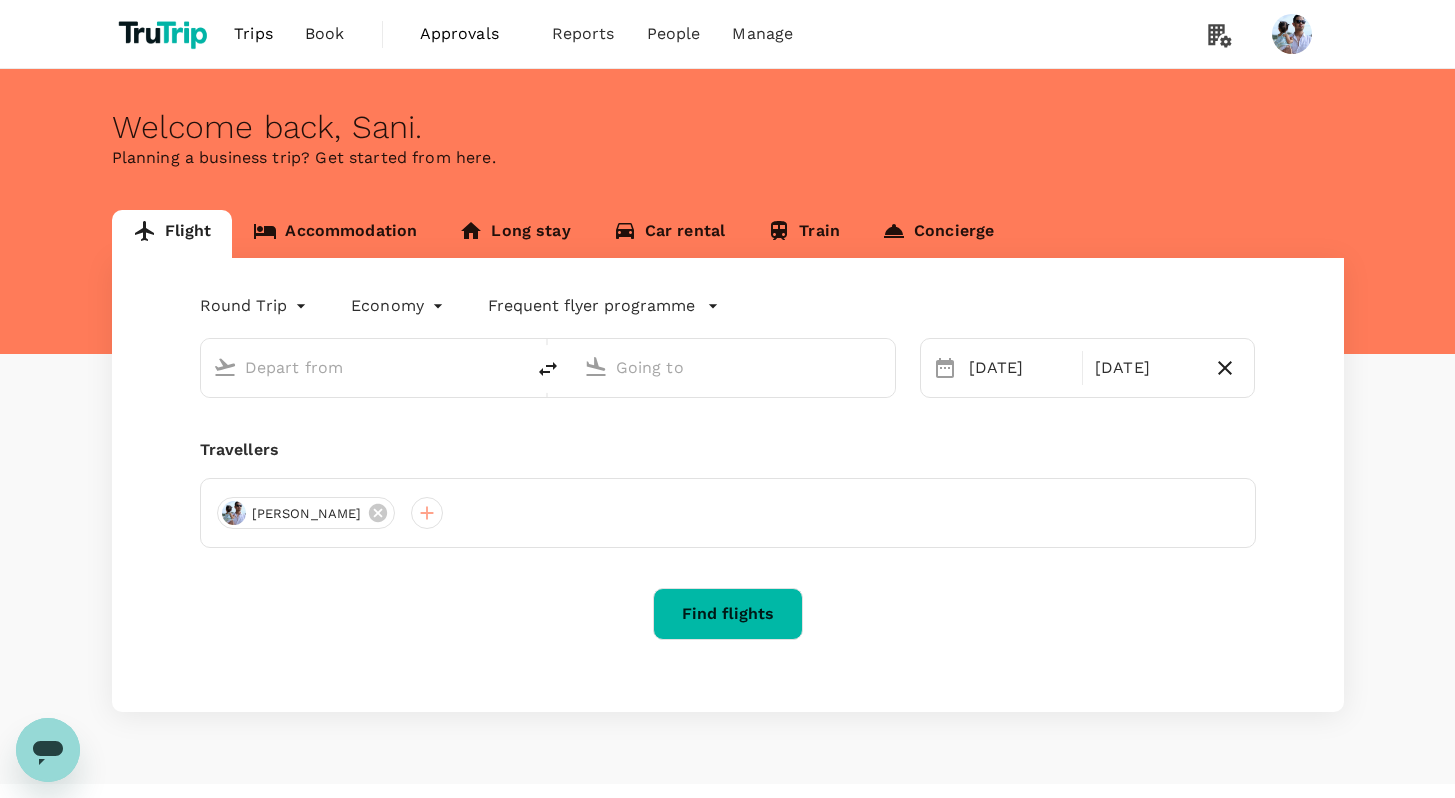 type on "[GEOGRAPHIC_DATA], [GEOGRAPHIC_DATA] (any)" 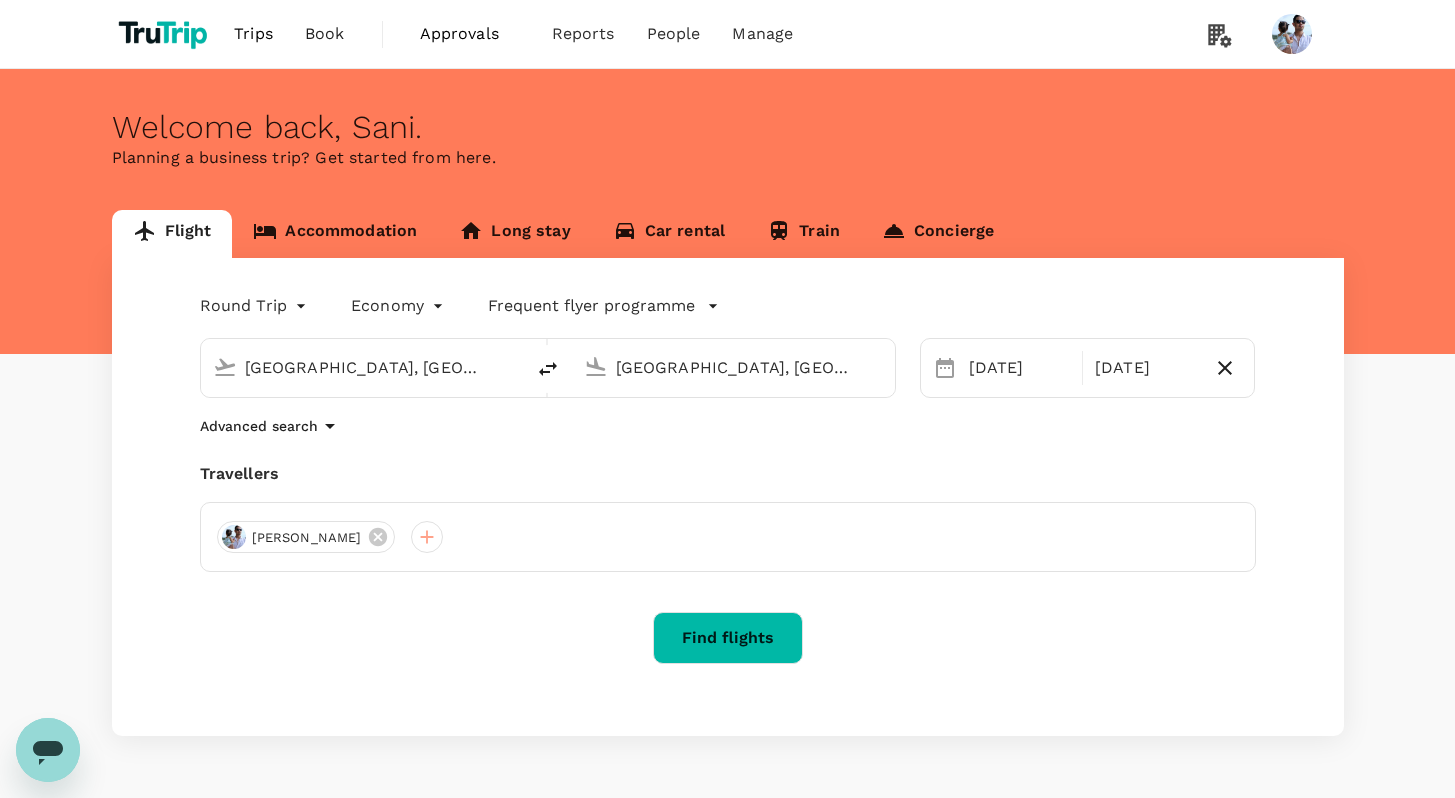scroll, scrollTop: 0, scrollLeft: 0, axis: both 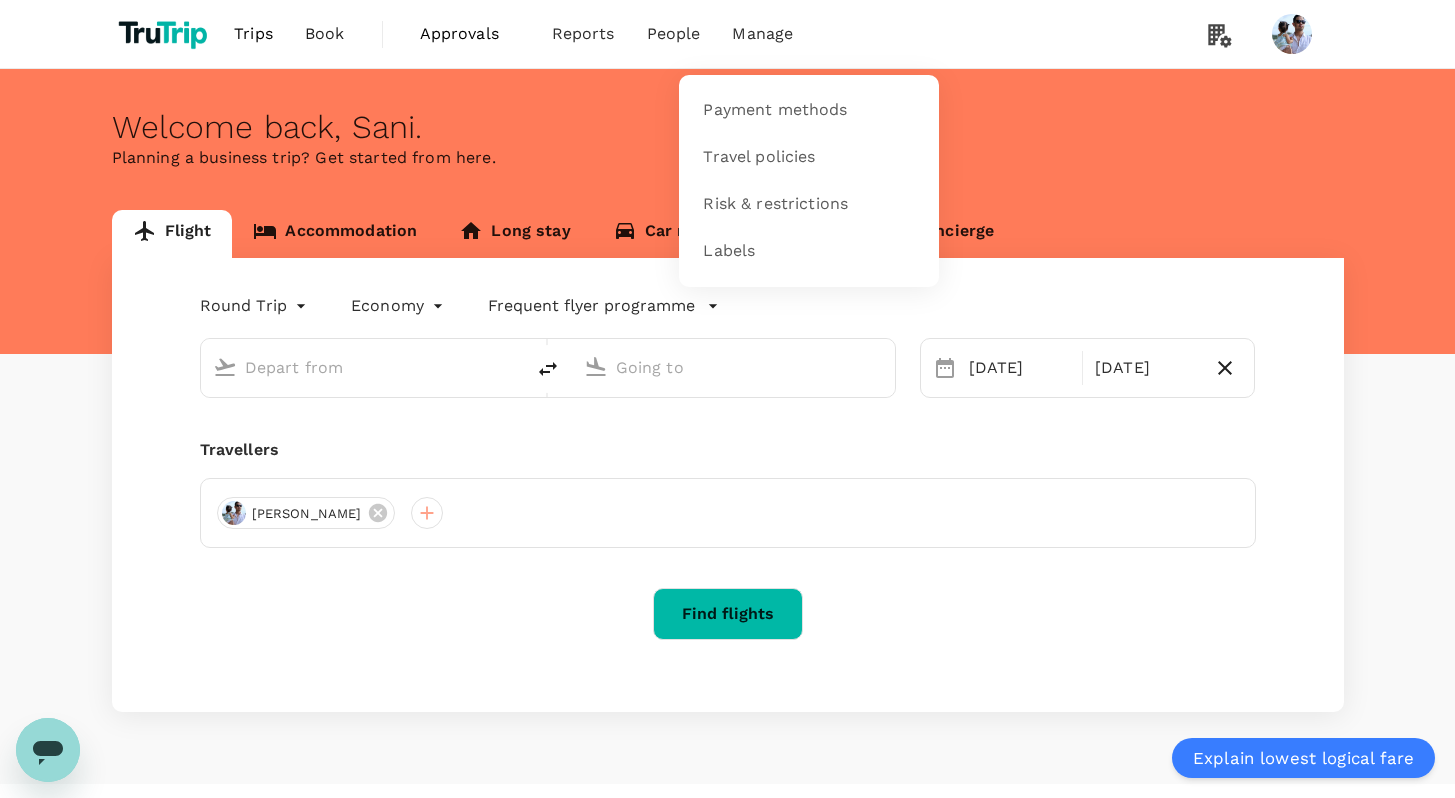 type on "Kuala Lumpur, Malaysia (any)" 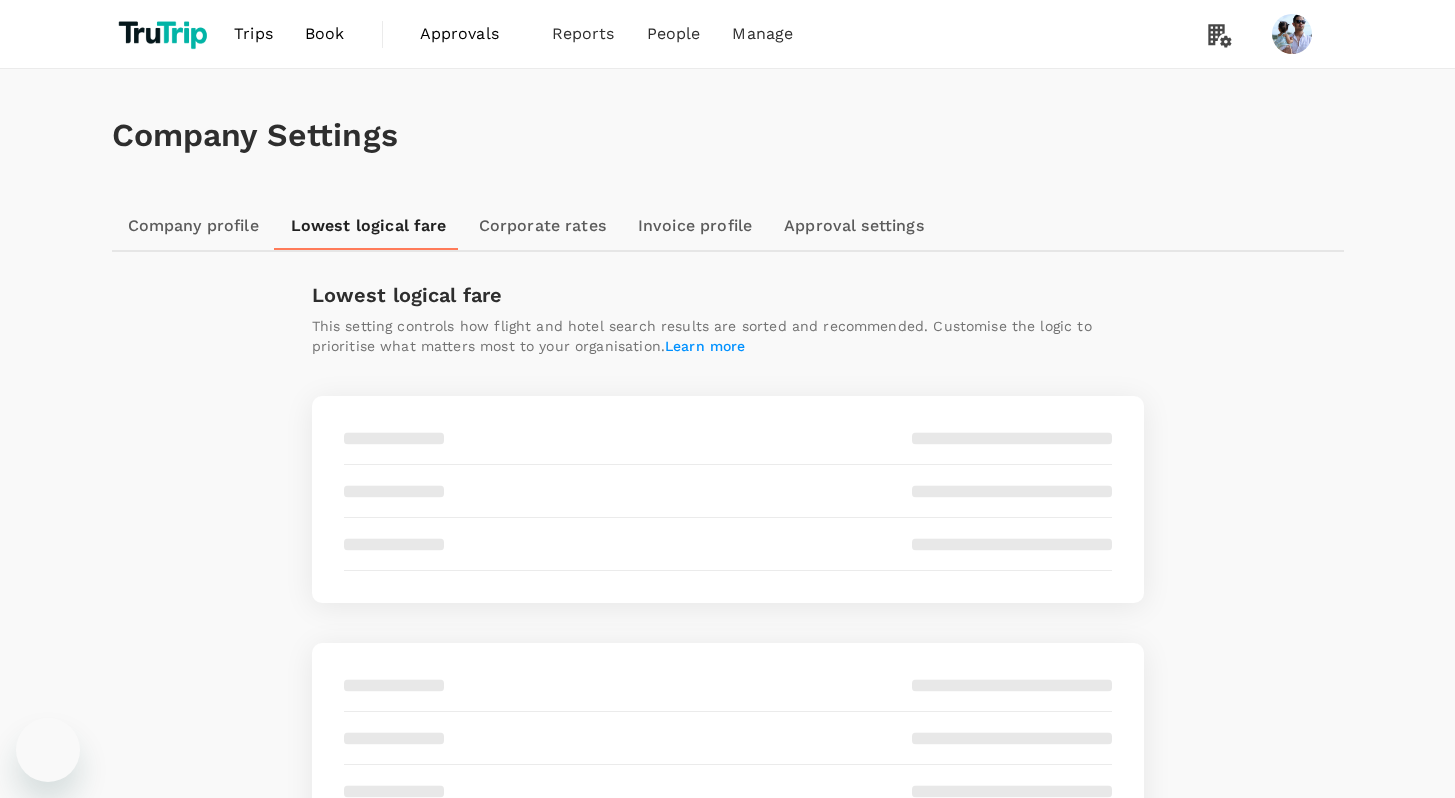 scroll, scrollTop: 0, scrollLeft: 0, axis: both 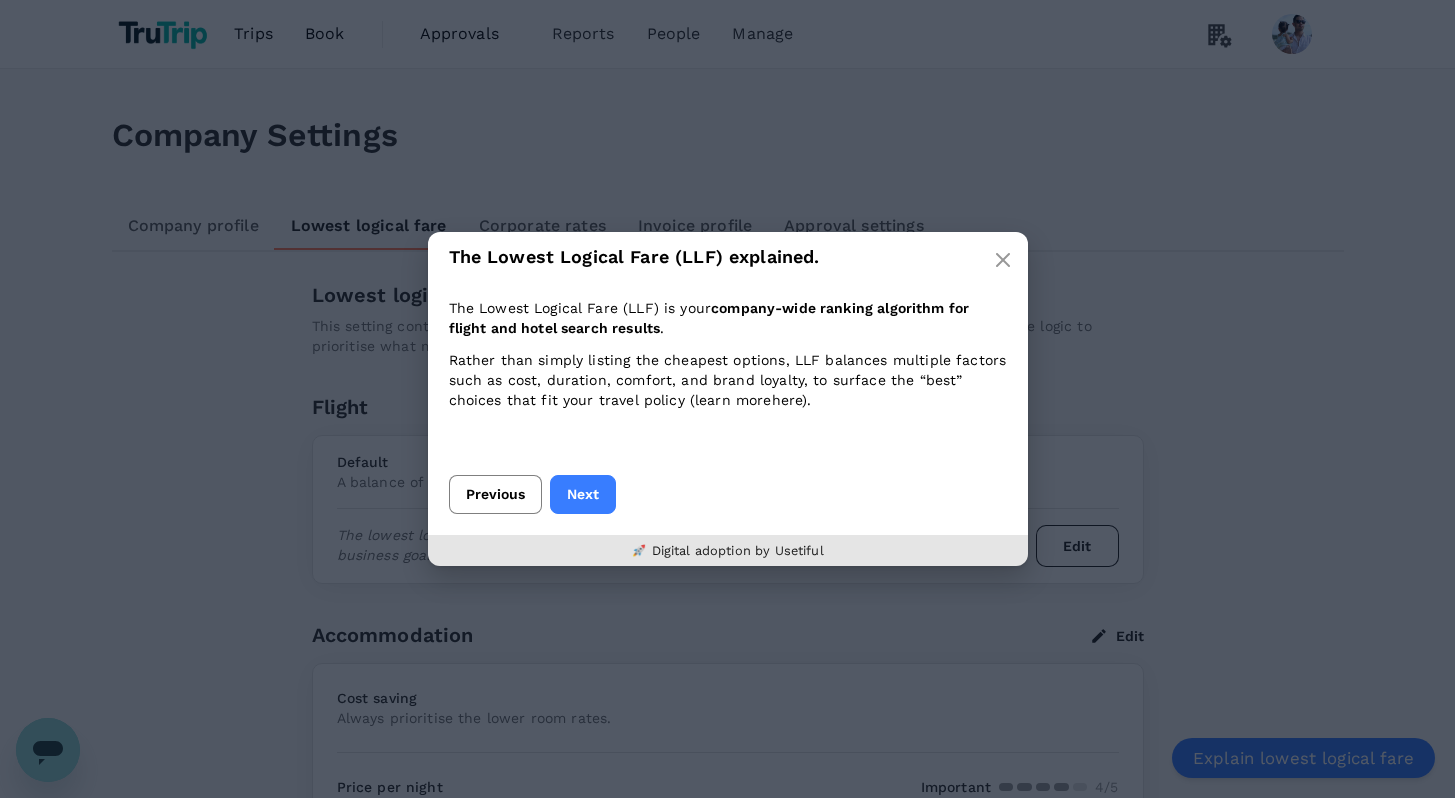 click on "Previous" at bounding box center [495, 494] 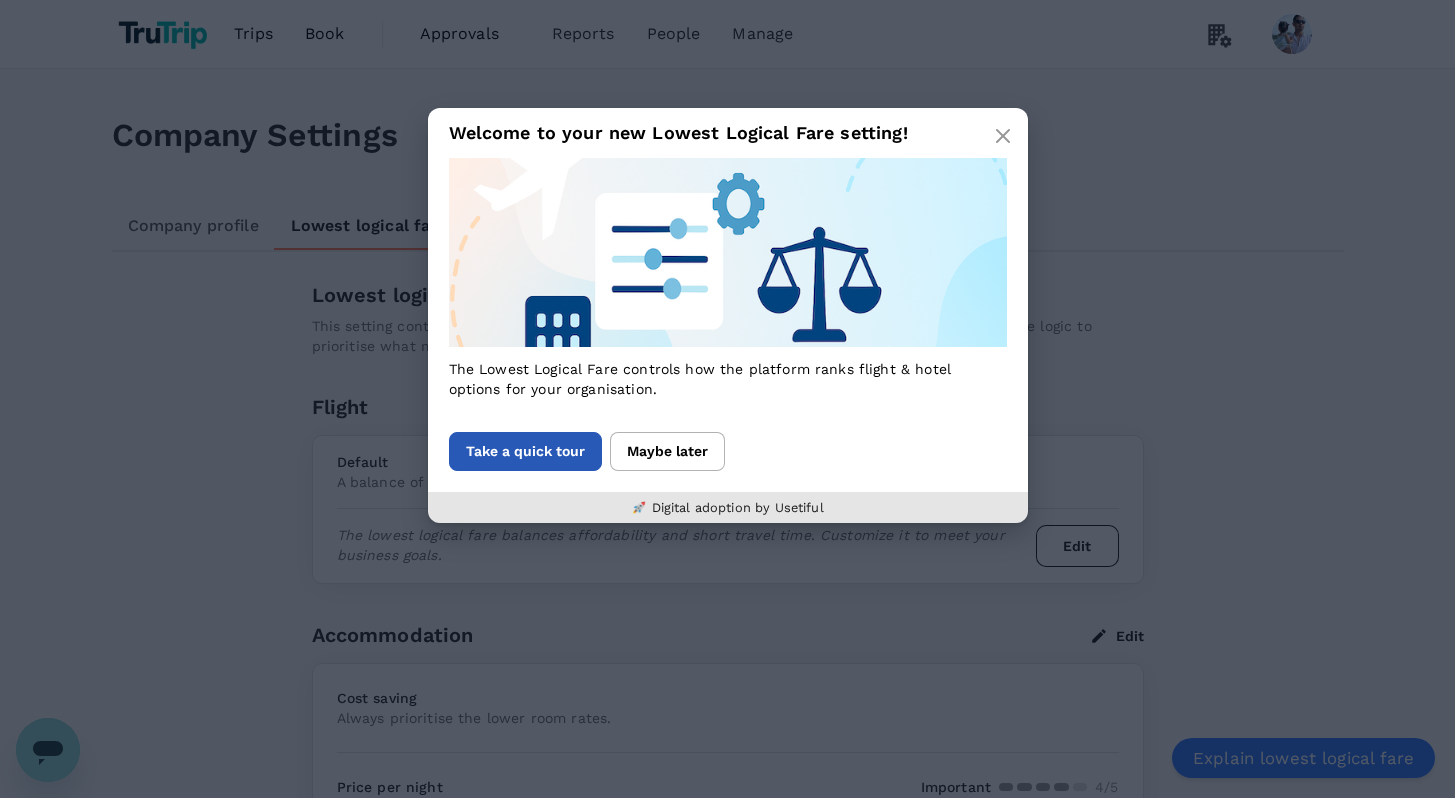 click on "Take a quick tour" at bounding box center [525, 451] 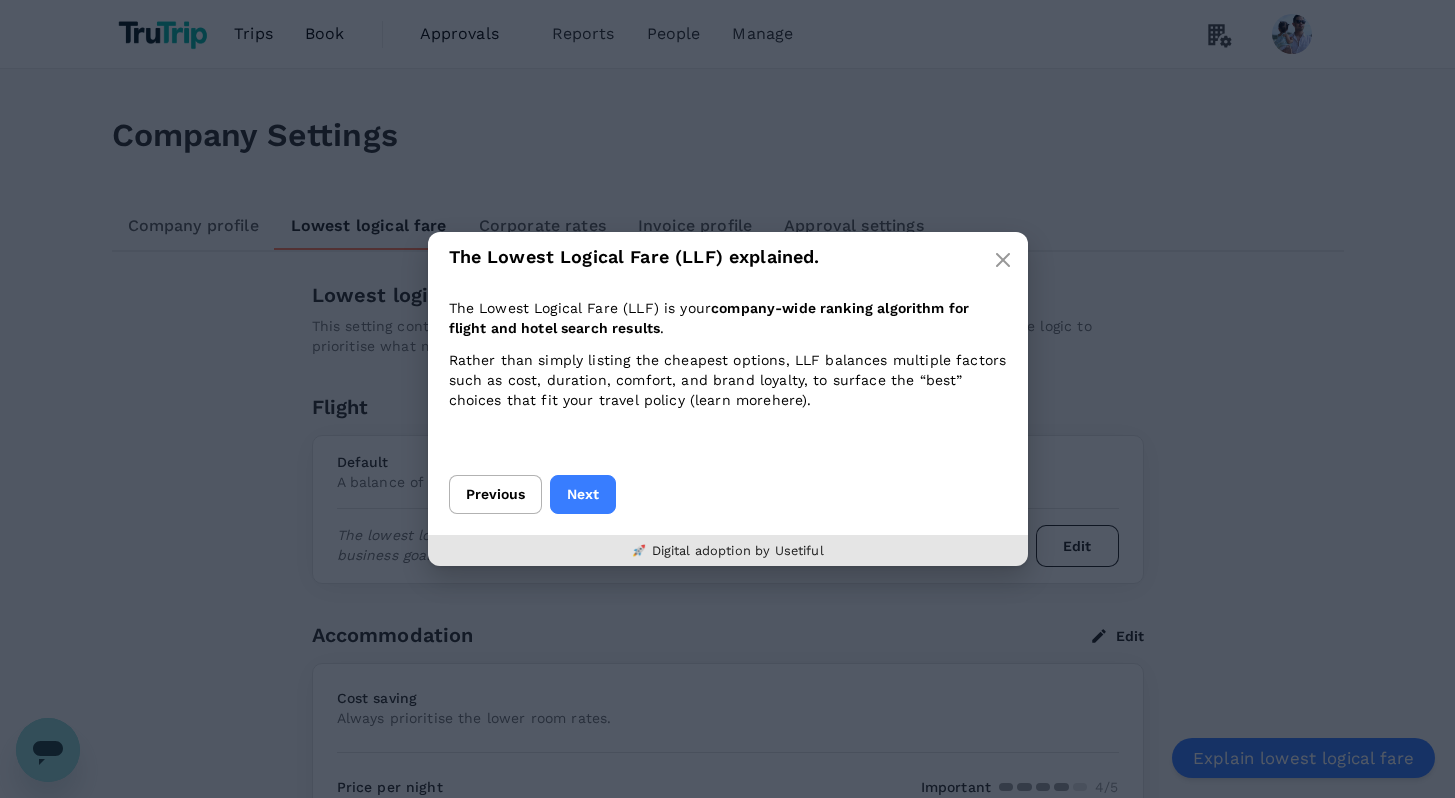 click on "The Lowest Logical Fare (LLF) is your  company-wide ranking algorithm for flight and hotel search results .
Rather than simply listing the cheapest options, LLF balances multiple factors such as cost, duration, comfort, and brand loyalty, to surface the “best” choices that fit your travel policy (learn more  here )." at bounding box center (728, 378) 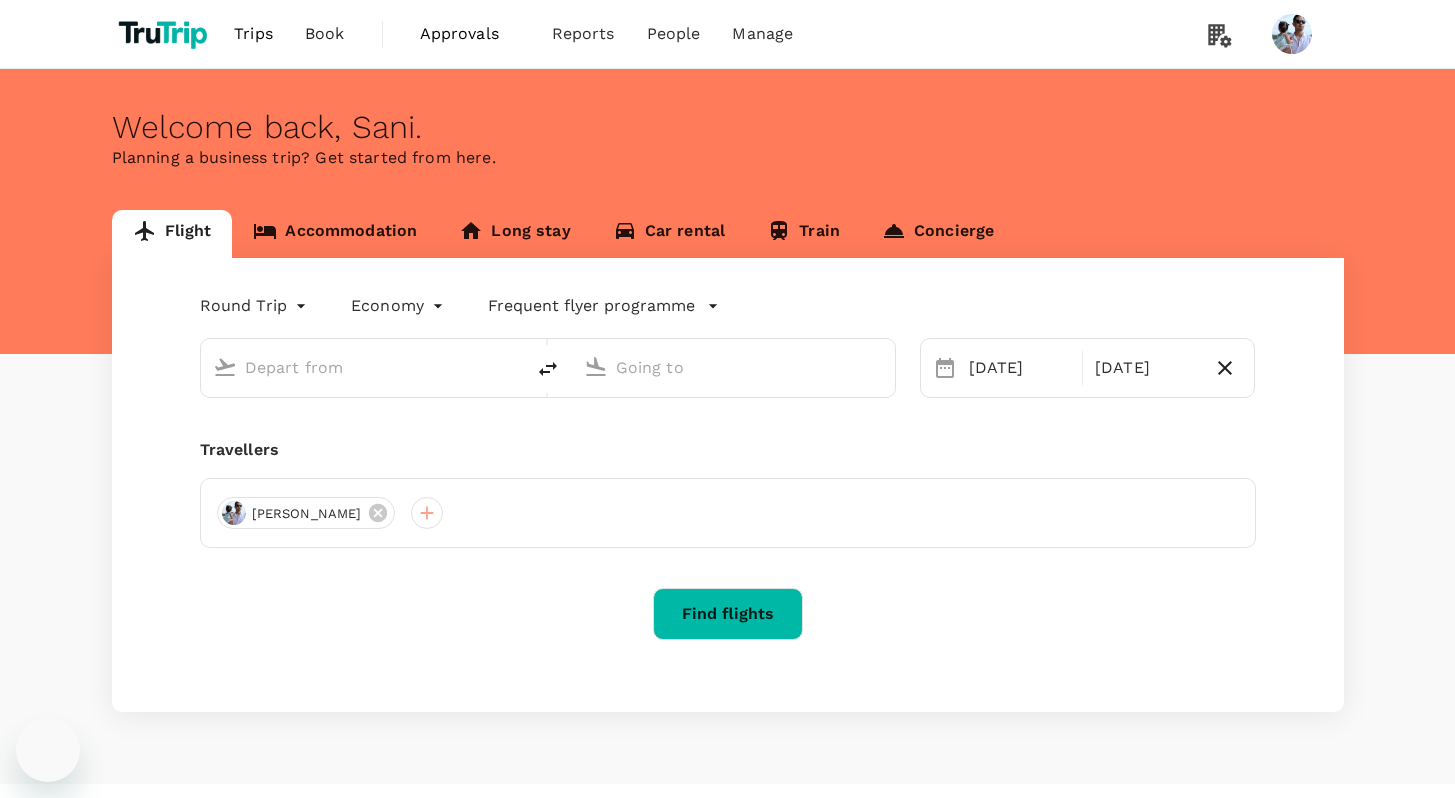scroll, scrollTop: 0, scrollLeft: 0, axis: both 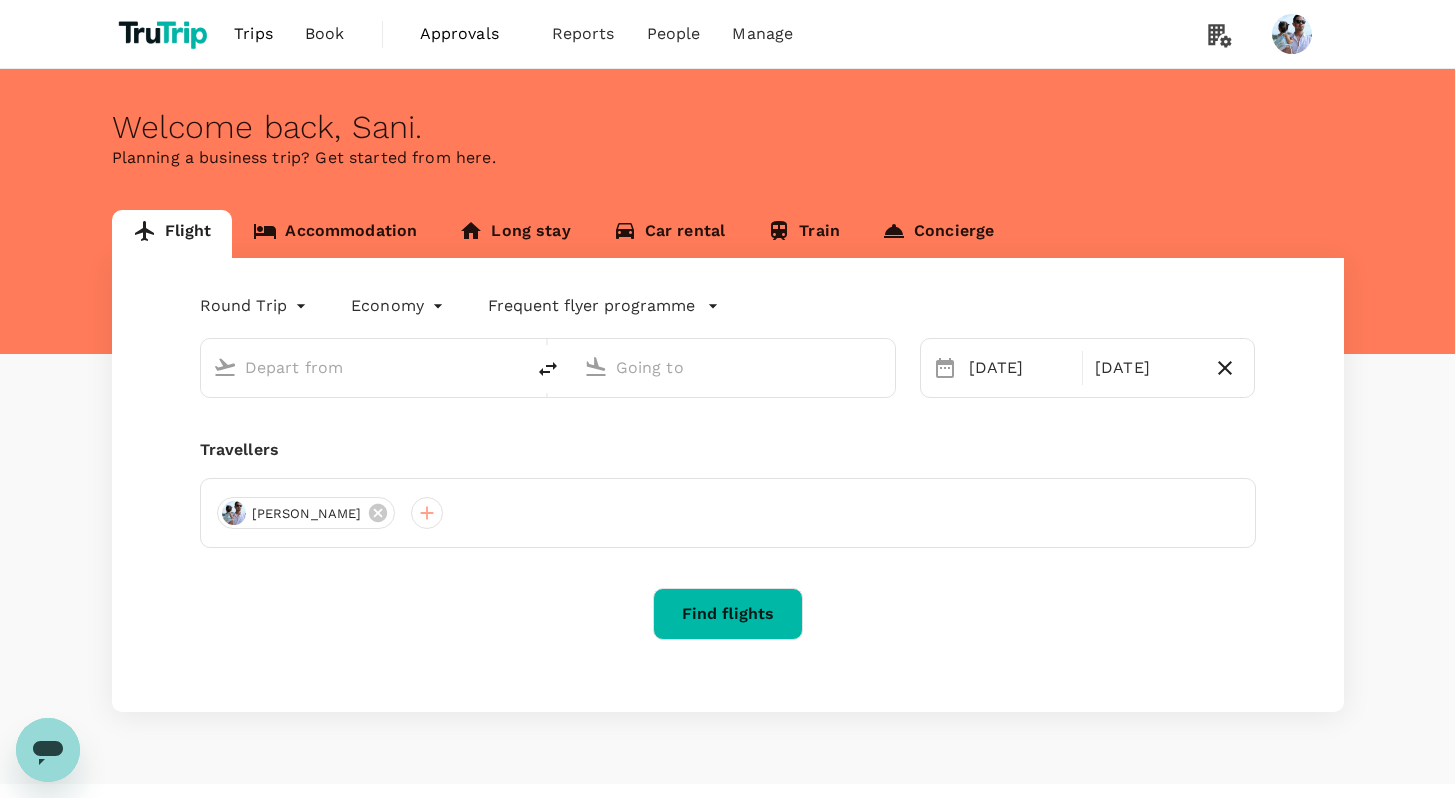 type on "Kuala Lumpur, Malaysia (any)" 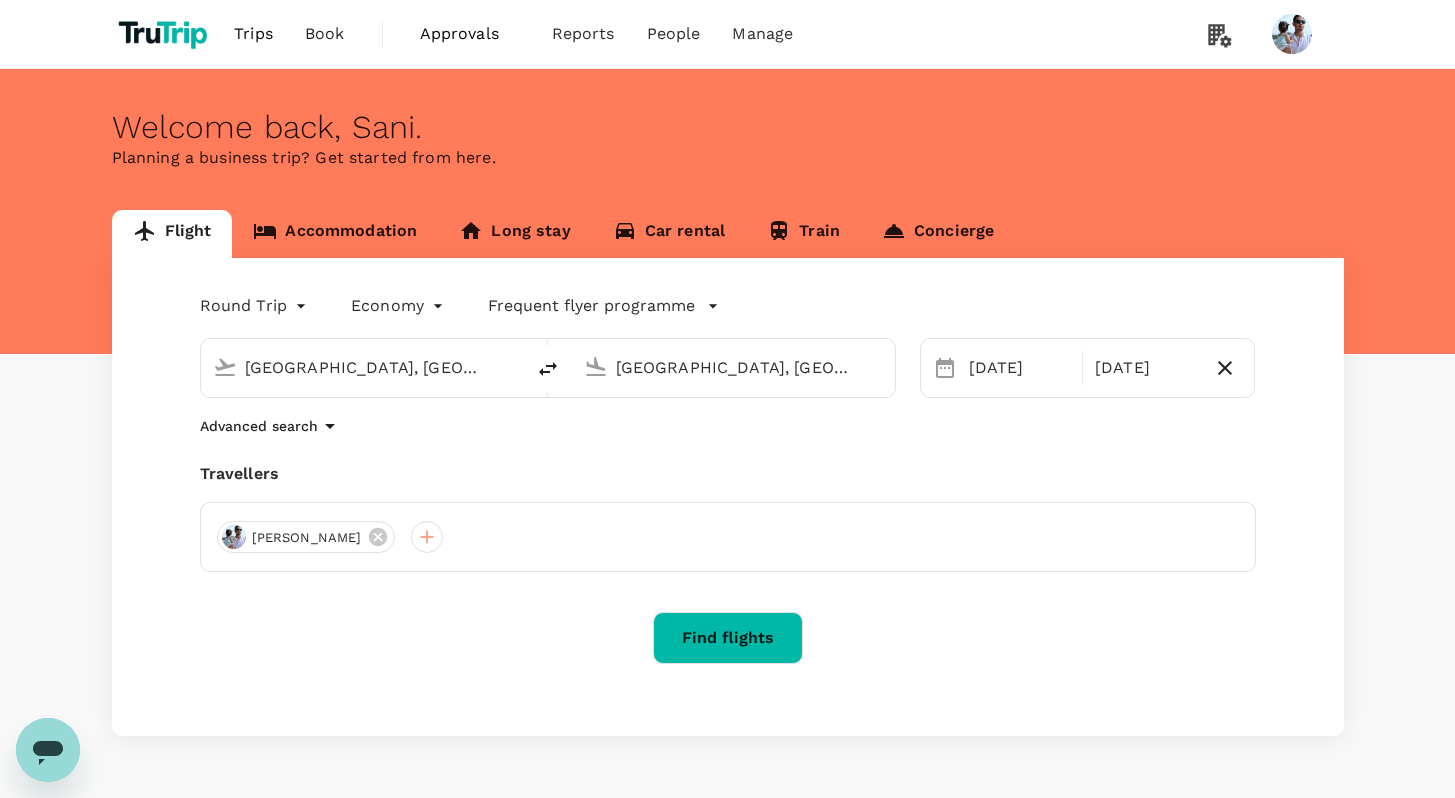 type 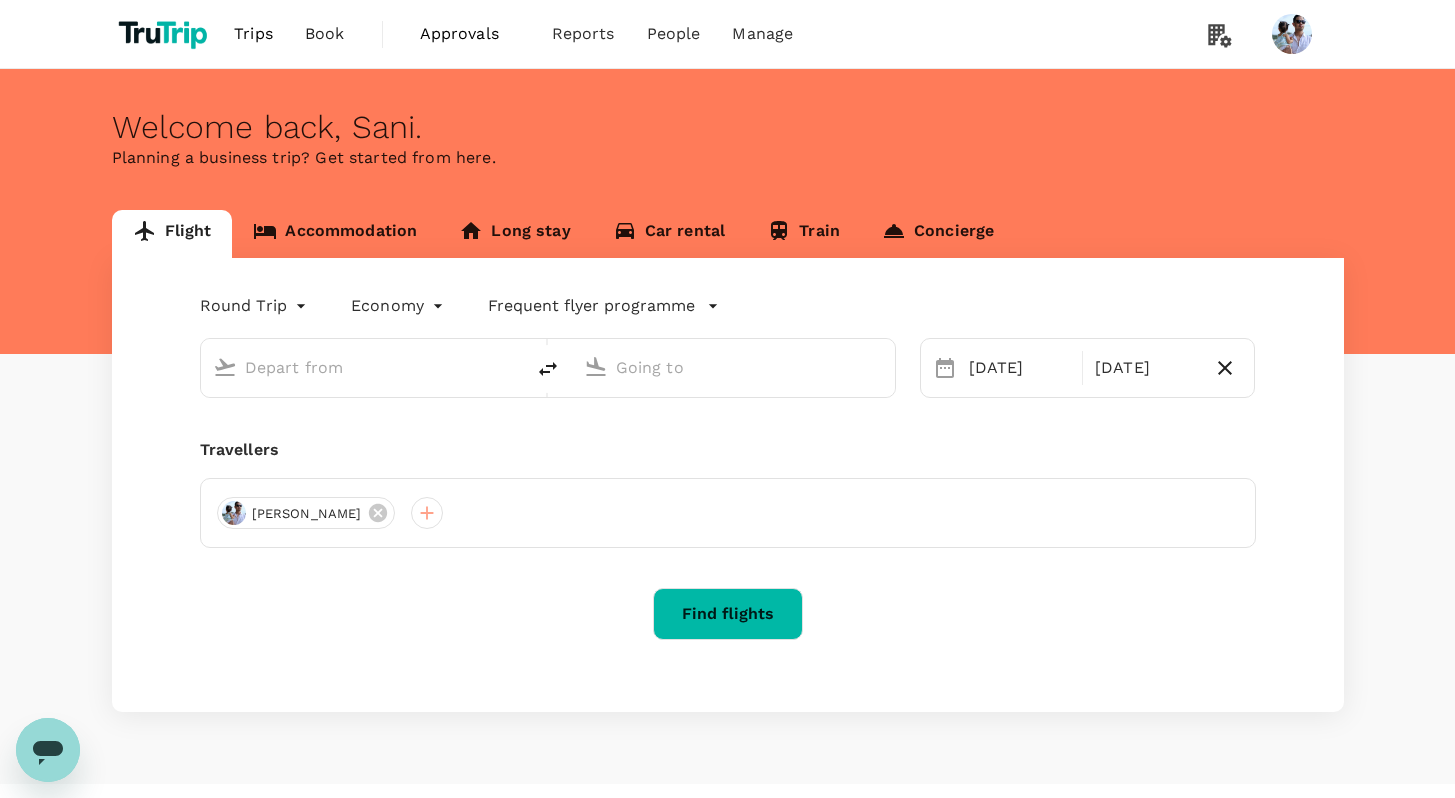 type on "Kuala Lumpur, Malaysia (any)" 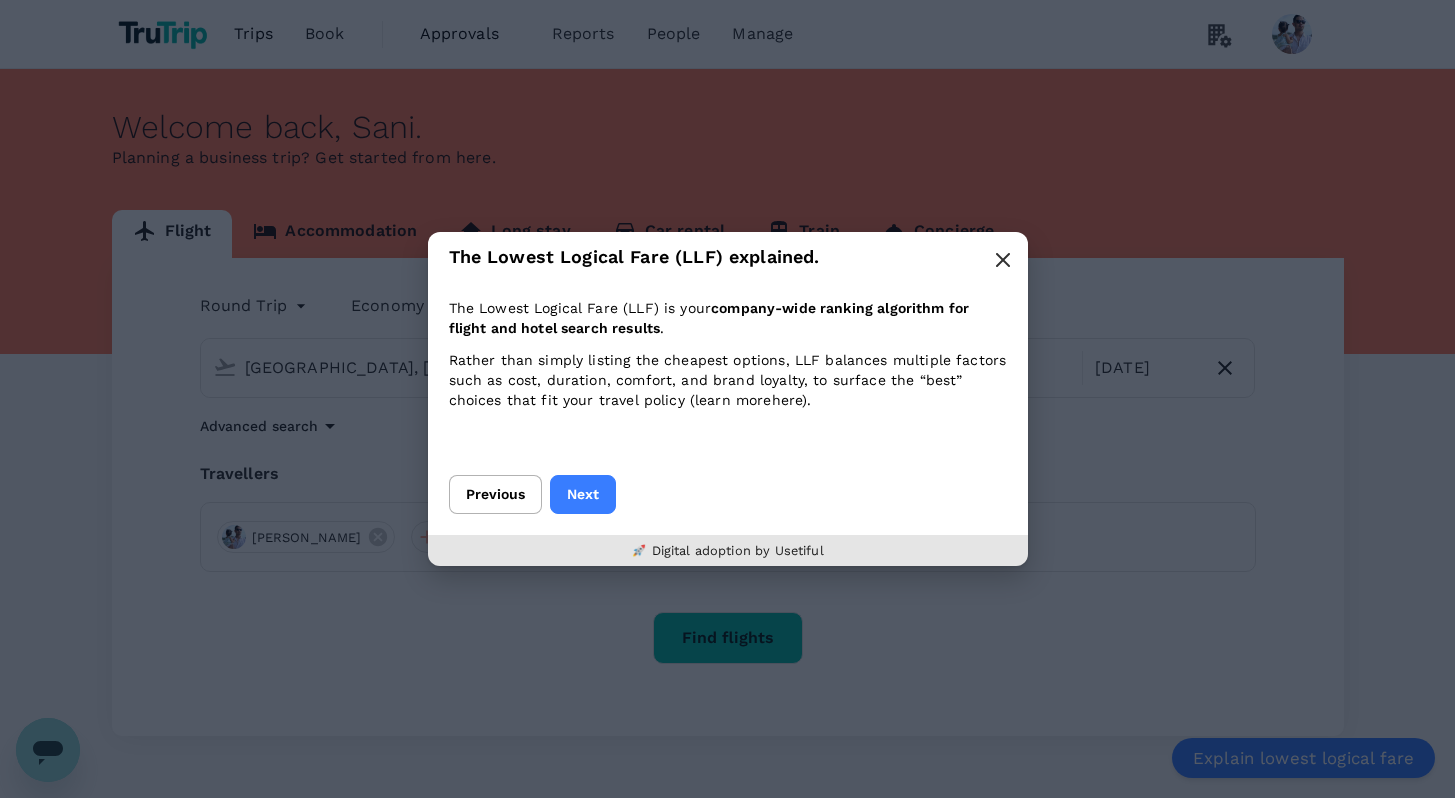 click 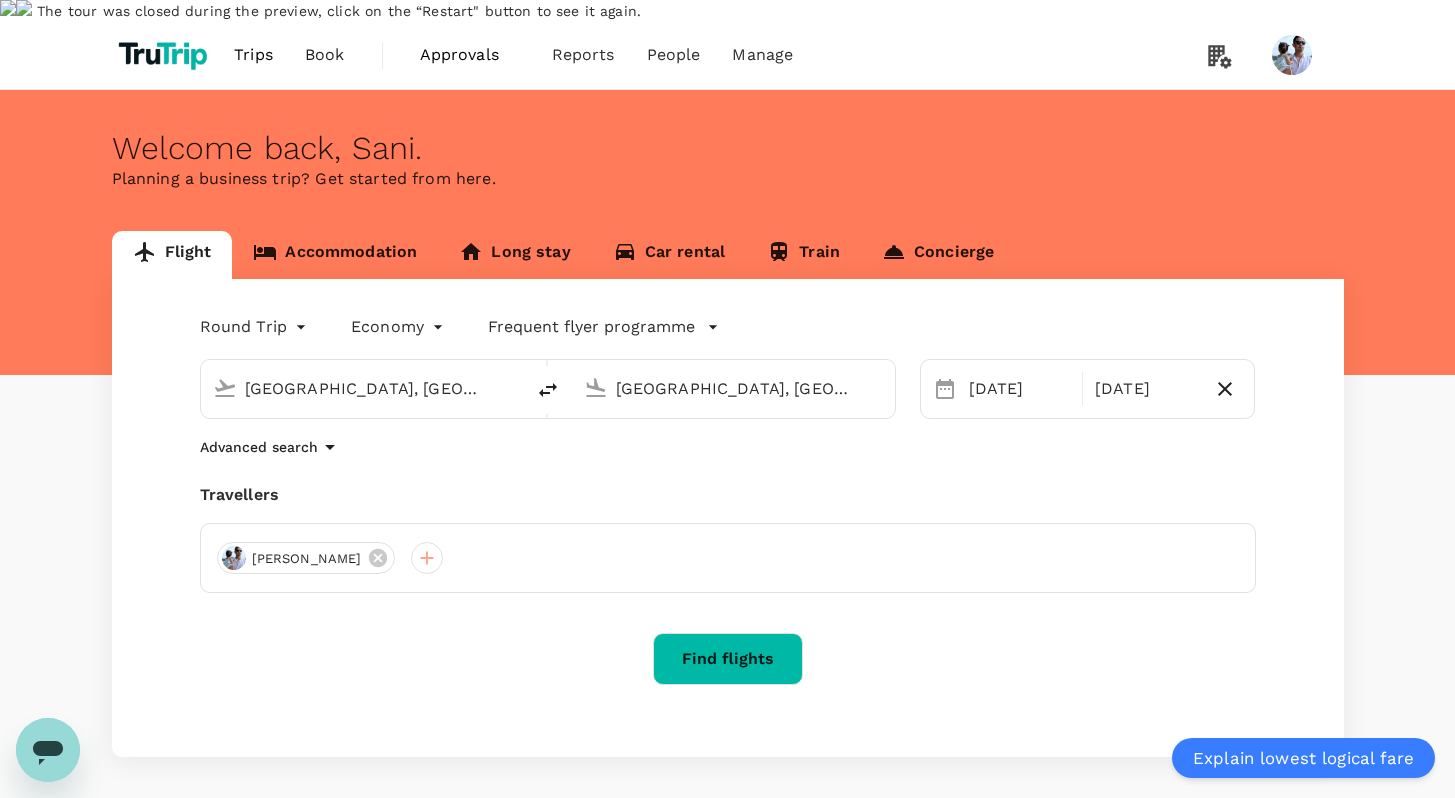 click on "Close" at bounding box center [113, 1006] 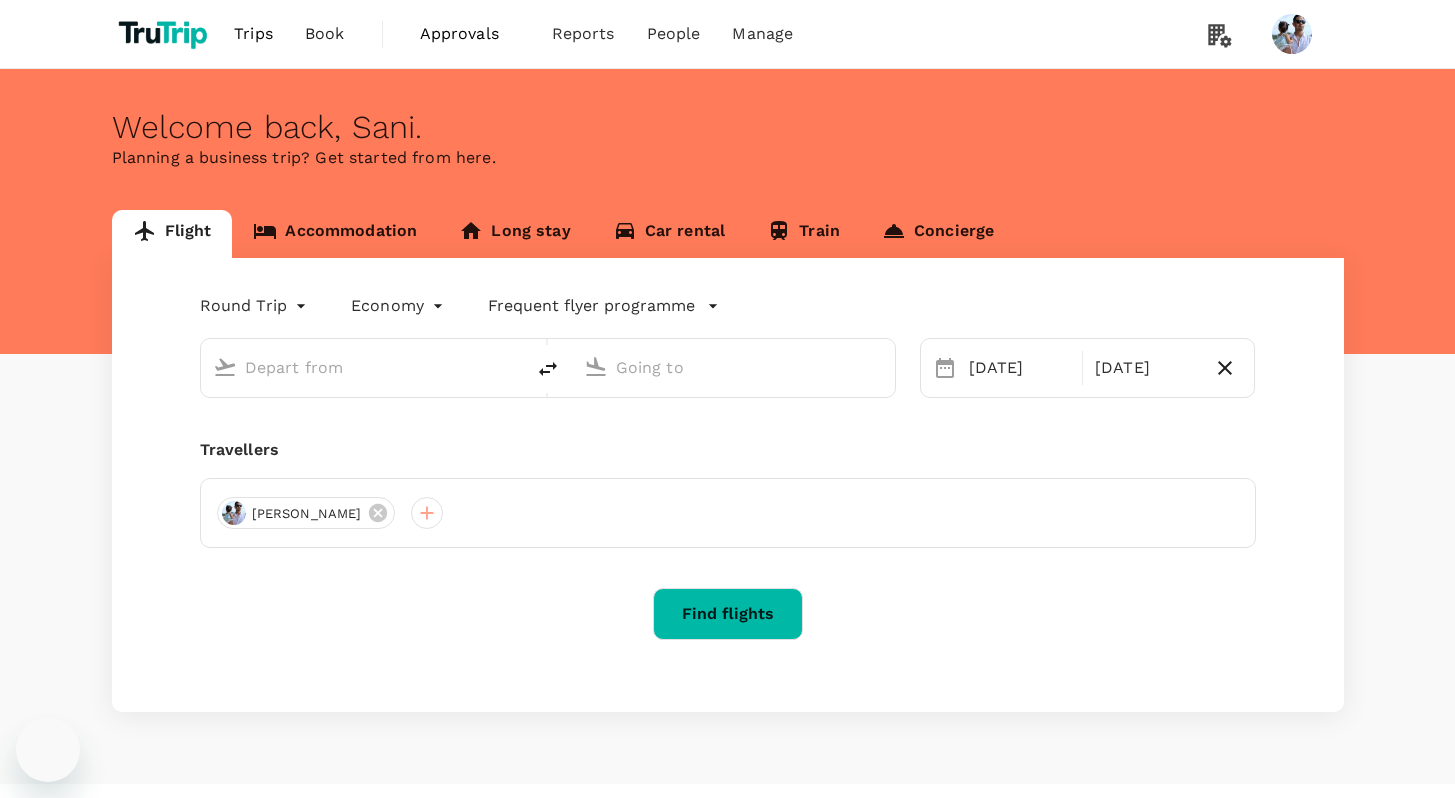 scroll, scrollTop: 0, scrollLeft: 0, axis: both 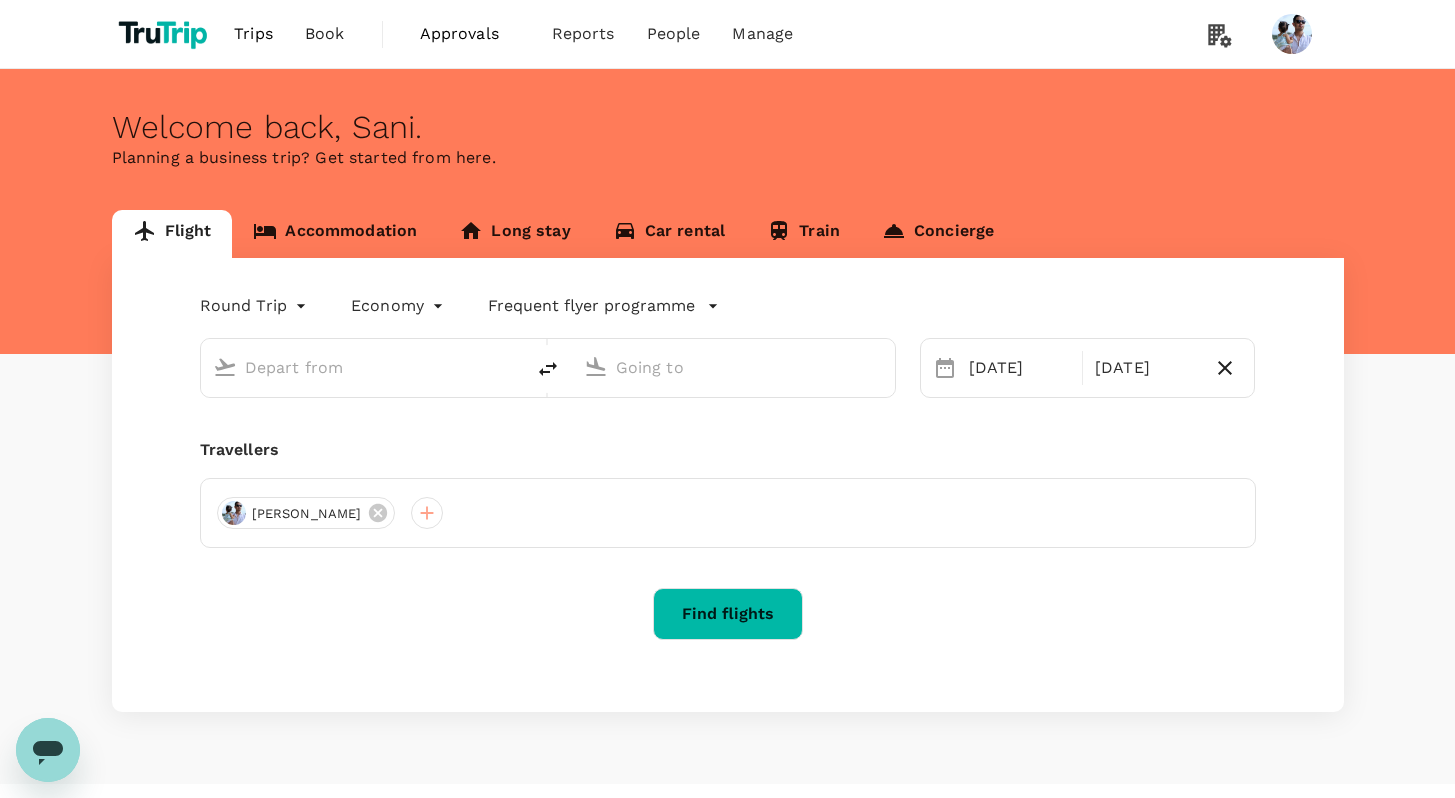 type on "[GEOGRAPHIC_DATA], [GEOGRAPHIC_DATA] (any)" 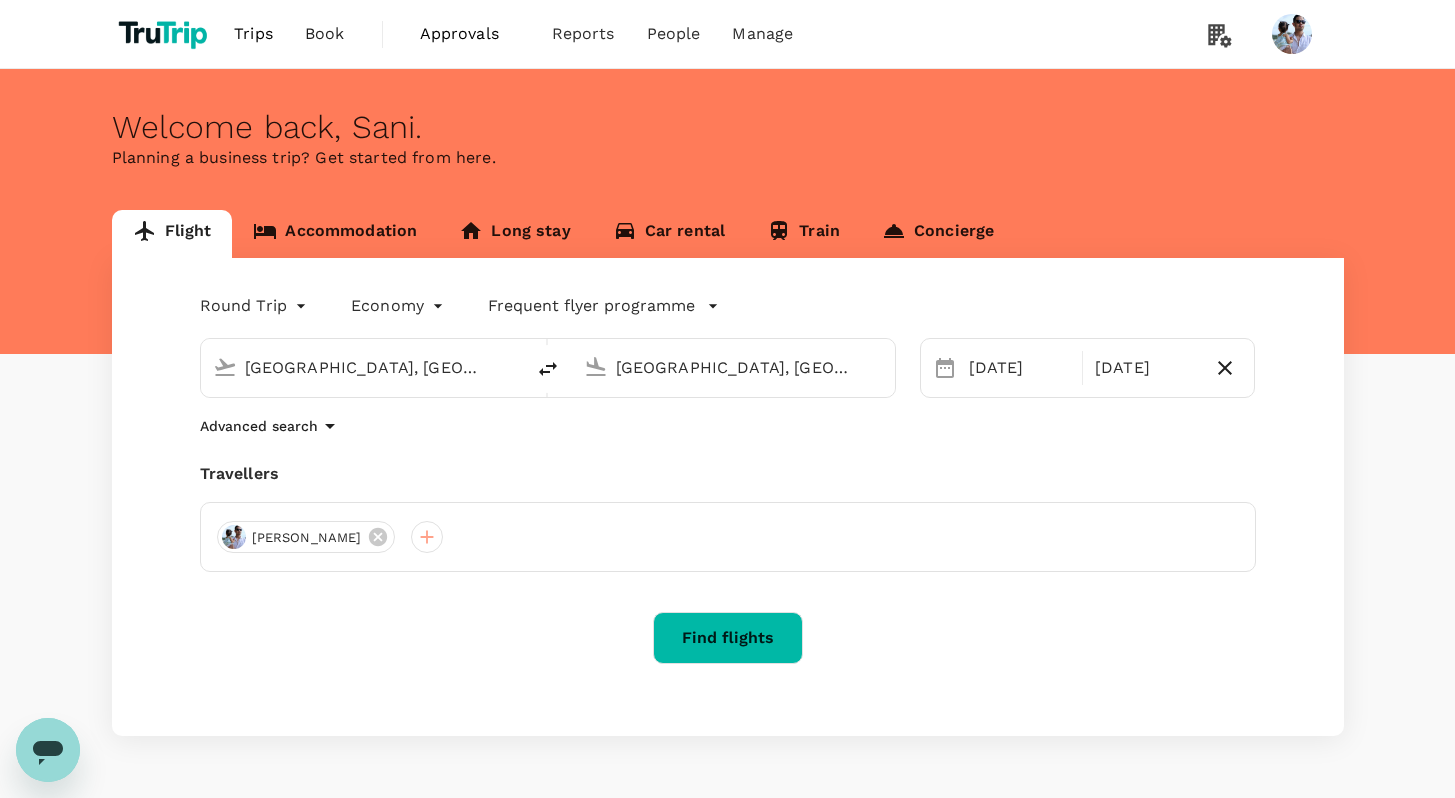 type 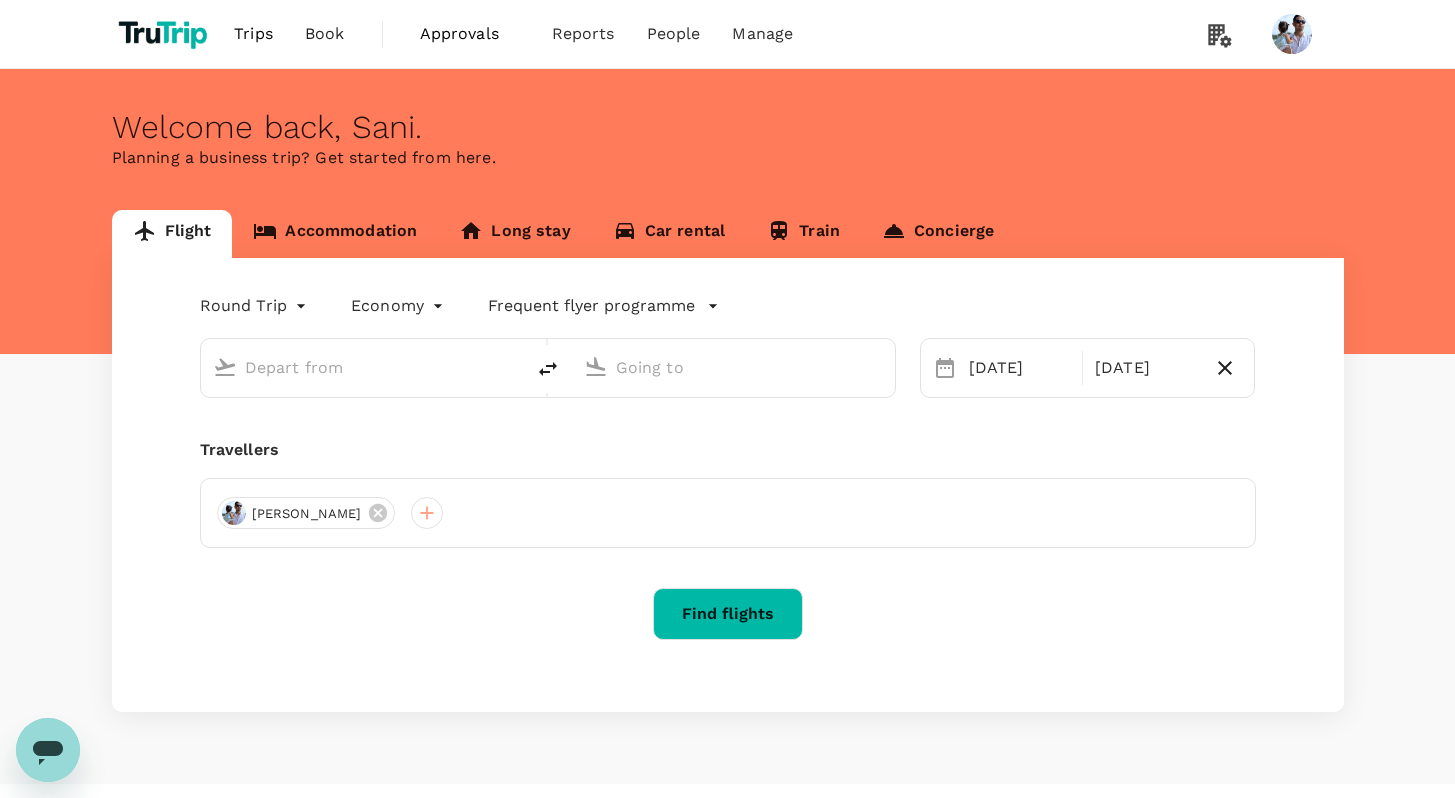 type on "[GEOGRAPHIC_DATA], [GEOGRAPHIC_DATA] (any)" 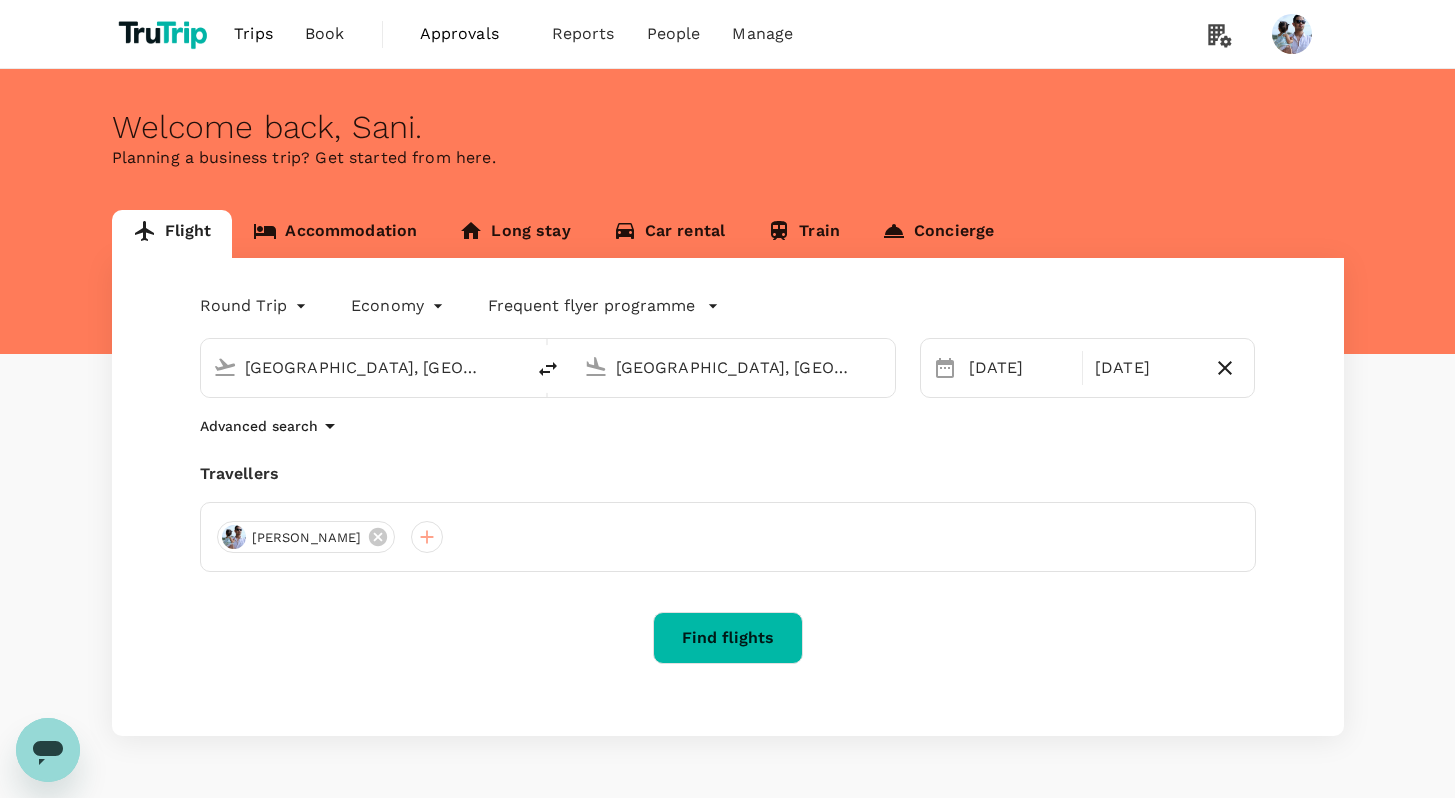 click on "Find flights" at bounding box center (728, 638) 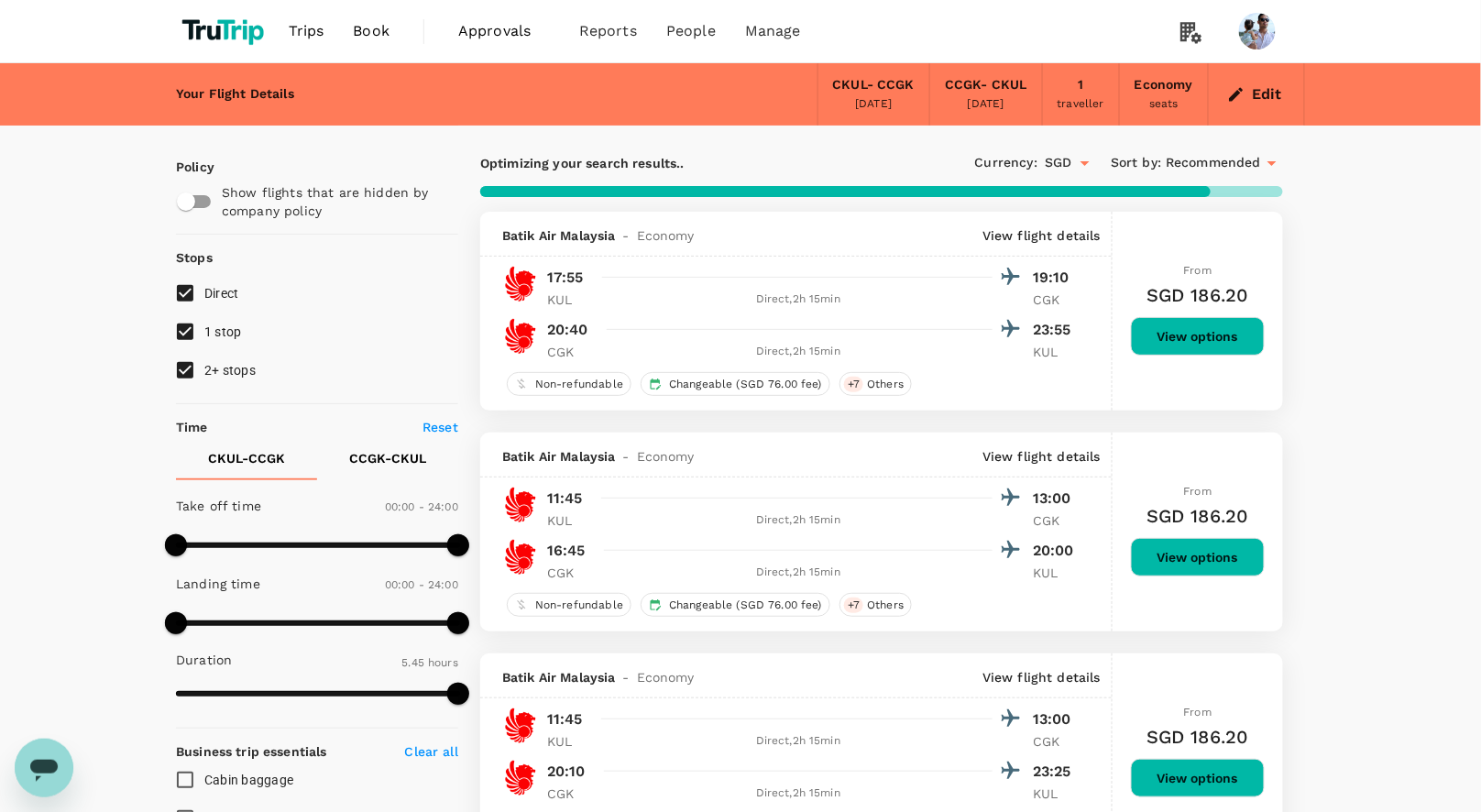 click on "Your Flight Details CKUL  -   CCGK 20 Aug 2025 CCGK  -   CKUL 24 Sep 2025 1 traveller Economy seats Edit Policy Show flights that are hidden by company policy Stops Direct 1 stop 2+ stops Time Reset CKUL - CCGK CCGK - CKUL Take off time 00:00 - 24:00 Landing time 00:00 - 24:00 Duration 5.45 hours Take off time 00:00 - 24:00 Landing time 00:00 - 24:00 Duration 5.25 hours Business trip essentials Clear all Cabin baggage Checked baggage Flexible to change Refundable Free seat selection Complimentary drinks and meal Cabin class Change Economy Only economy Airlines Clear all Batik Air Batik Air Malaysia Garuda Indonesia Malaysia Airlines Singapore Airlines Other Exclude code share flights Optimizing your search results.. Currency :  SGD Sort by :  Recommended Batik Air Malaysia     - Economy   View flight details 17:55 19:10 KUL Direct ,  2h 15min CGK 20:40 23:55 CGK Direct ,  2h 15min KUL Non-refundable Changeable (SGD 76.00 fee) + 7 Others From SGD 186.20 View options Batik Air Malaysia     - Economy   11:45 KUL" at bounding box center [740, 2484] 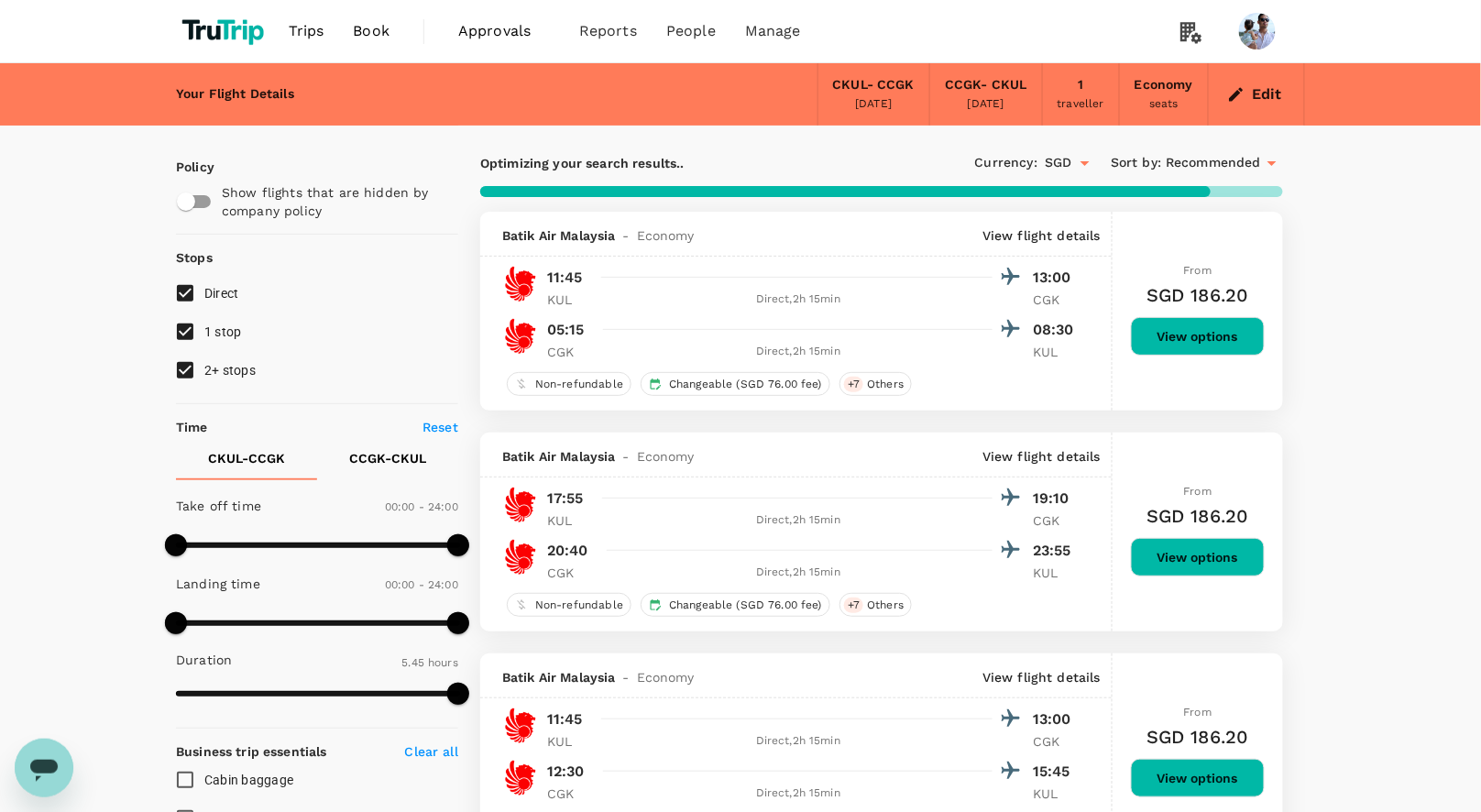 type on "1620" 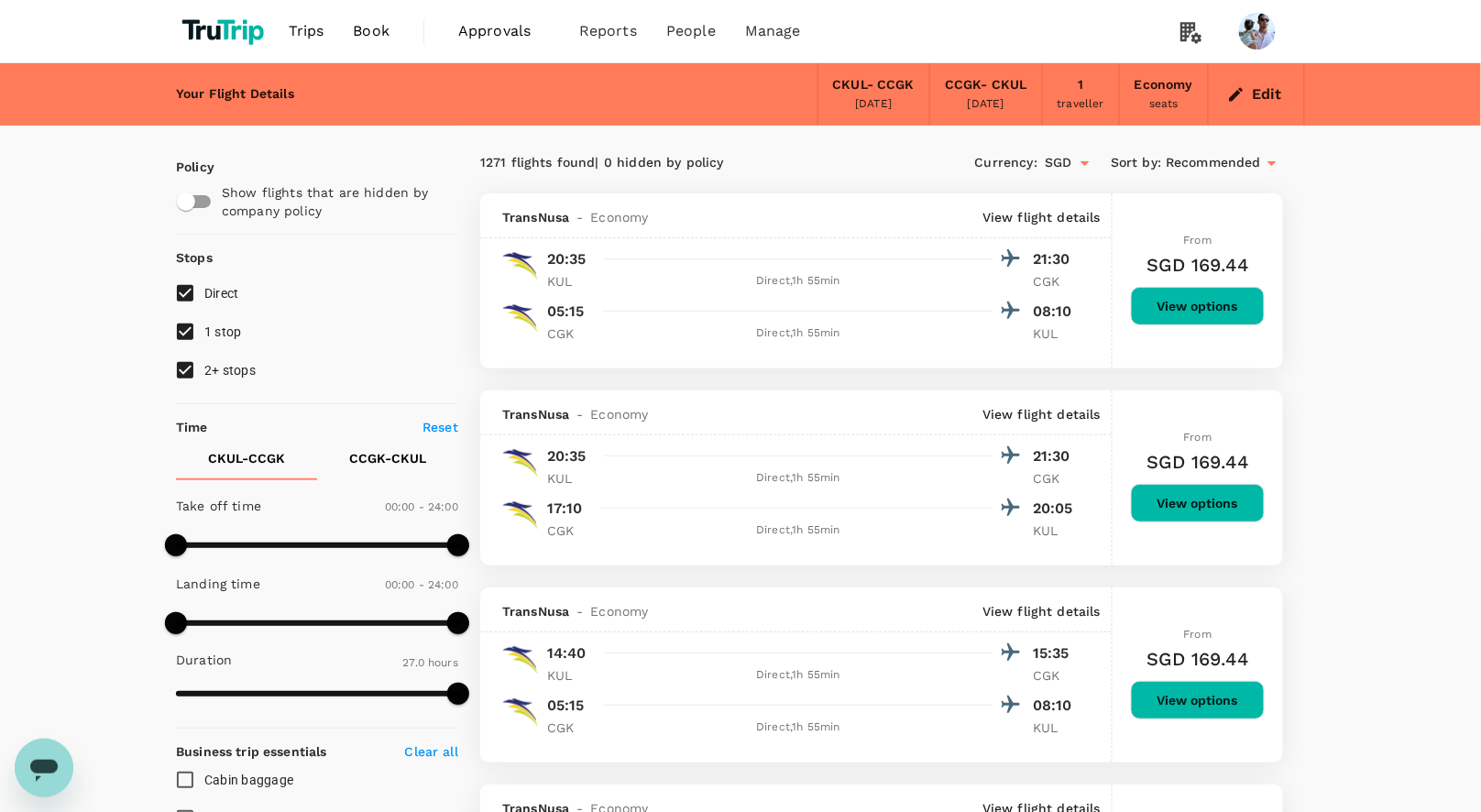 click on "Your Flight Details CKUL  -   CCGK 20 Aug 2025 CCGK  -   CKUL 24 Sep 2025 1 traveller Economy seats Edit Policy Show flights that are hidden by company policy Stops Direct 1 stop 2+ stops Time Reset CKUL - CCGK CCGK - CKUL Take off time 00:00 - 24:00 Landing time 00:00 - 24:00 Duration 27.0 hours Take off time 00:00 - 24:00 Landing time 00:00 - 24:00 Duration 26.55 hours Business trip essentials Clear all Cabin baggage Checked baggage Flexible to change Refundable Free seat selection Complimentary drinks and meal Cabin class Change Economy Only economy Airlines Clear all AirAsia Batik Air Batik Air Malaysia Cathay Pacific Airways Citilink Garuda Indonesia Indonesia AirAsia Malaysia Airlines Scoot Singapore Airlines Thai Lion Air TransNusa Other Exclude code share flights 1271   flights found  |   0   hidden by policy Currency :  SGD Sort by :  Recommended TransNusa     - Economy   View flight details 20:35 21:30 KUL Direct ,  1h 55min CGK 05:15 08:10 CGK Direct ,  1h 55min KUL From SGD 169.44 View options   -" at bounding box center [740, 2382] 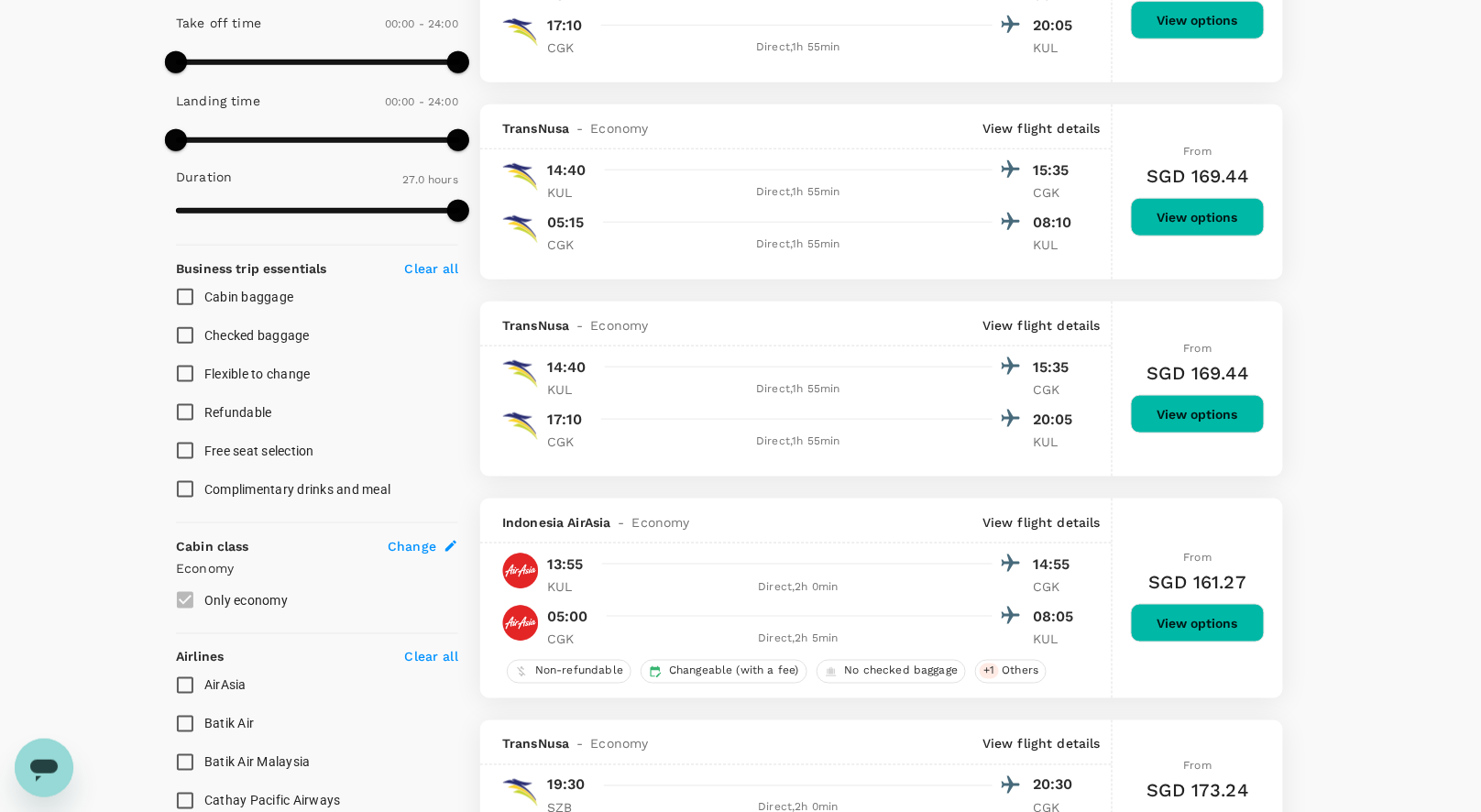 scroll, scrollTop: 0, scrollLeft: 0, axis: both 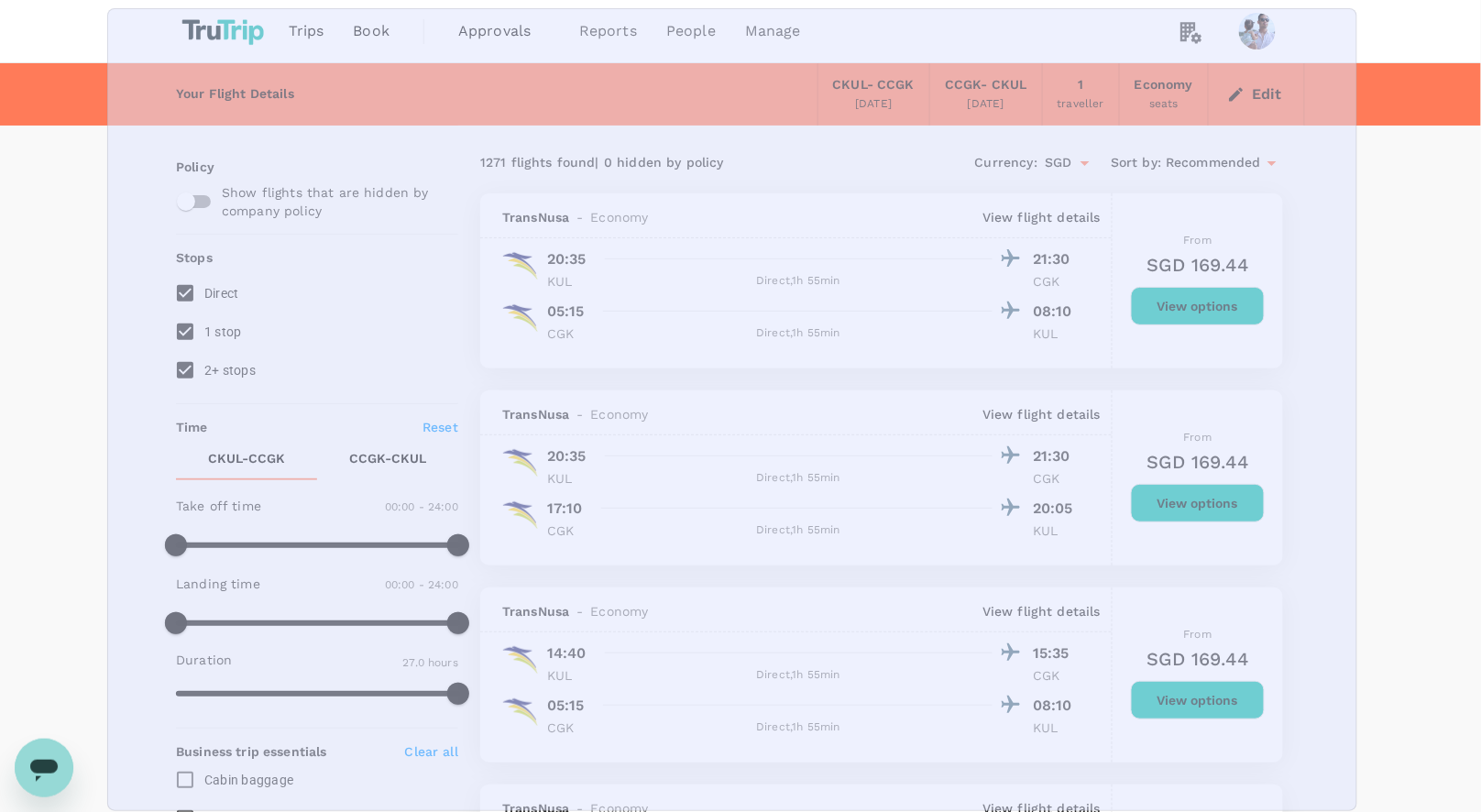 drag, startPoint x: 106, startPoint y: 7, endPoint x: 1356, endPoint y: 811, distance: 1486.2422 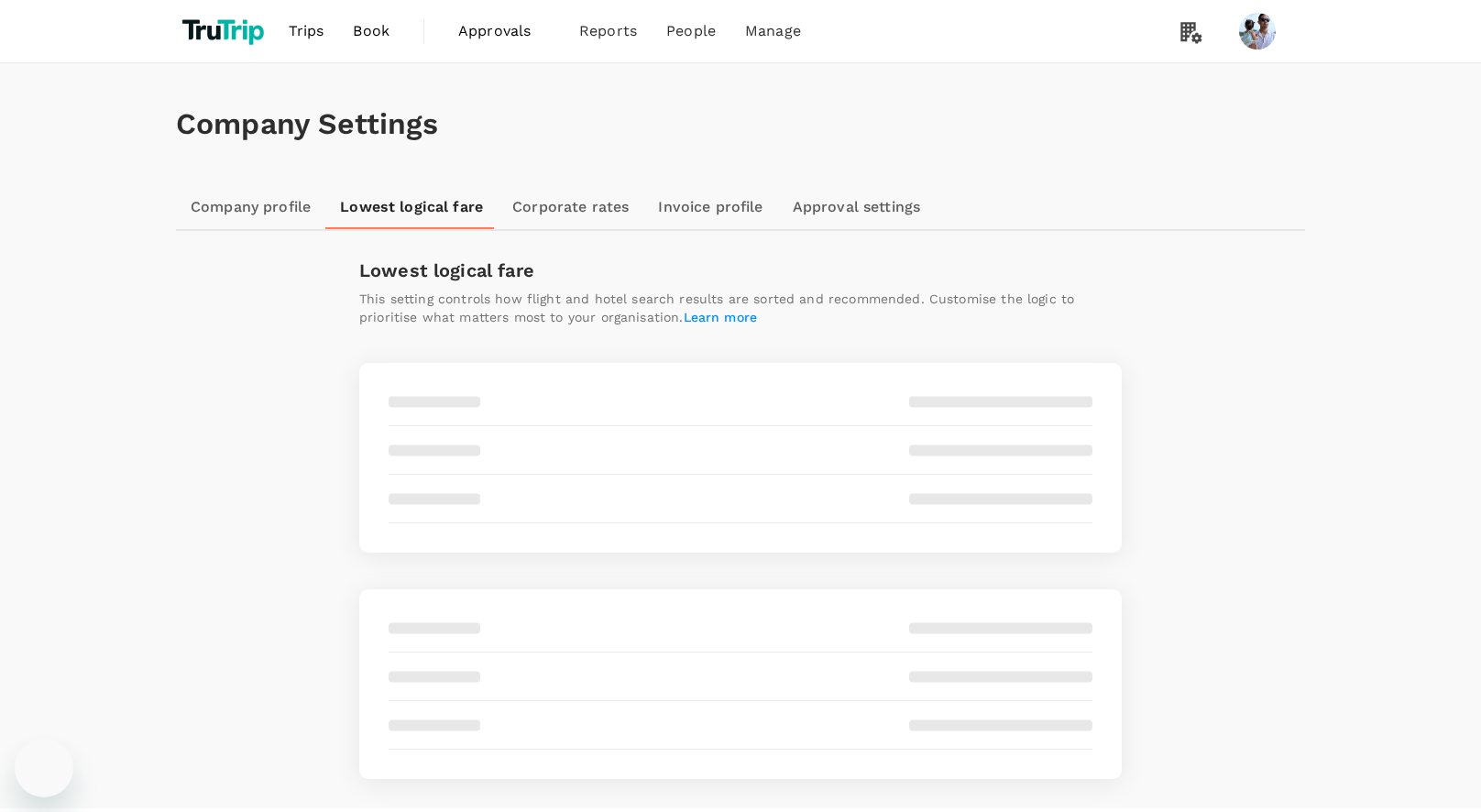 scroll, scrollTop: 0, scrollLeft: 0, axis: both 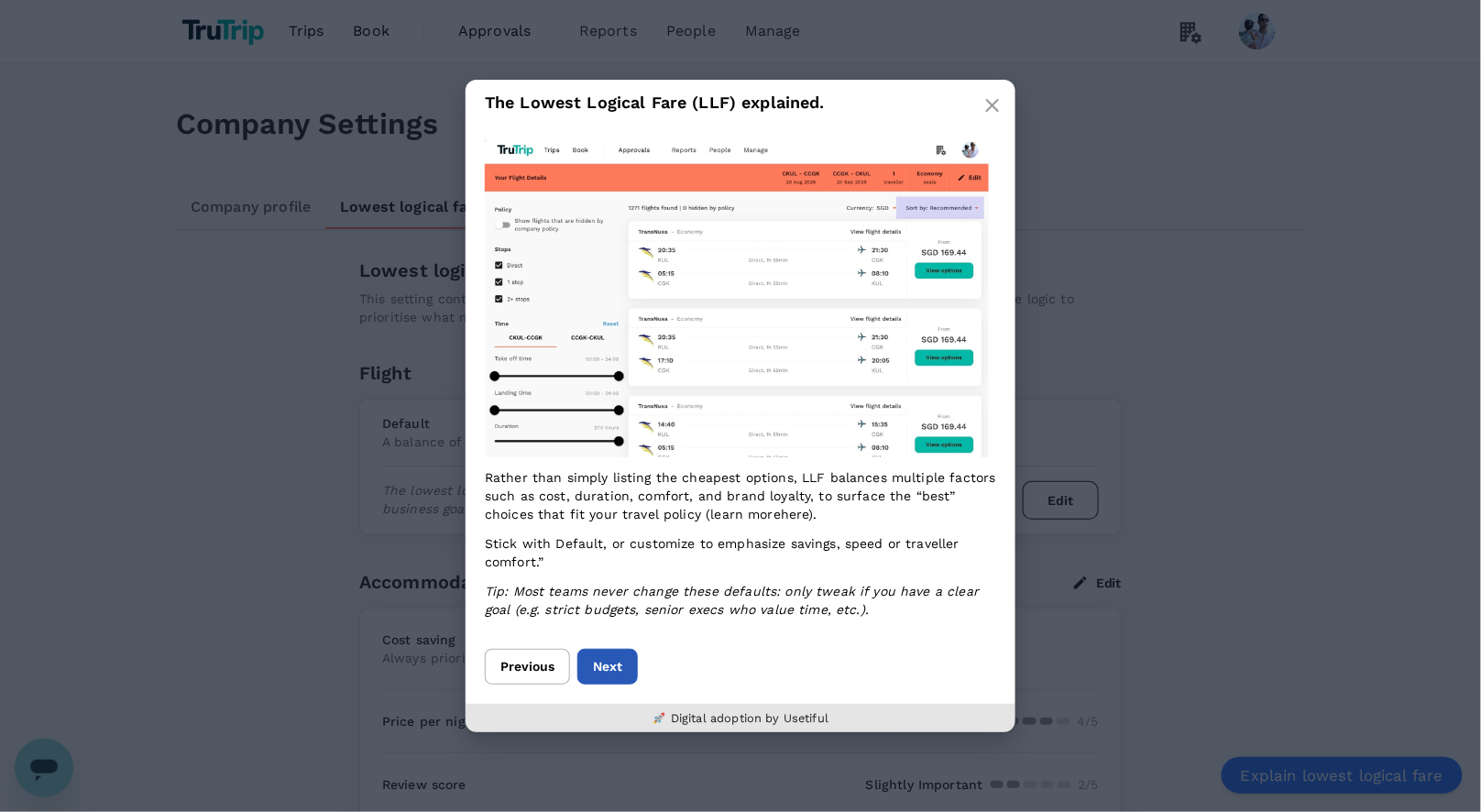 click on "Next" at bounding box center (608, 666) 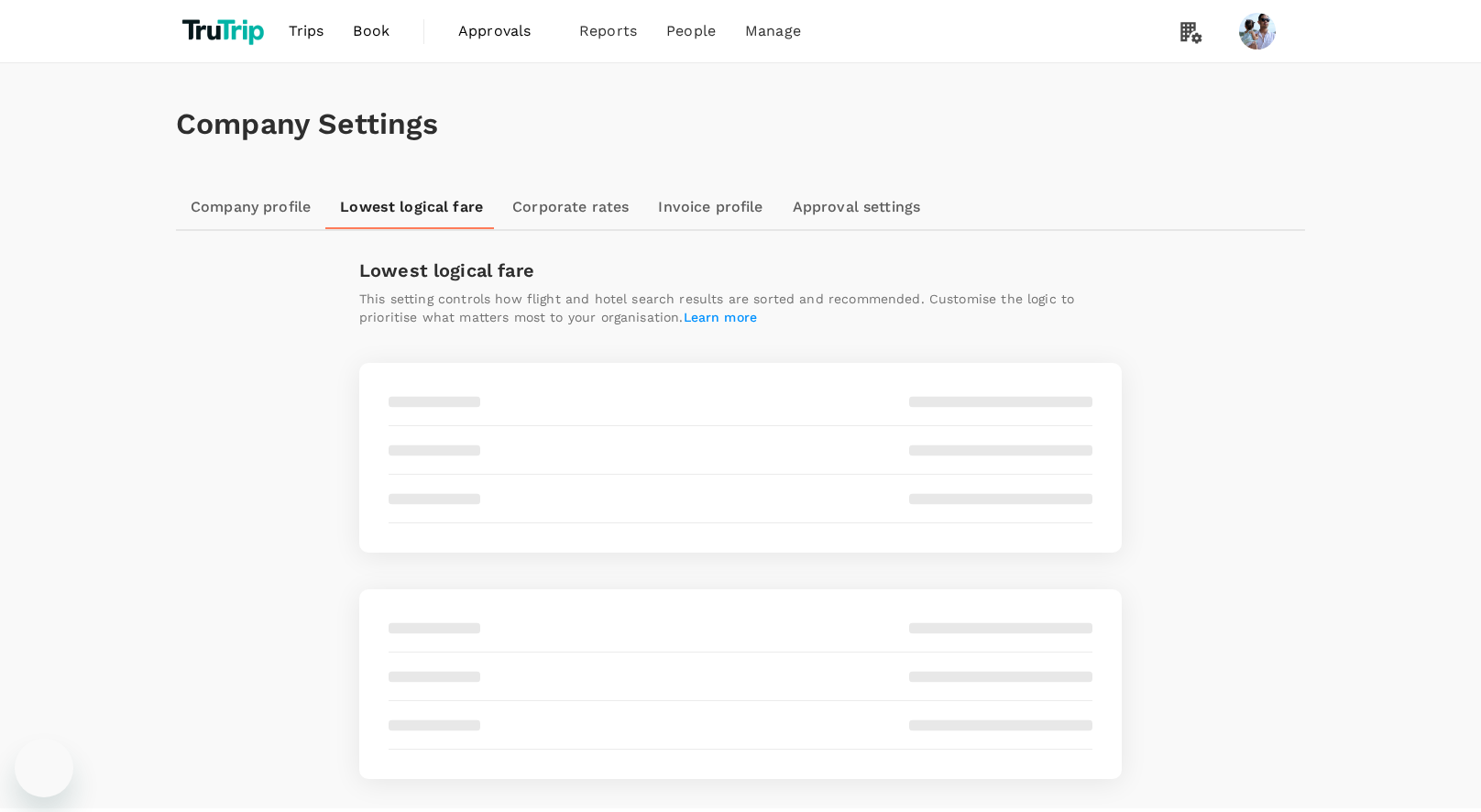 scroll, scrollTop: 0, scrollLeft: 0, axis: both 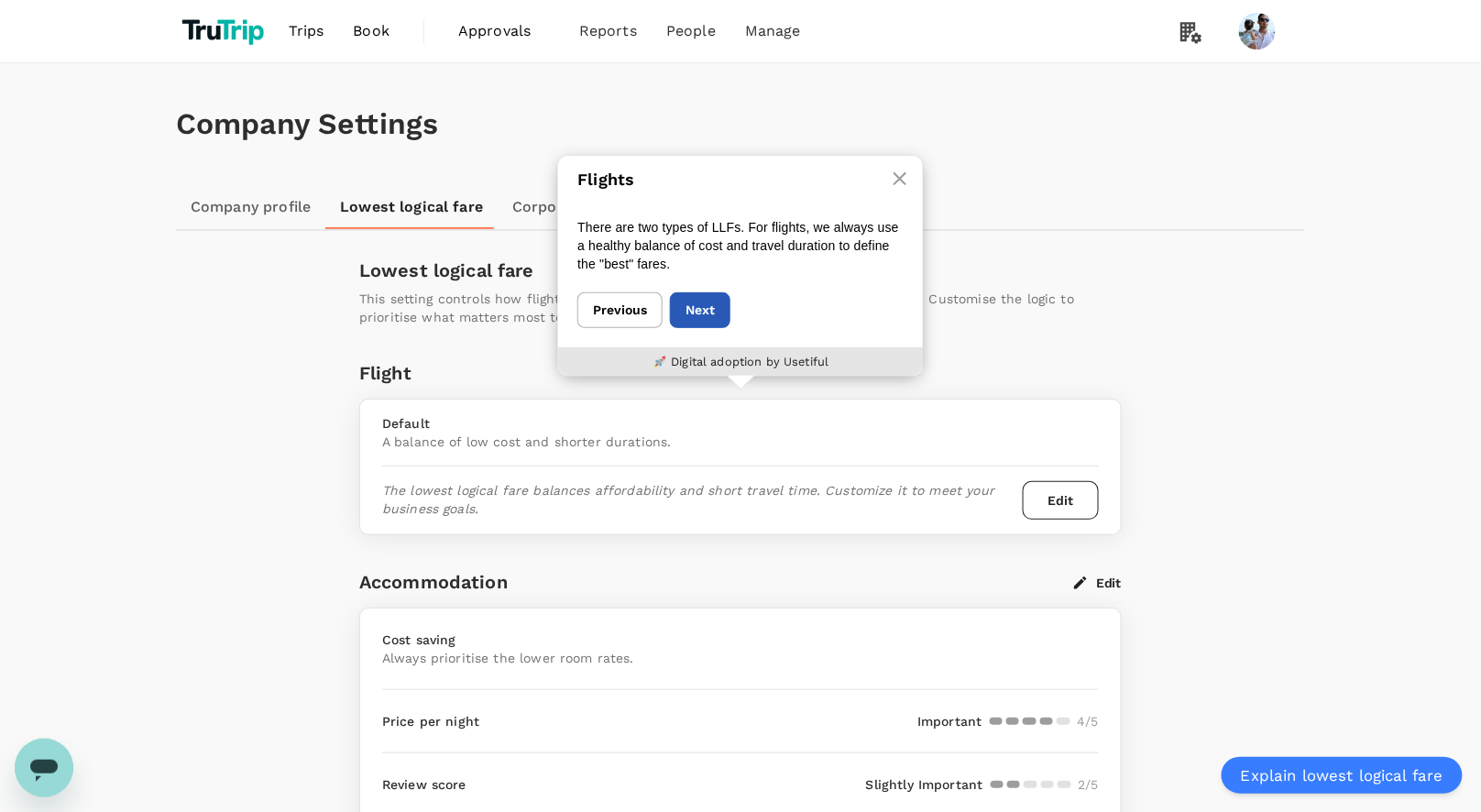 click on "Next" at bounding box center (700, 310) 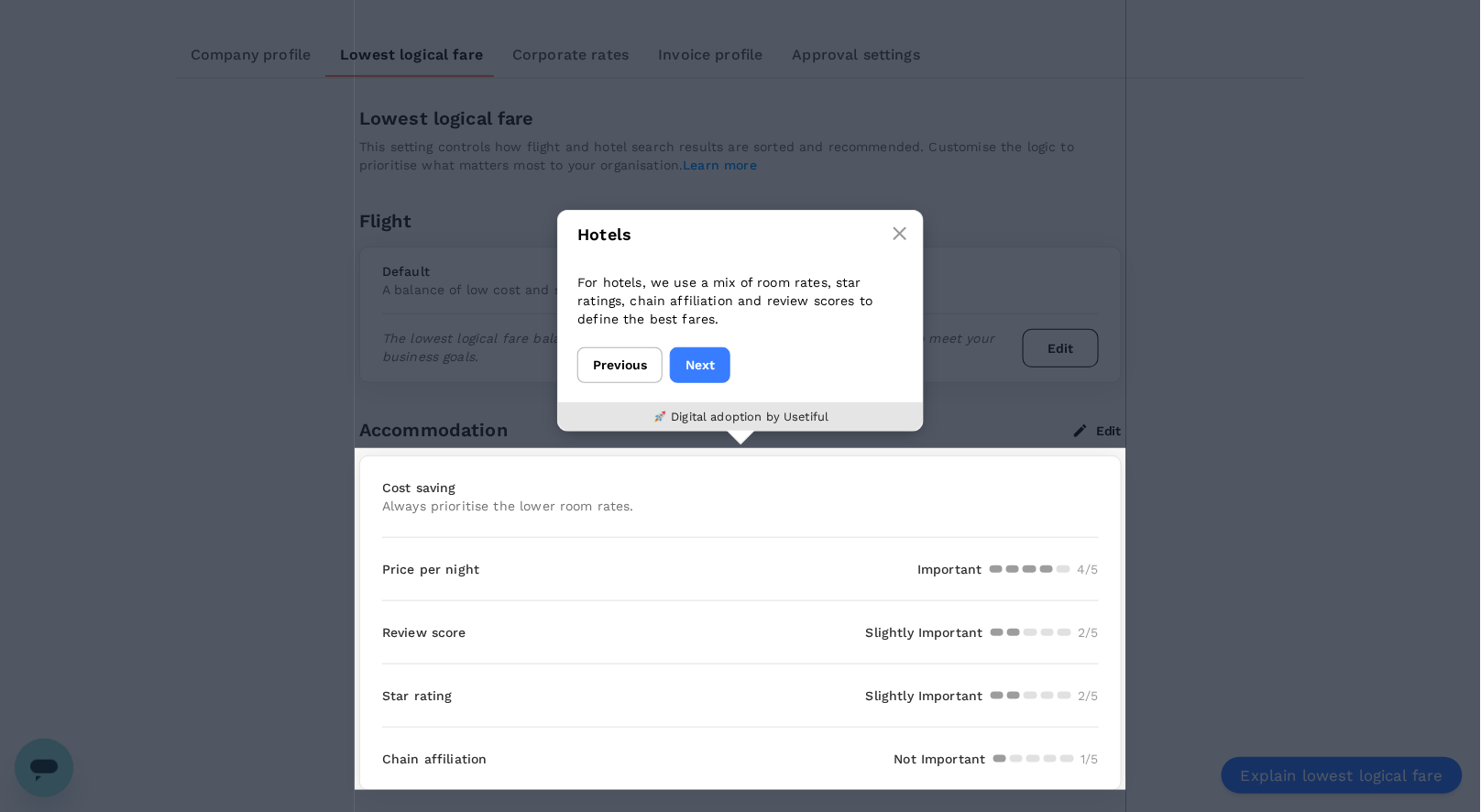 scroll, scrollTop: 203, scrollLeft: 0, axis: vertical 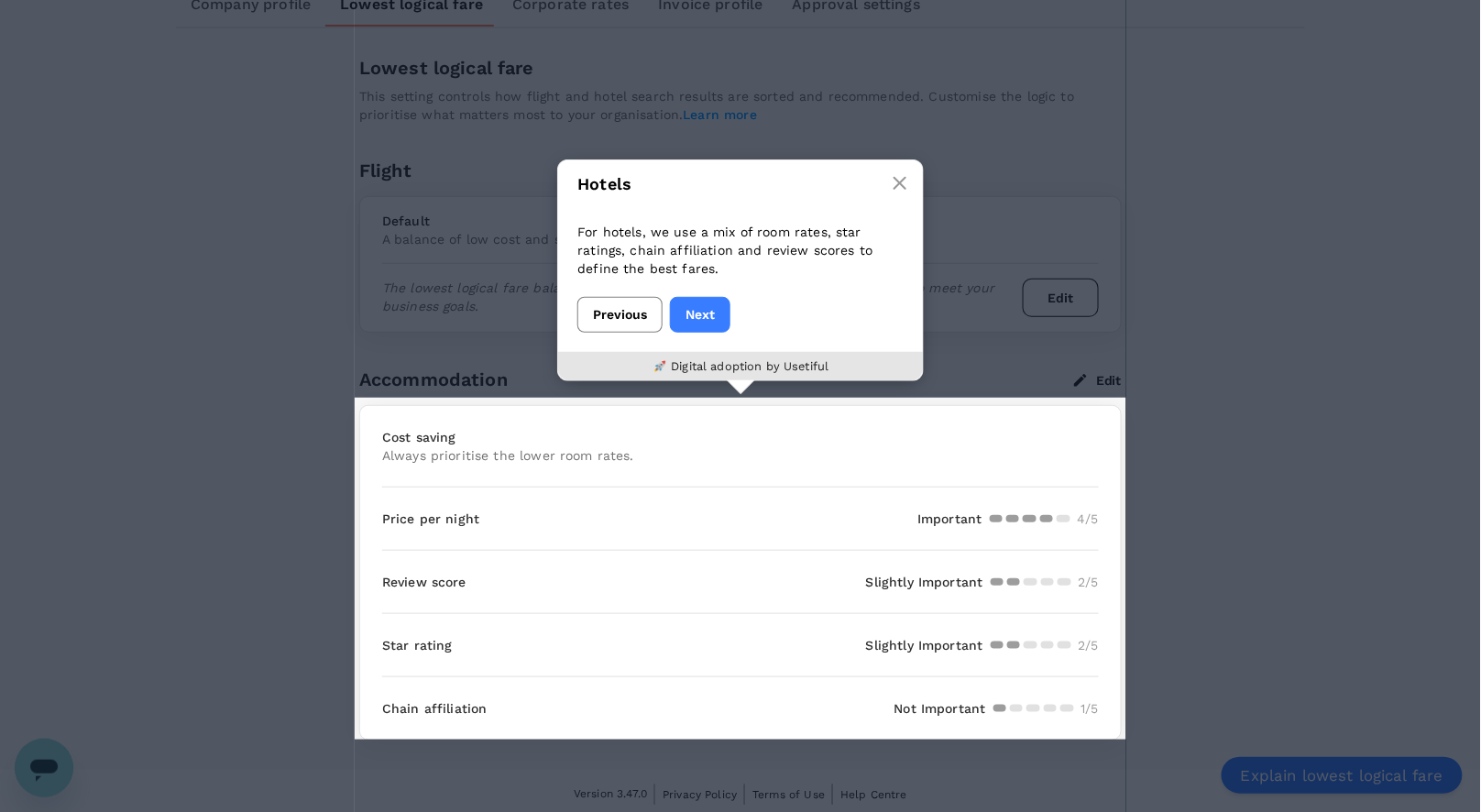 click on "Previous" at bounding box center (620, 314) 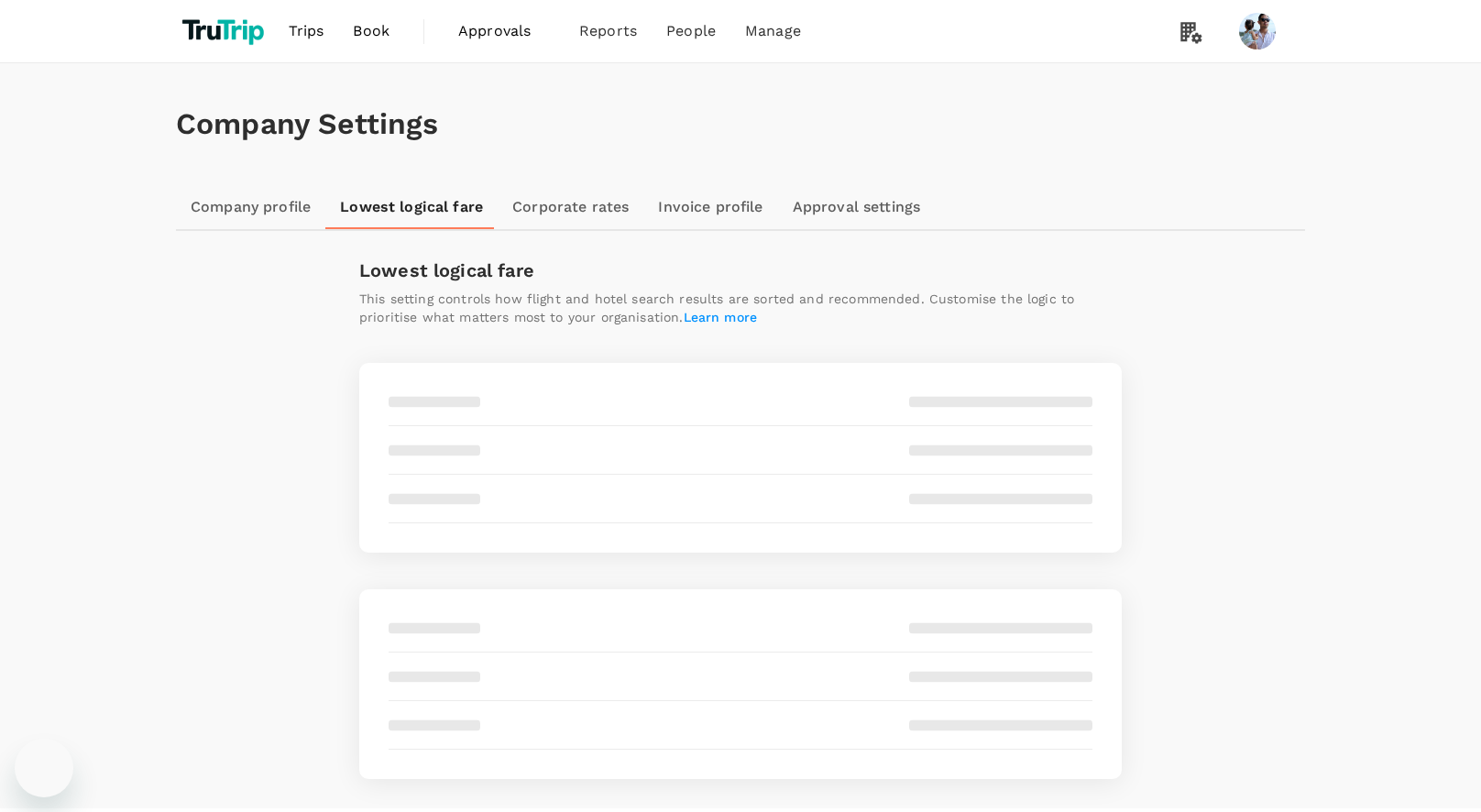 scroll, scrollTop: 0, scrollLeft: 0, axis: both 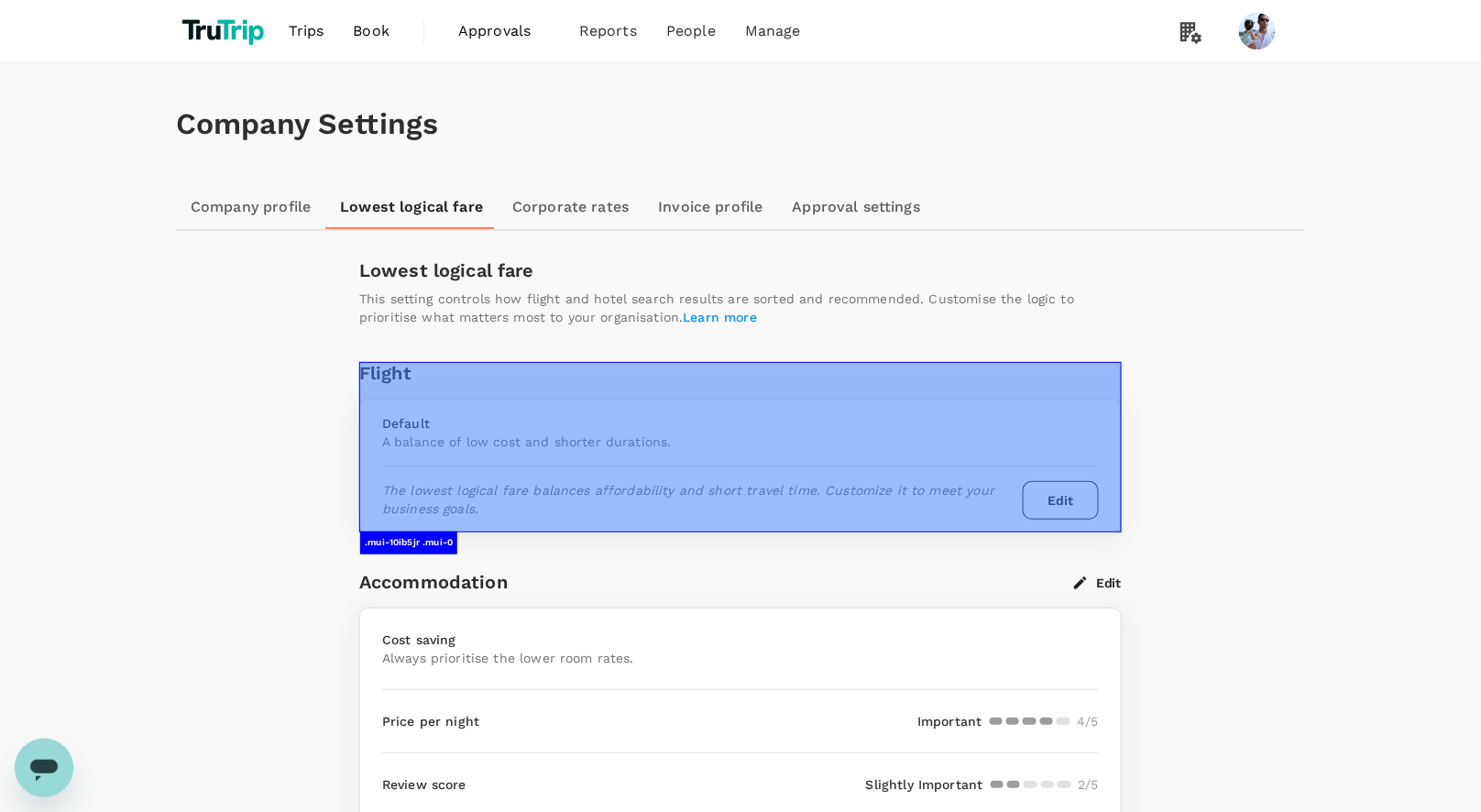 click on "Flight Default A balance of low cost and shorter durations. The lowest logical fare balances affordability and short travel time. Customize it to meet your business goals. Edit" at bounding box center (740, 449) 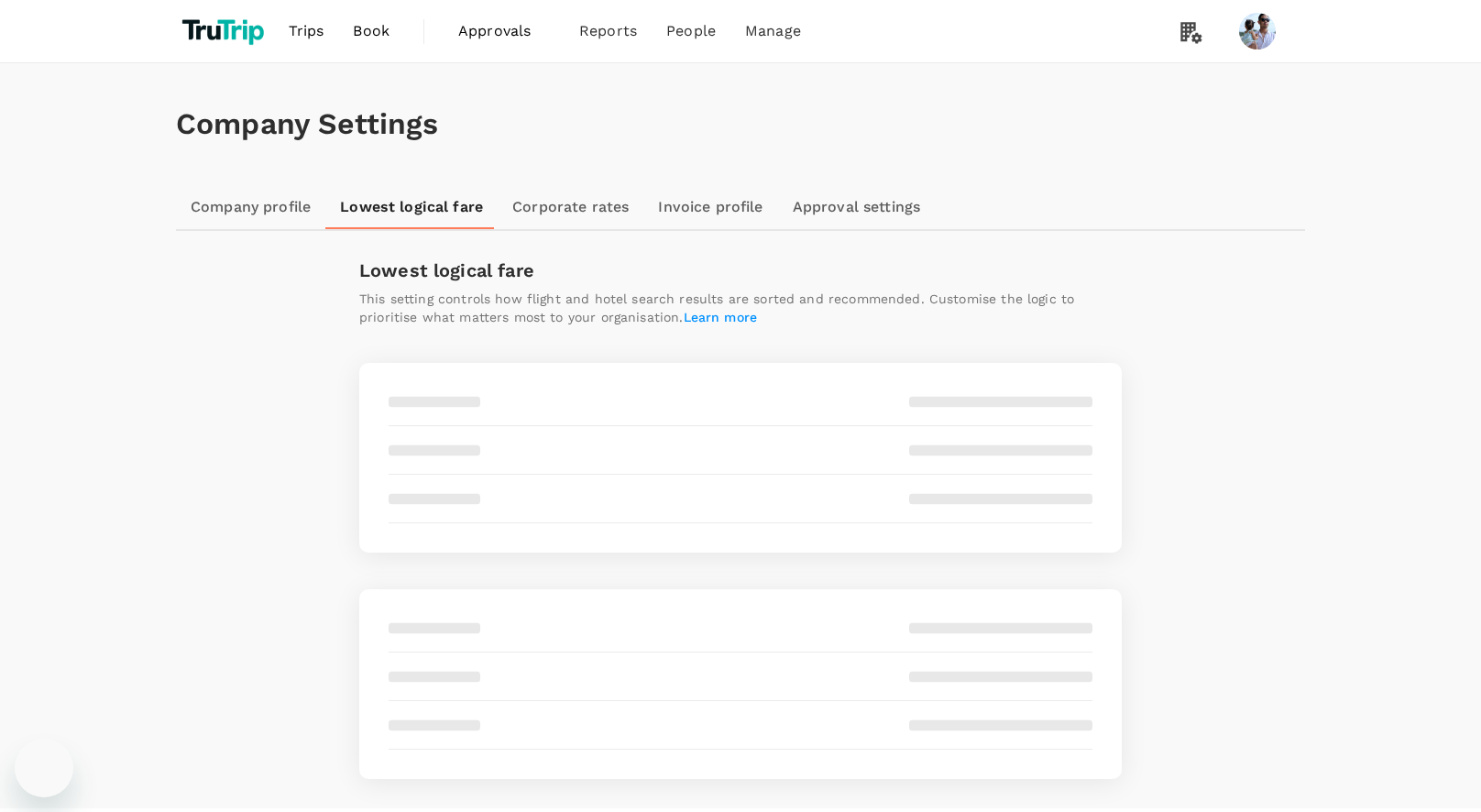 scroll, scrollTop: 0, scrollLeft: 0, axis: both 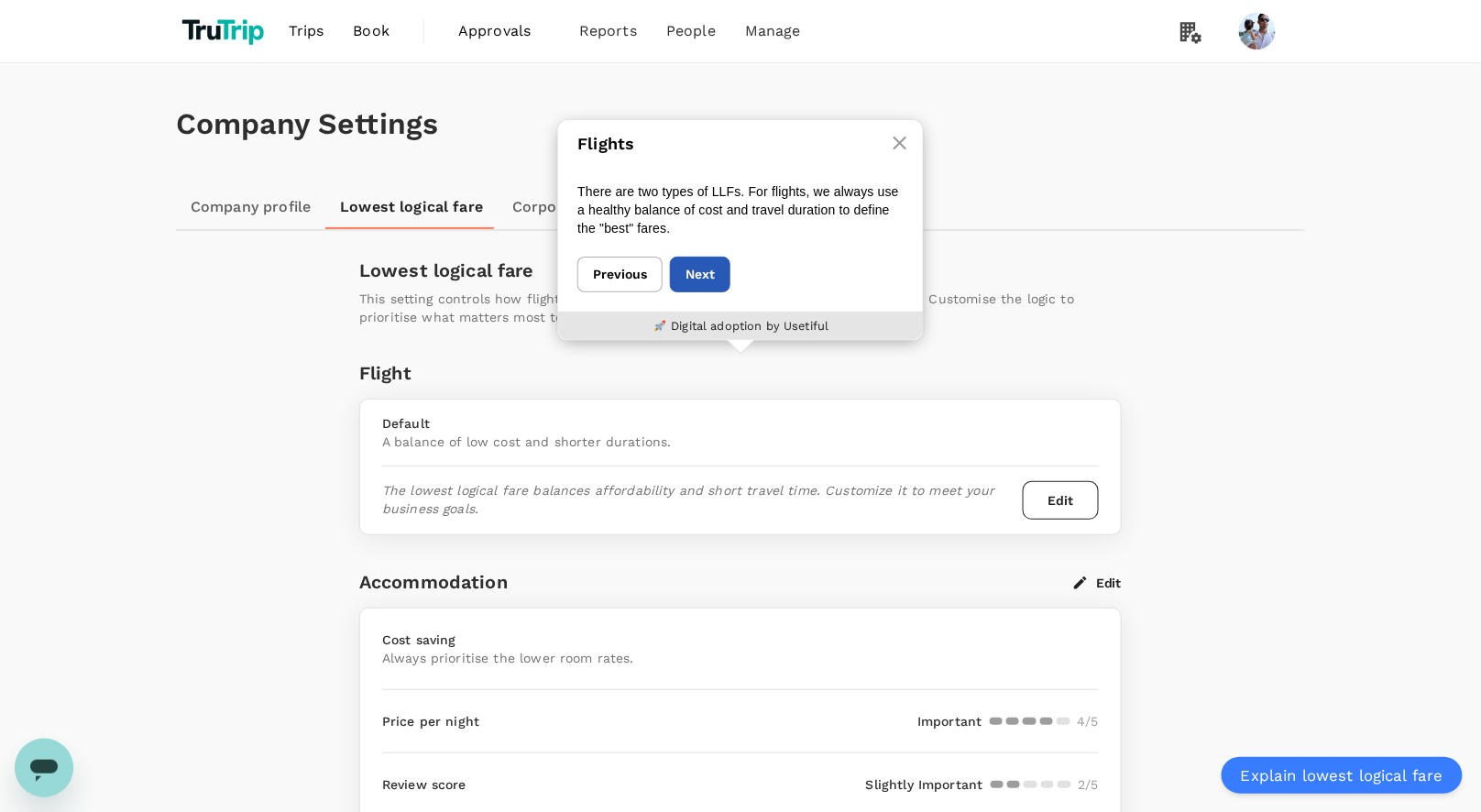 click on "Next" at bounding box center (700, 274) 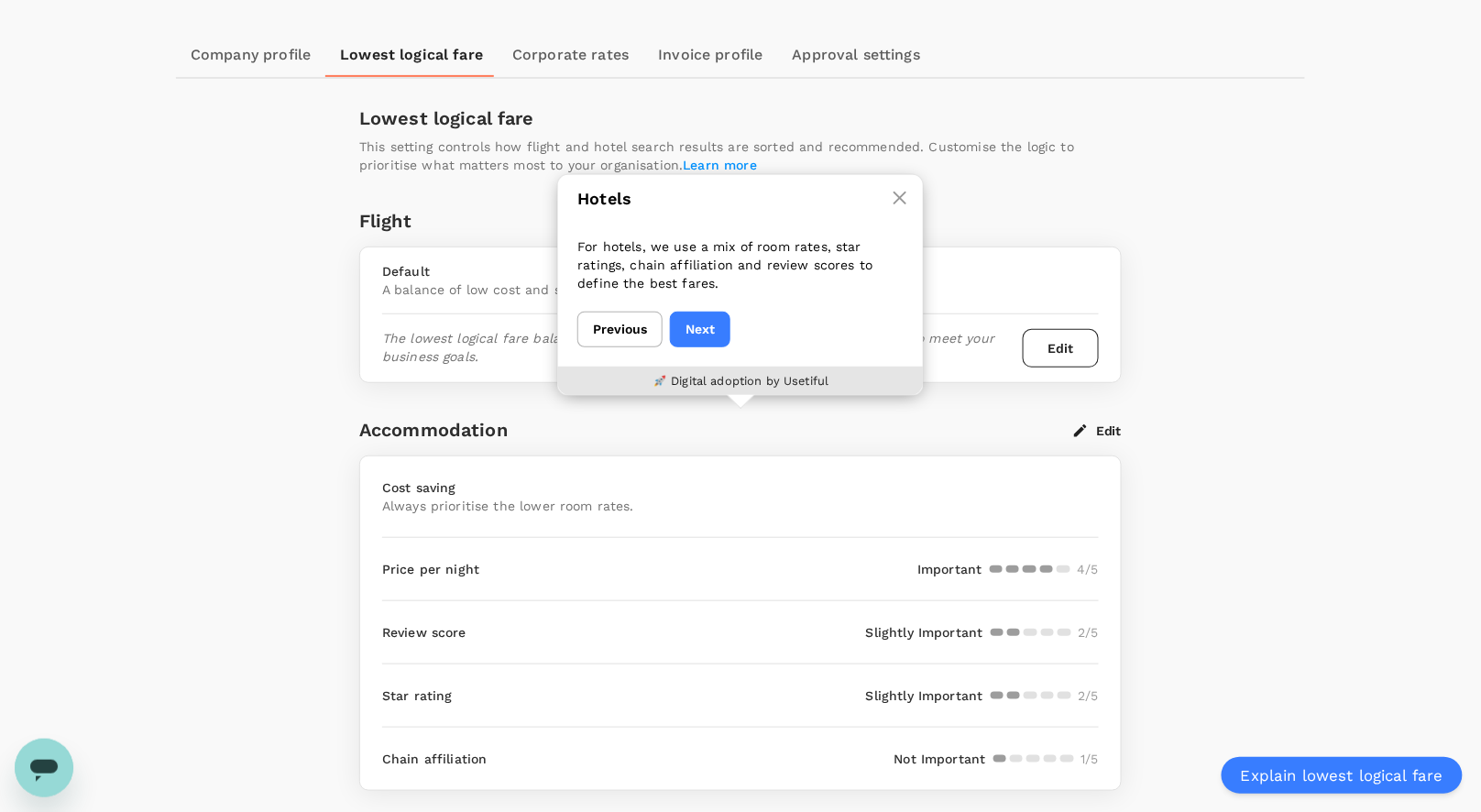 scroll, scrollTop: 203, scrollLeft: 0, axis: vertical 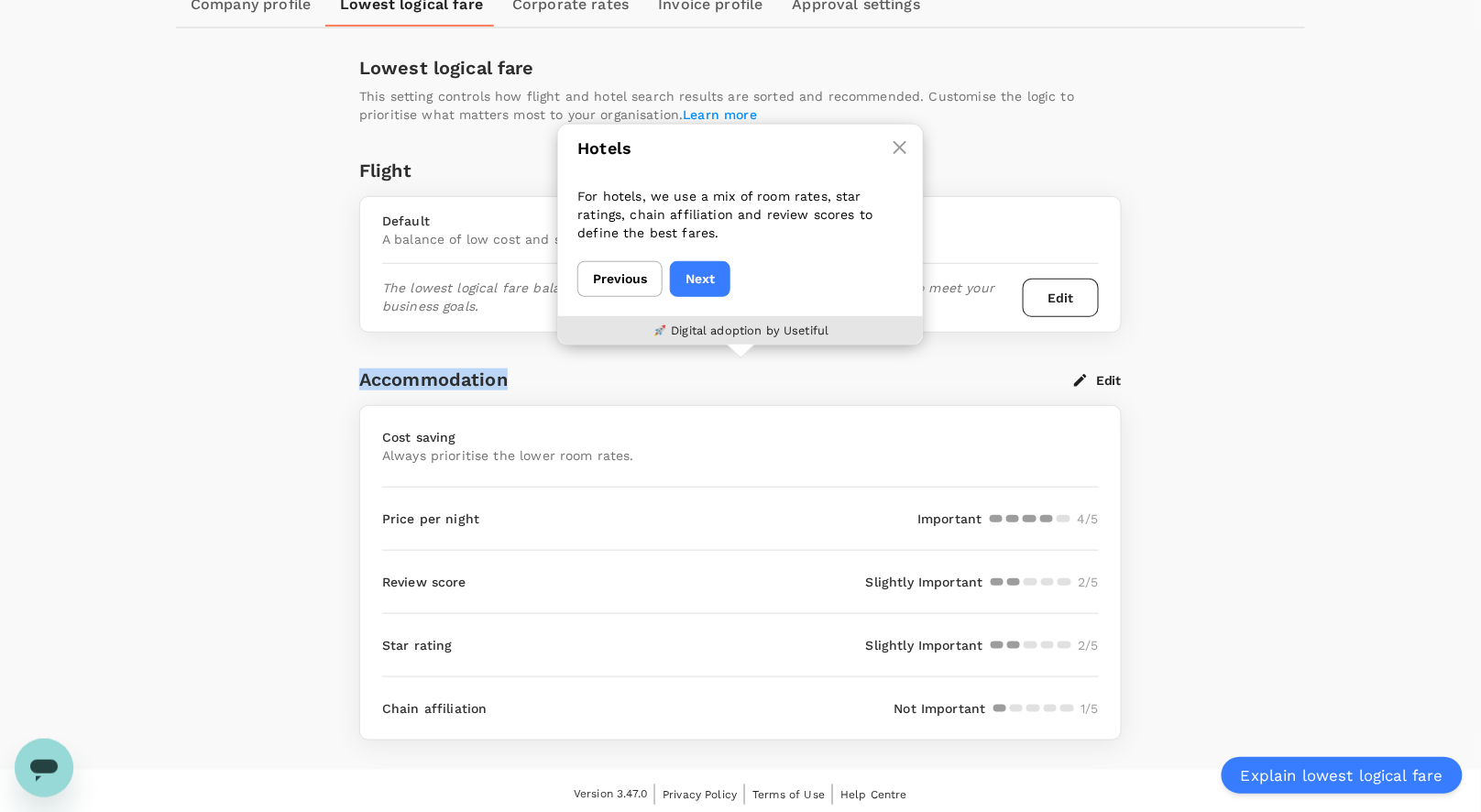 drag, startPoint x: 736, startPoint y: 351, endPoint x: 545, endPoint y: 368, distance: 191.75505 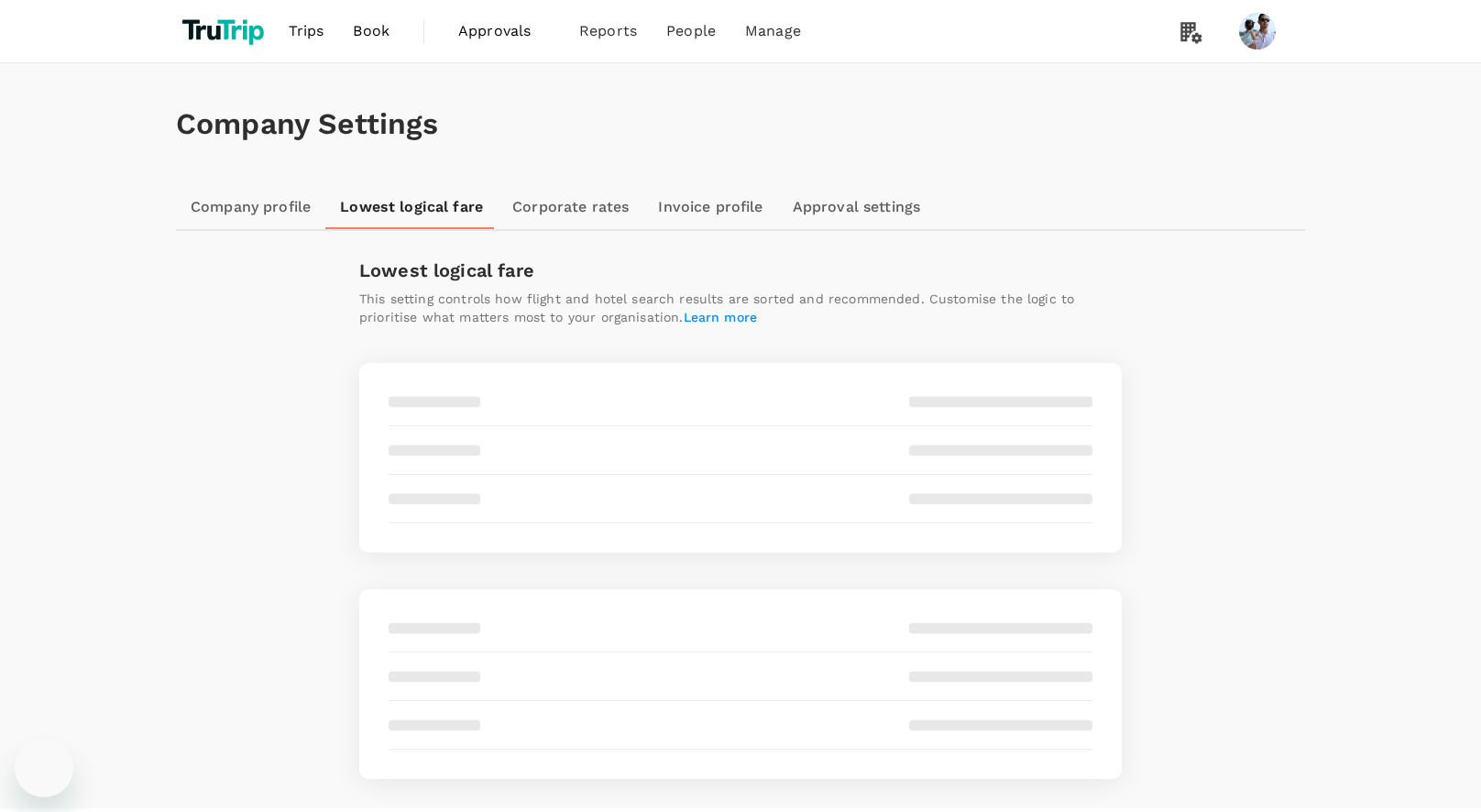 scroll, scrollTop: 0, scrollLeft: 0, axis: both 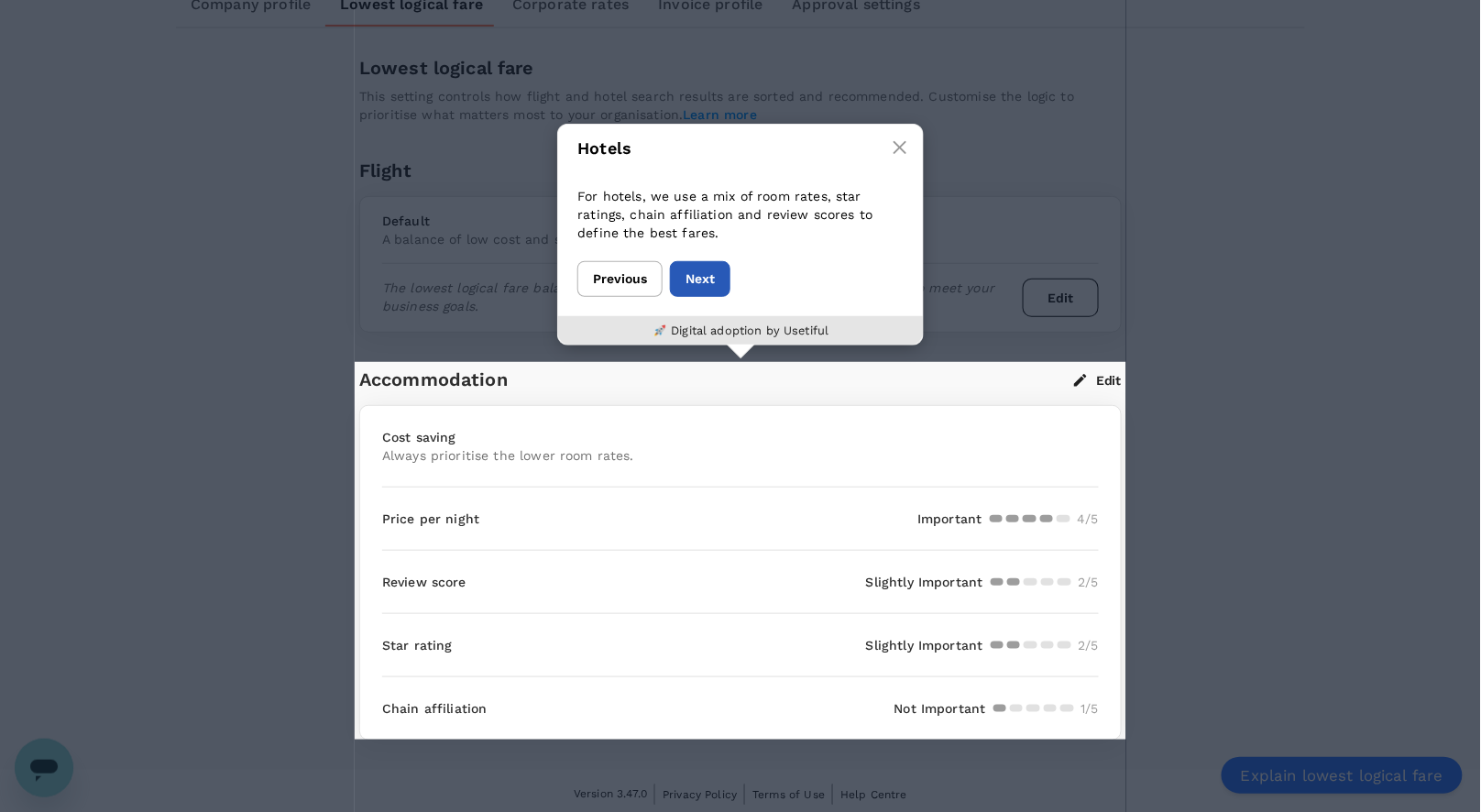 click on "Next" at bounding box center (700, 279) 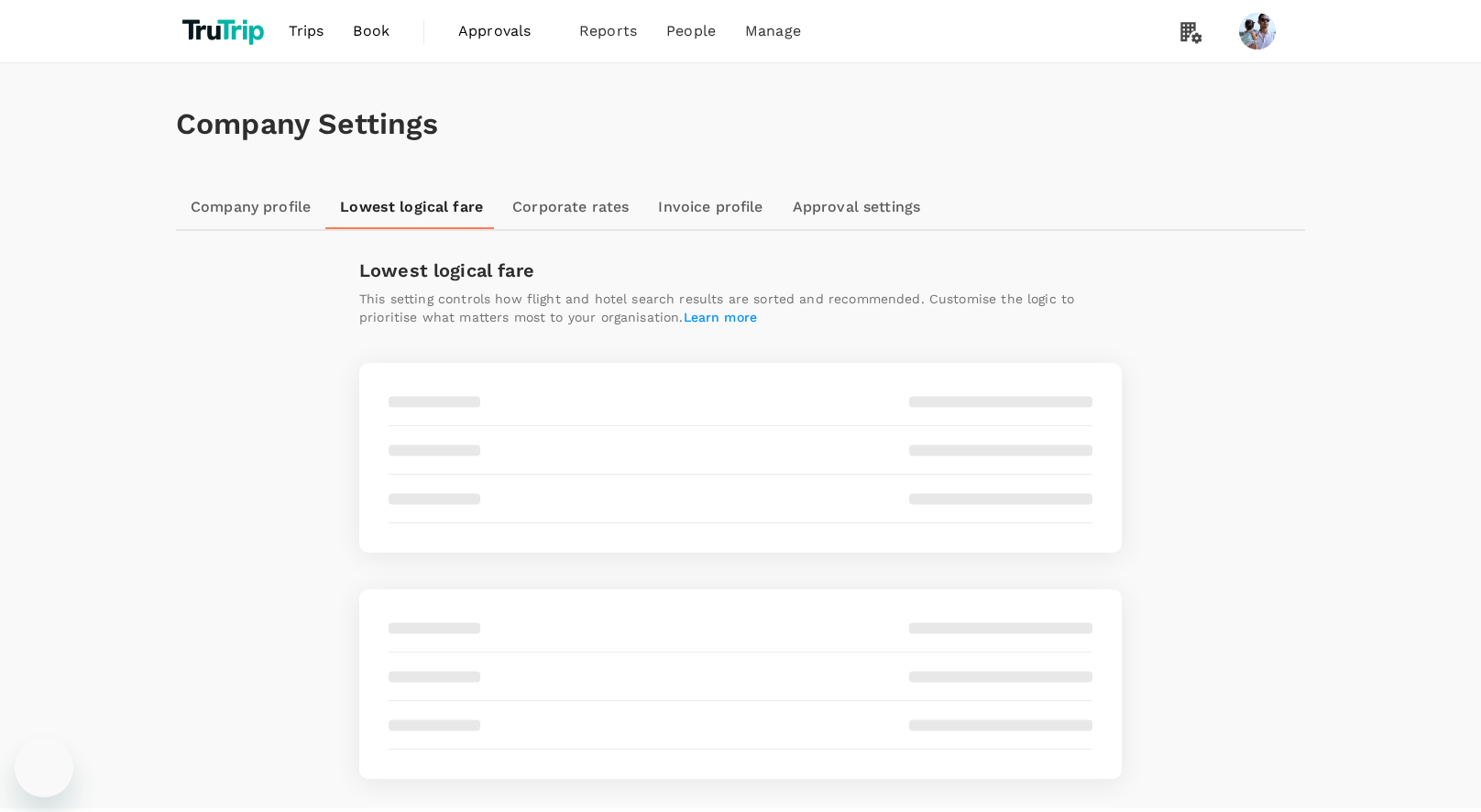 scroll, scrollTop: 0, scrollLeft: 0, axis: both 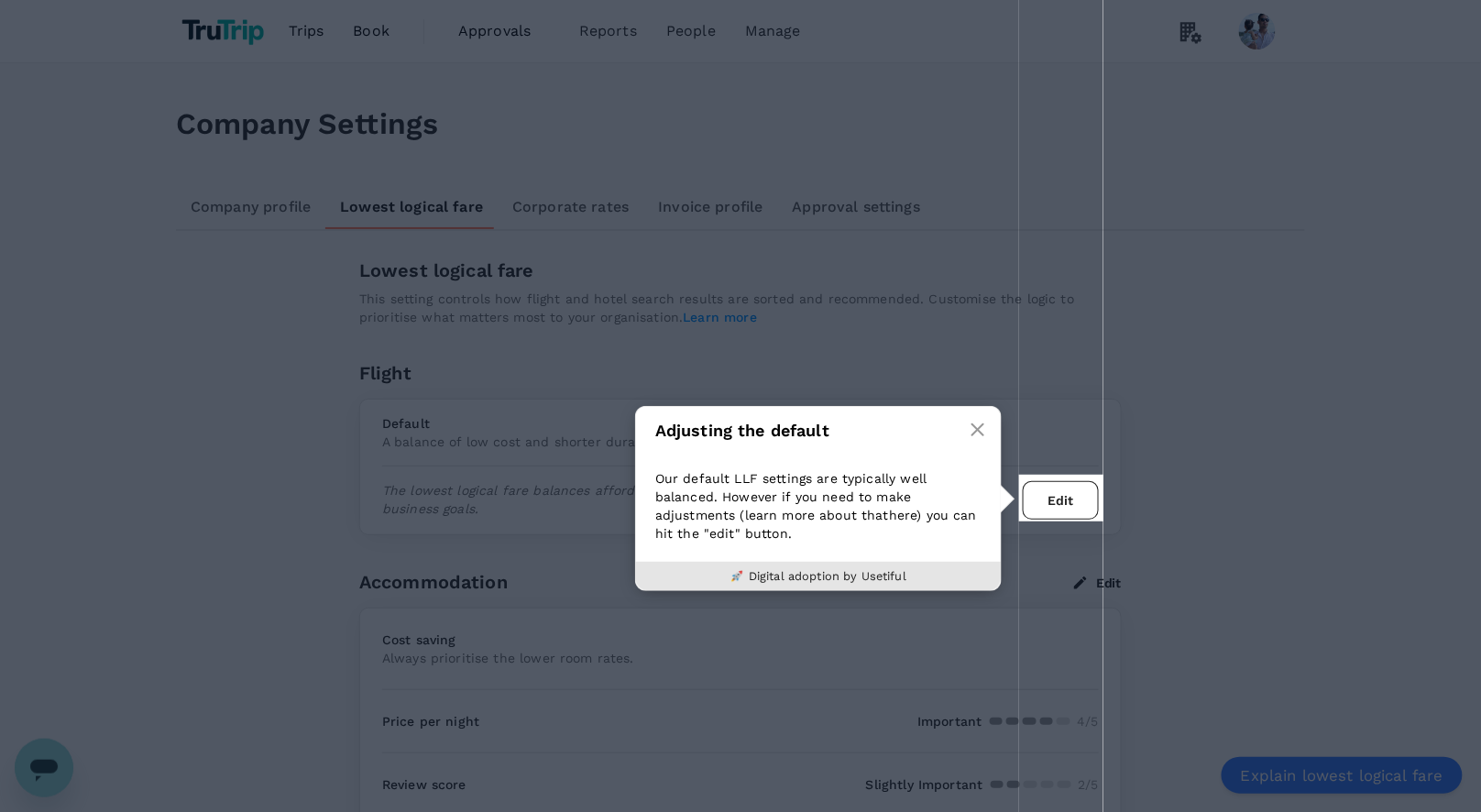 click at bounding box center (510, 508) 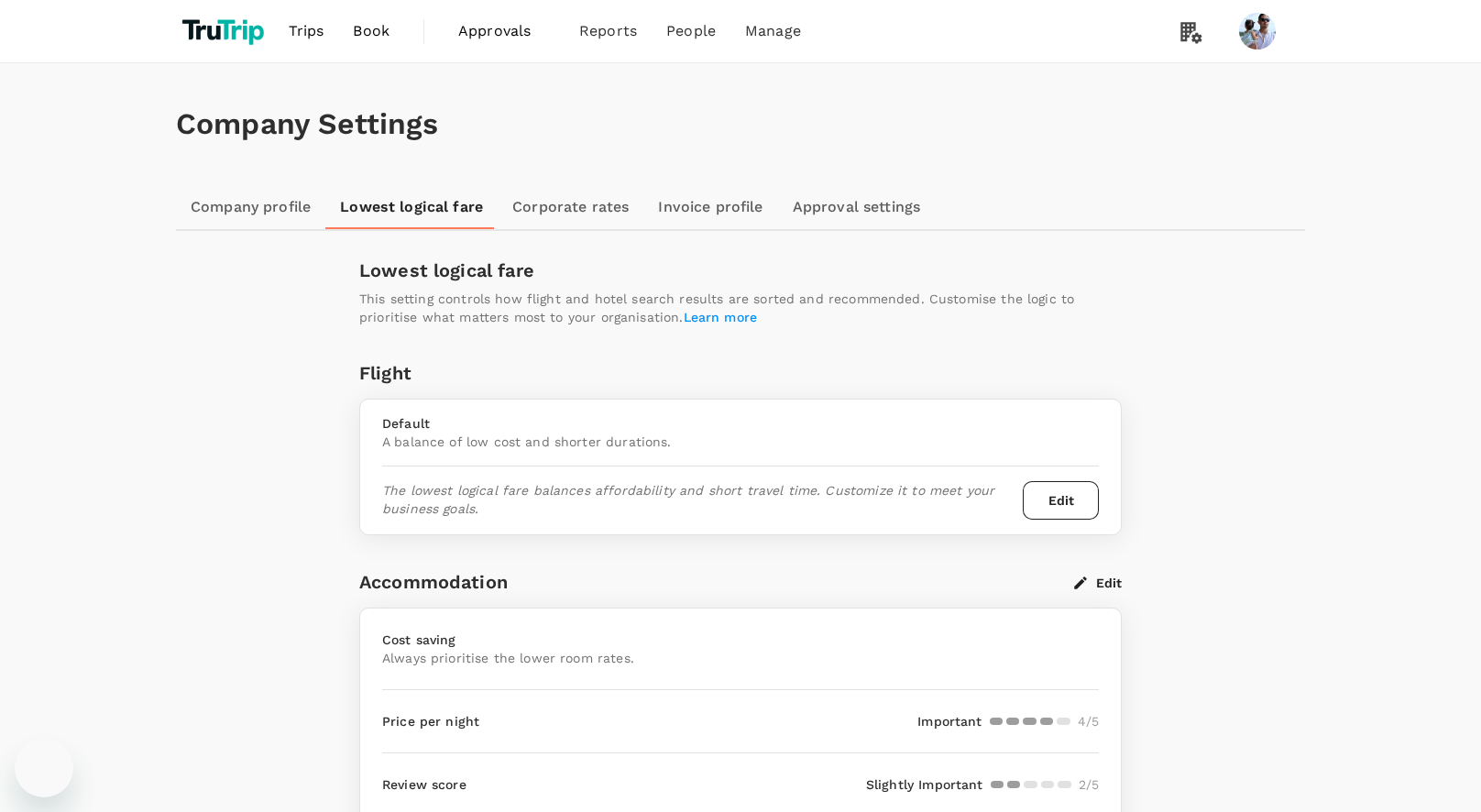 scroll, scrollTop: 0, scrollLeft: 0, axis: both 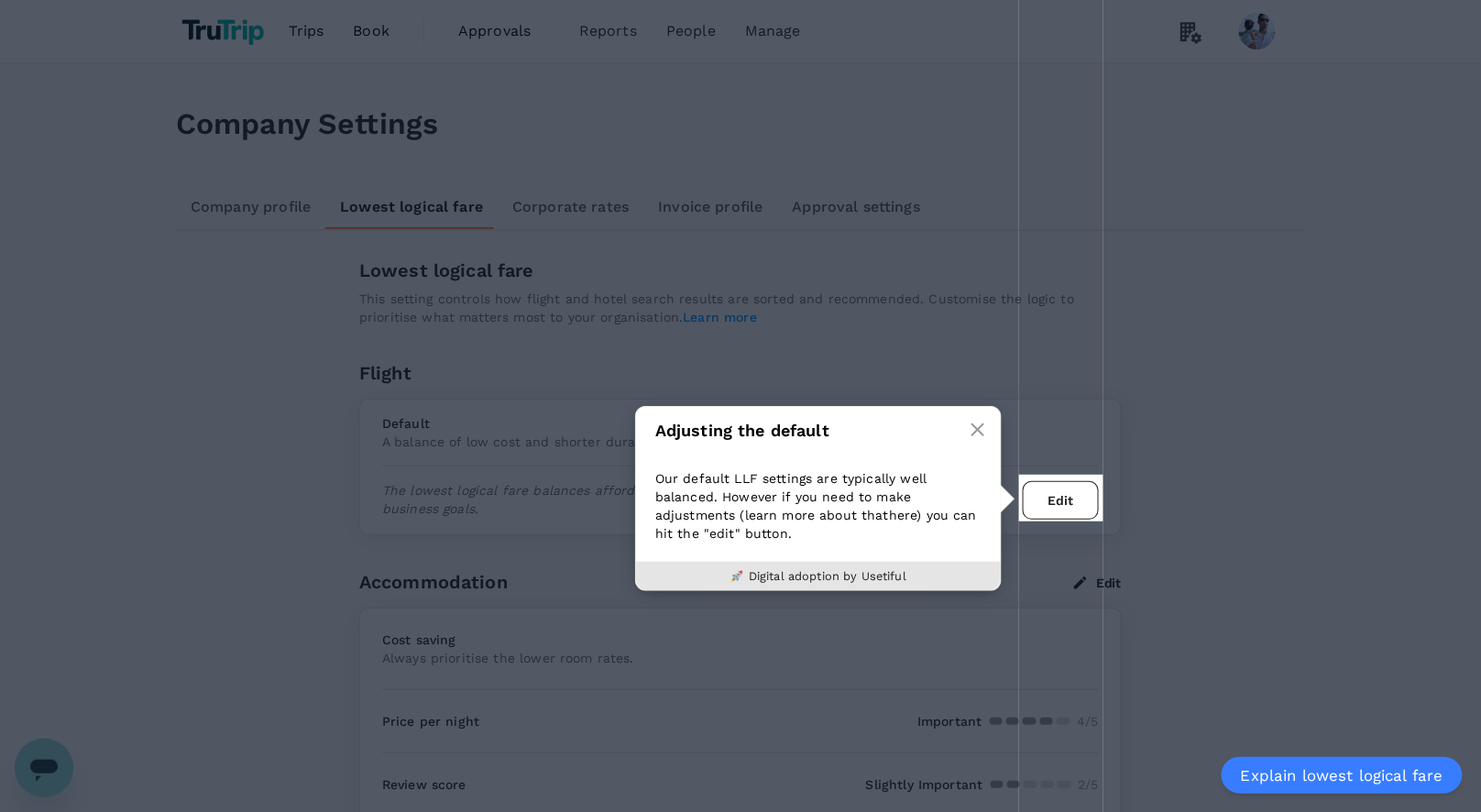 click on "Restart" at bounding box center [95, 993] 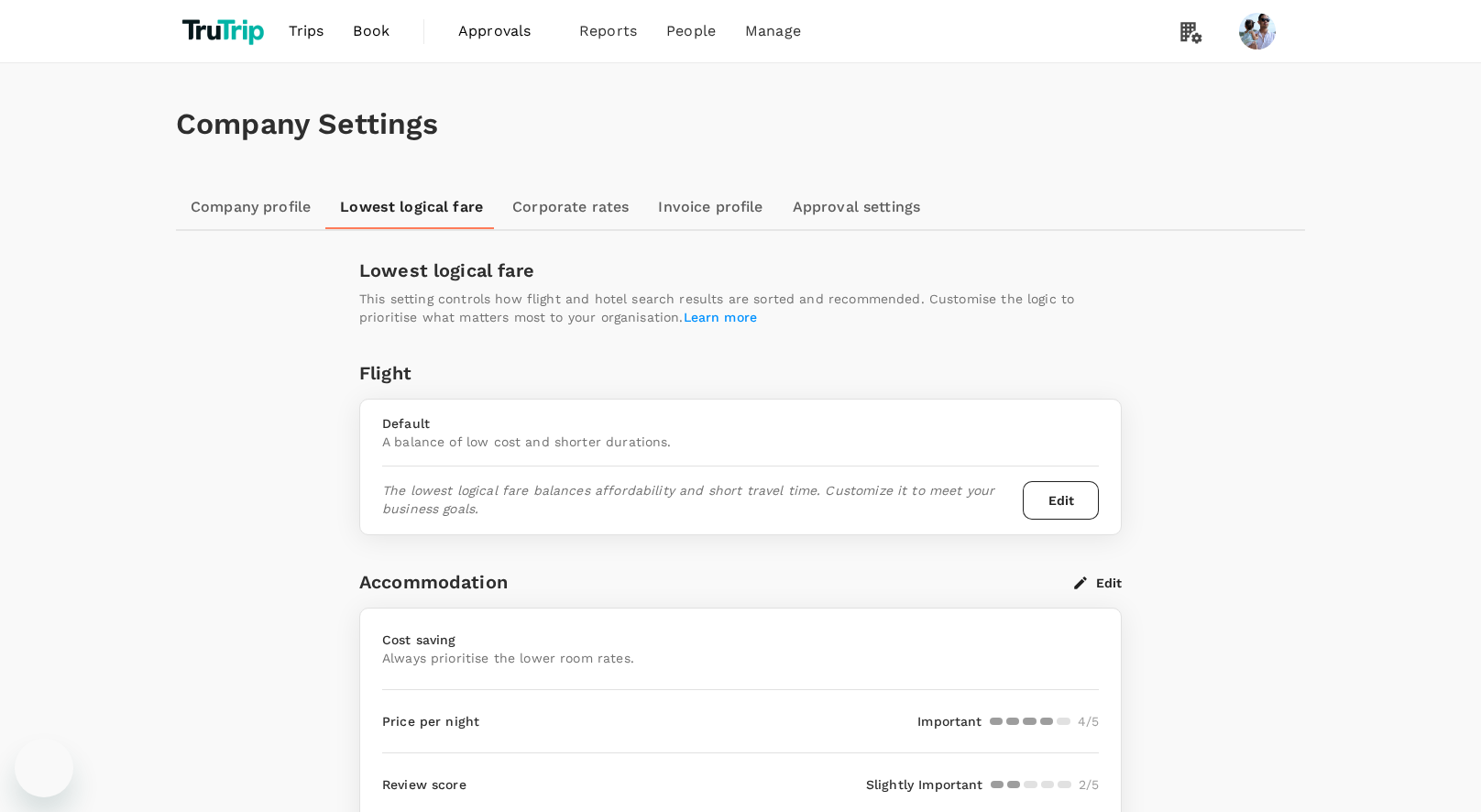 scroll, scrollTop: 0, scrollLeft: 0, axis: both 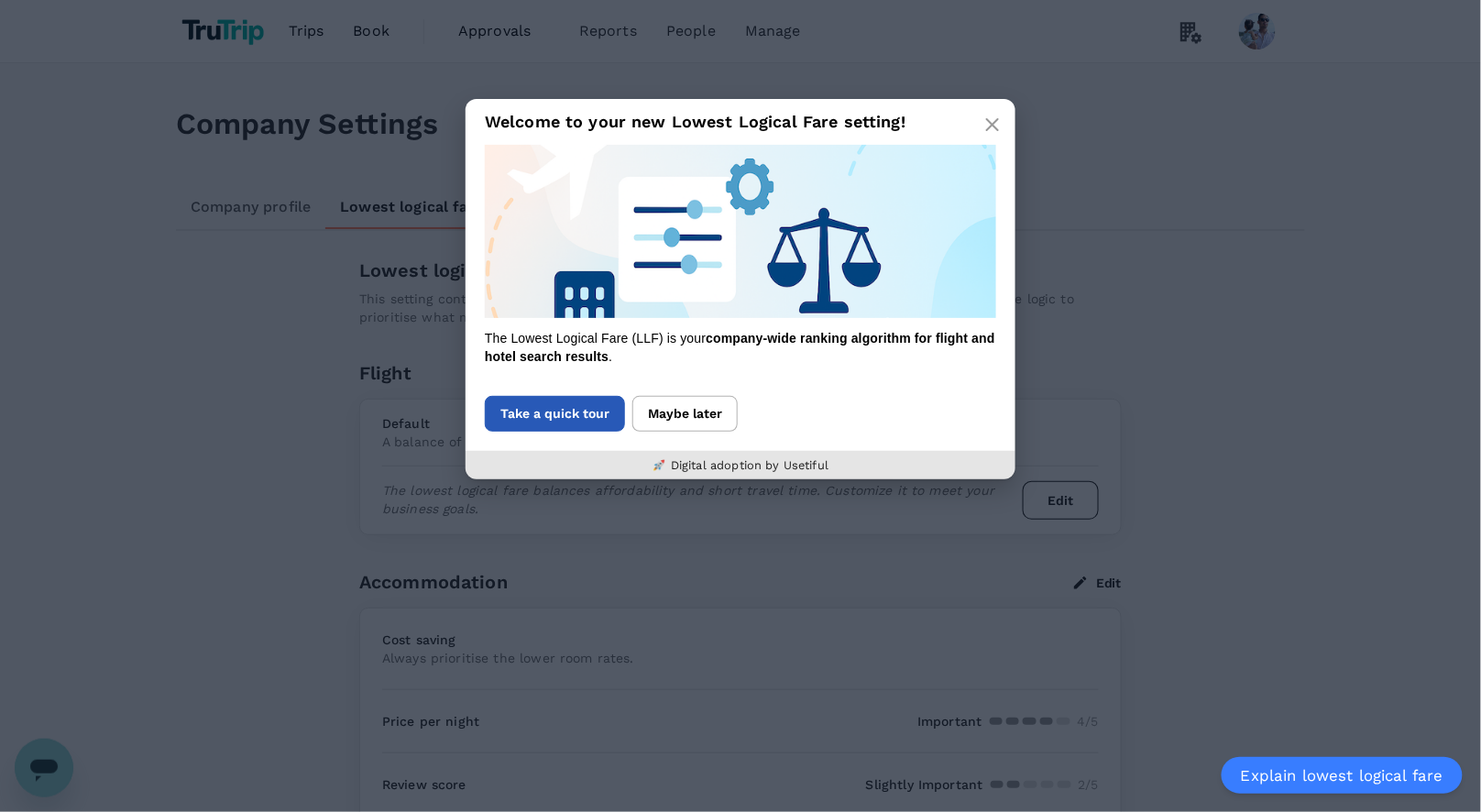 click on "Take a quick tour" at bounding box center (554, 413) 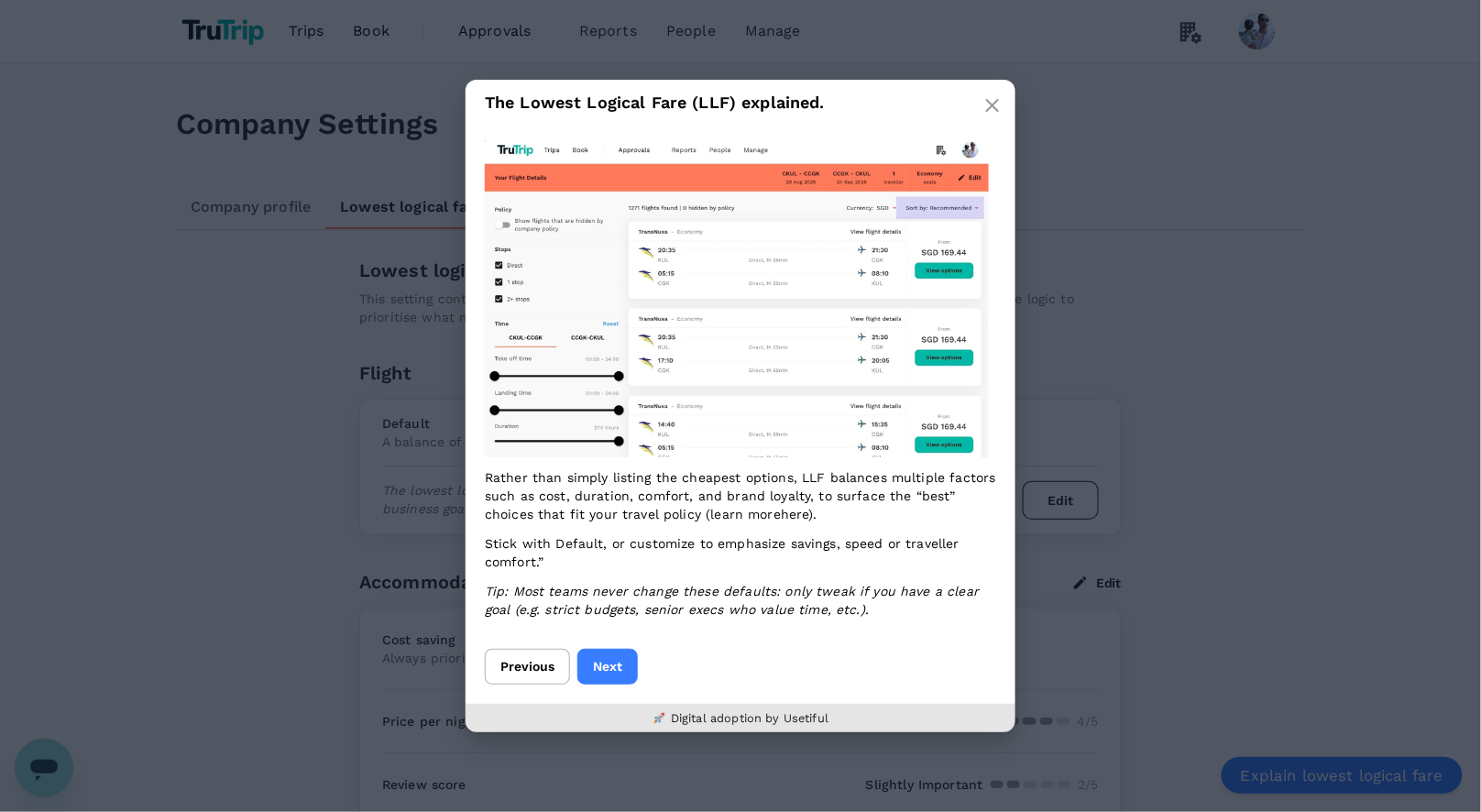scroll, scrollTop: 12, scrollLeft: 0, axis: vertical 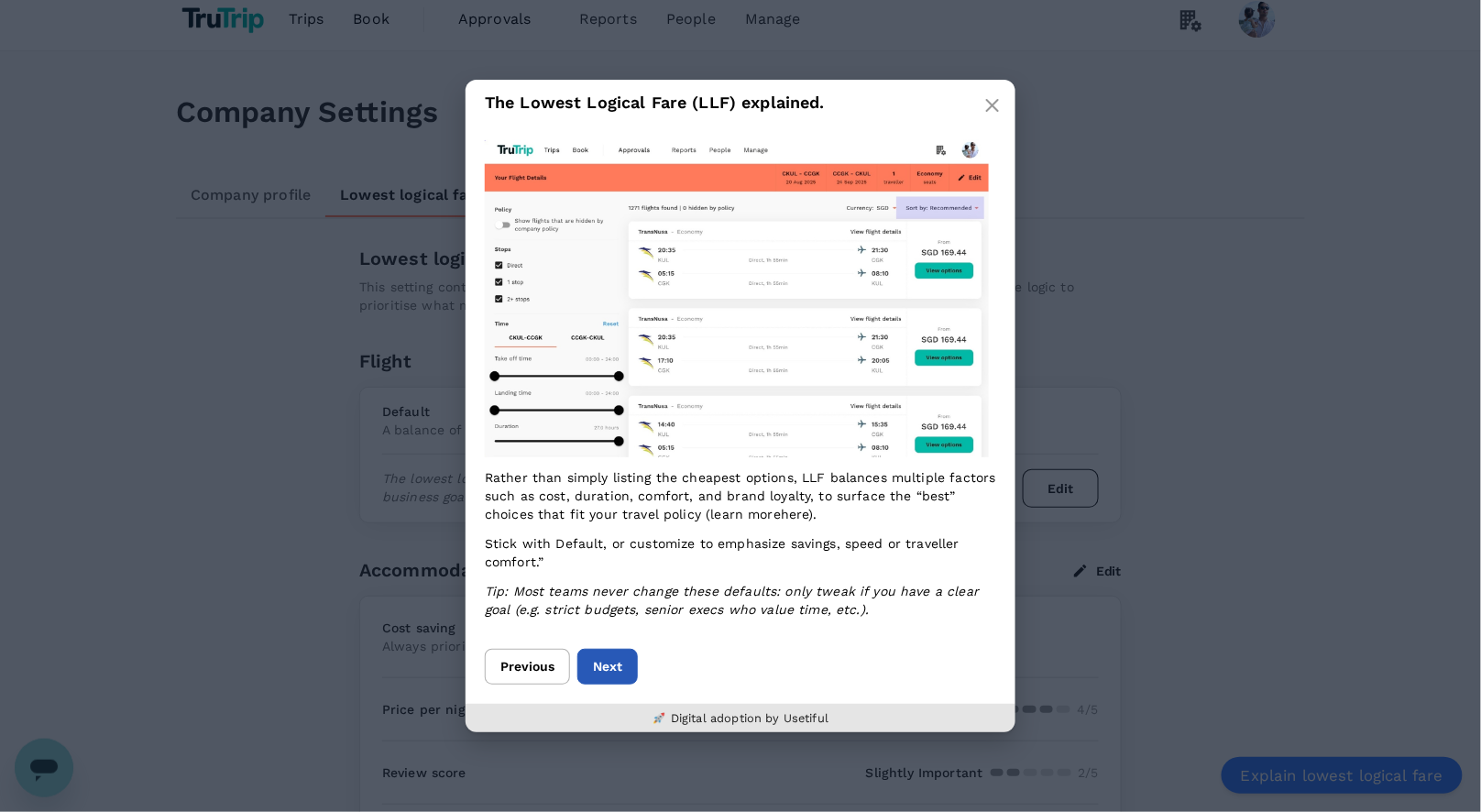 click on "Next" at bounding box center [608, 666] 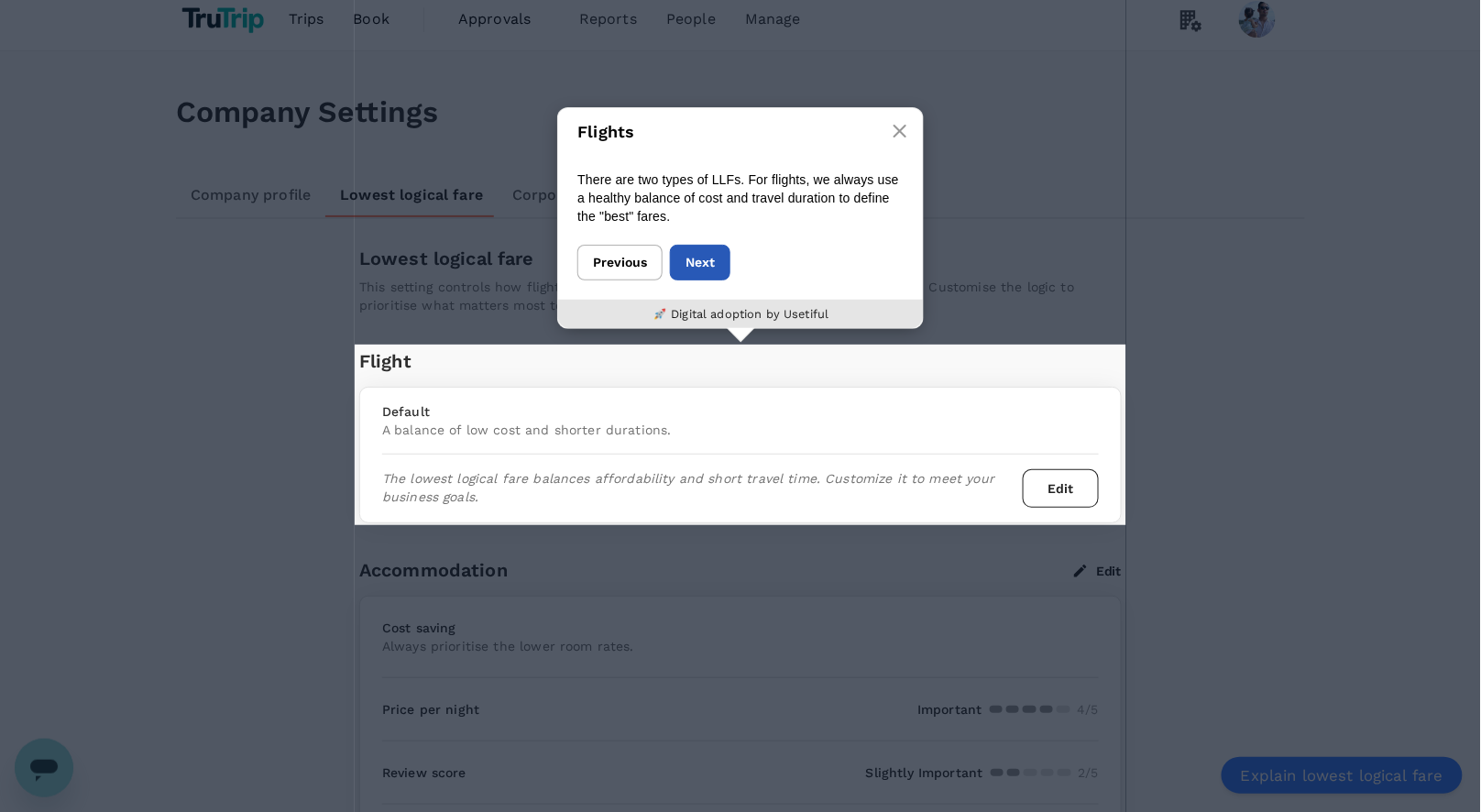 click on "Next" at bounding box center [700, 262] 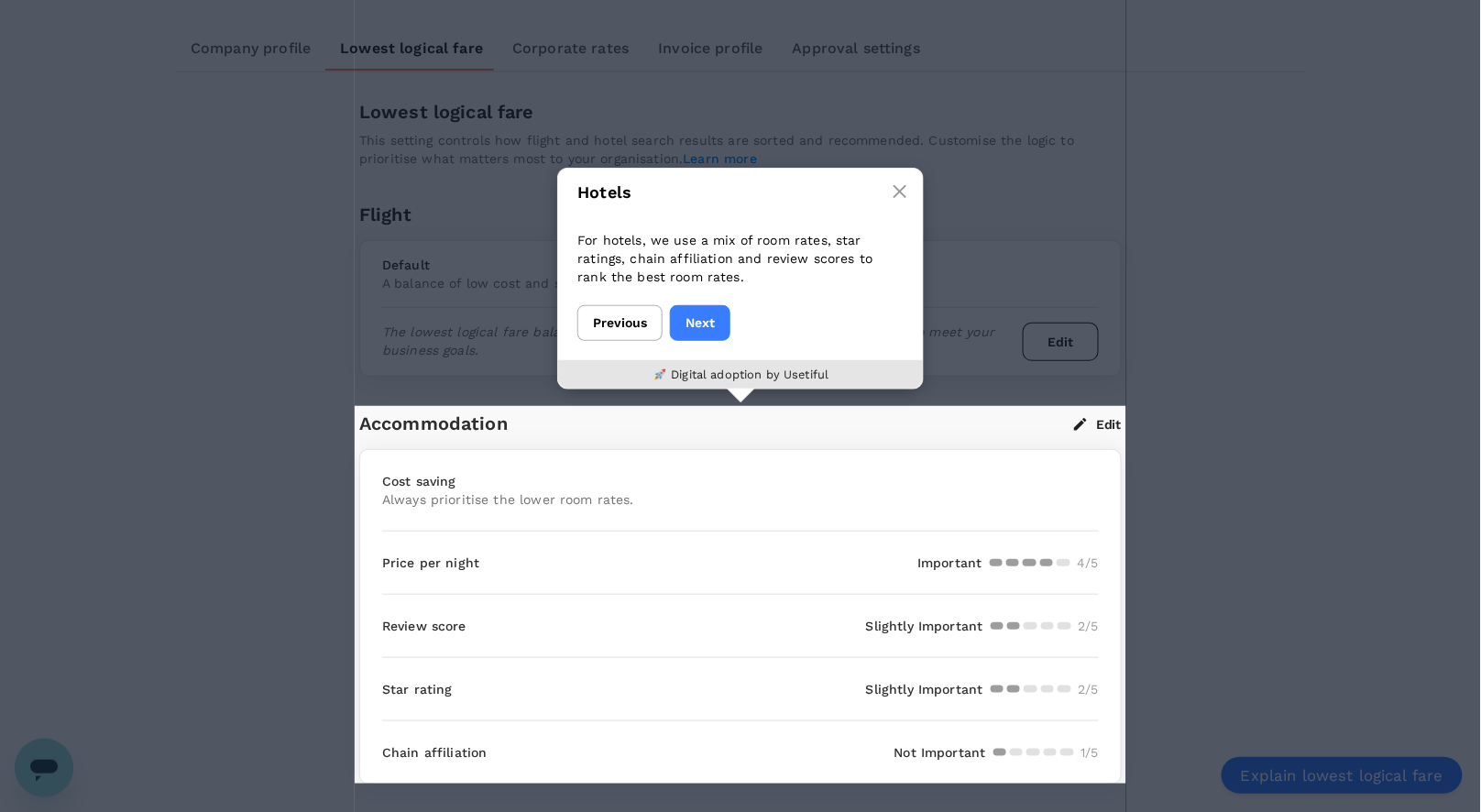 scroll, scrollTop: 203, scrollLeft: 0, axis: vertical 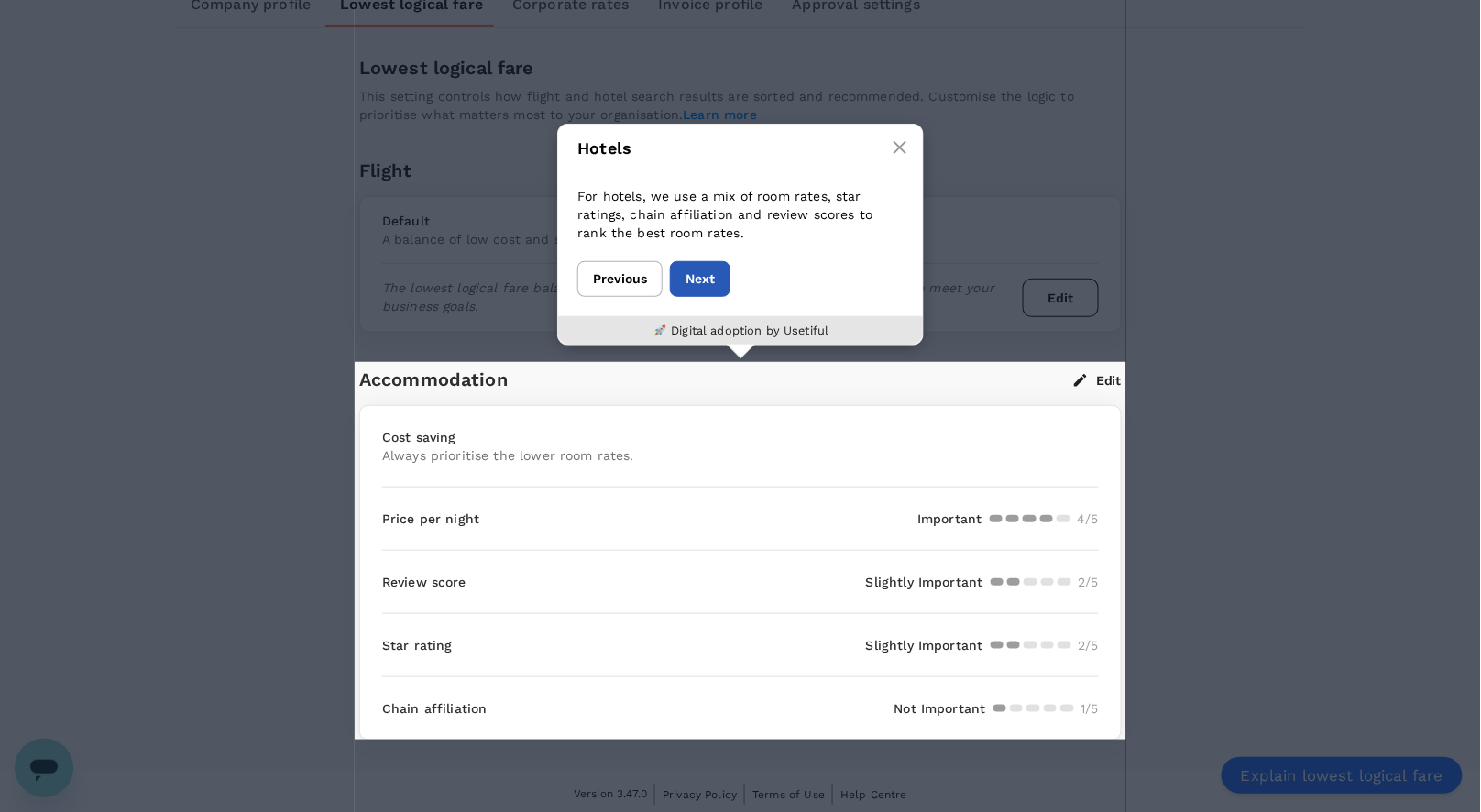 click on "Next" at bounding box center [700, 279] 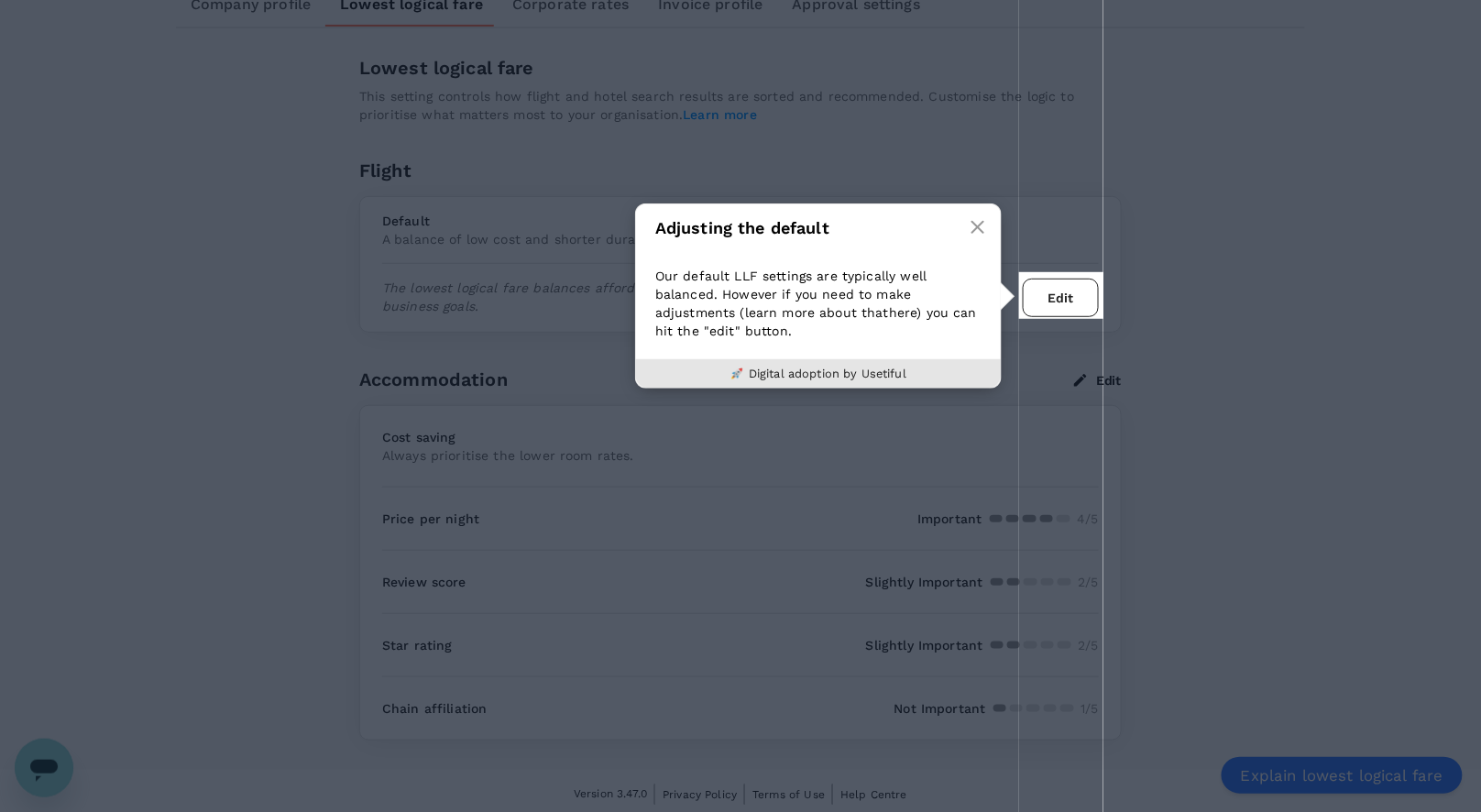 click on "Edit" at bounding box center [1060, 298] 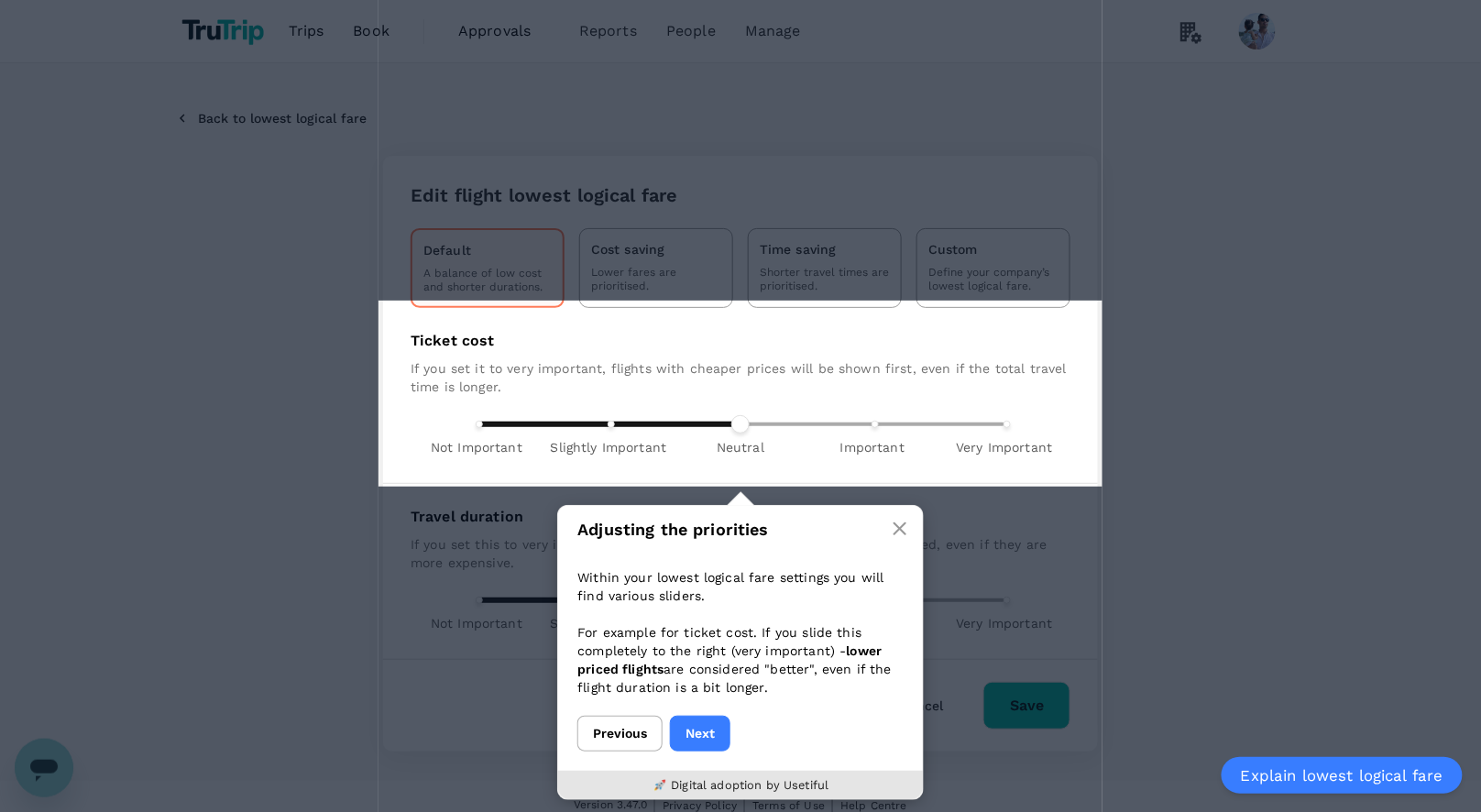 scroll, scrollTop: 14, scrollLeft: 0, axis: vertical 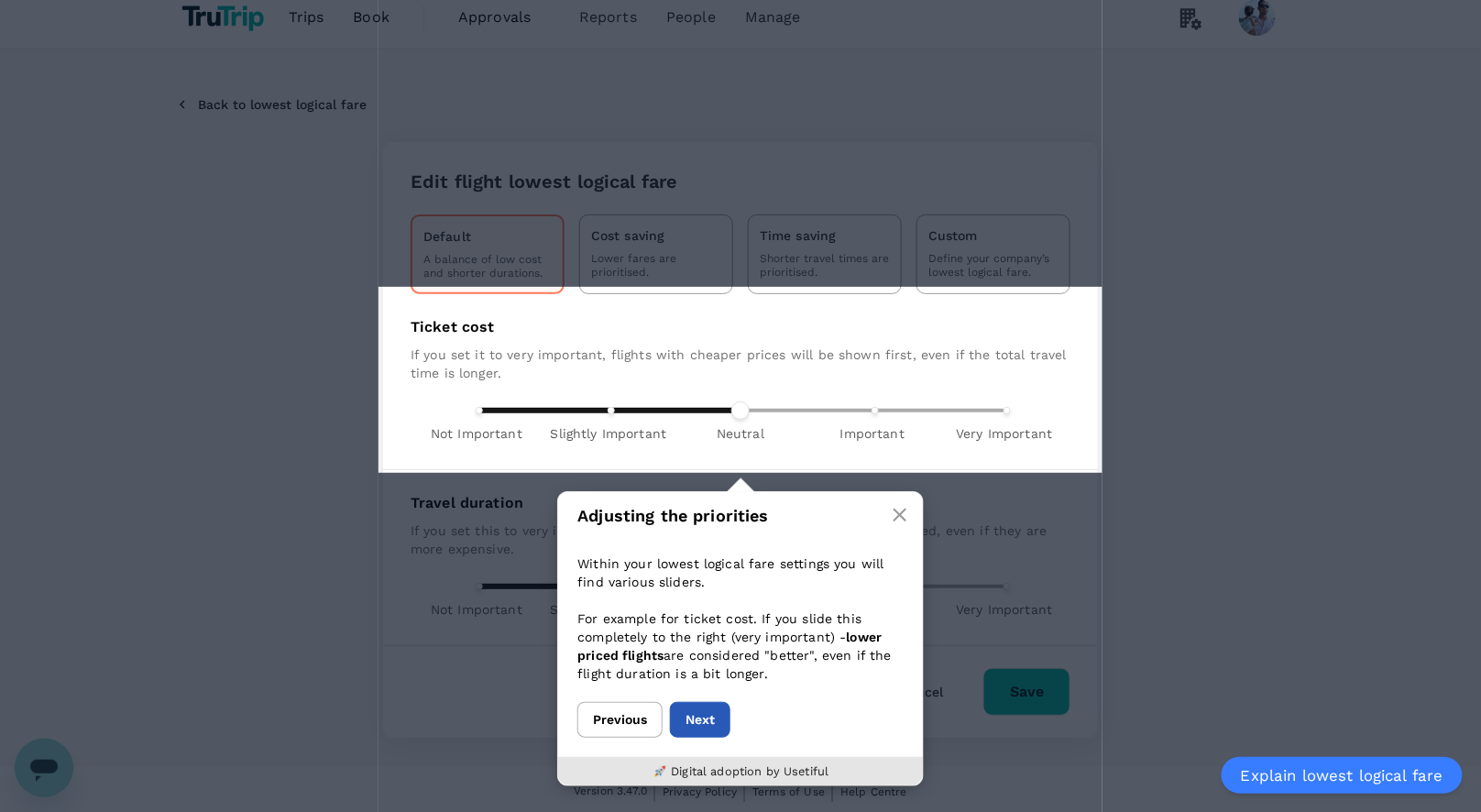 click on "Next" at bounding box center (700, 719) 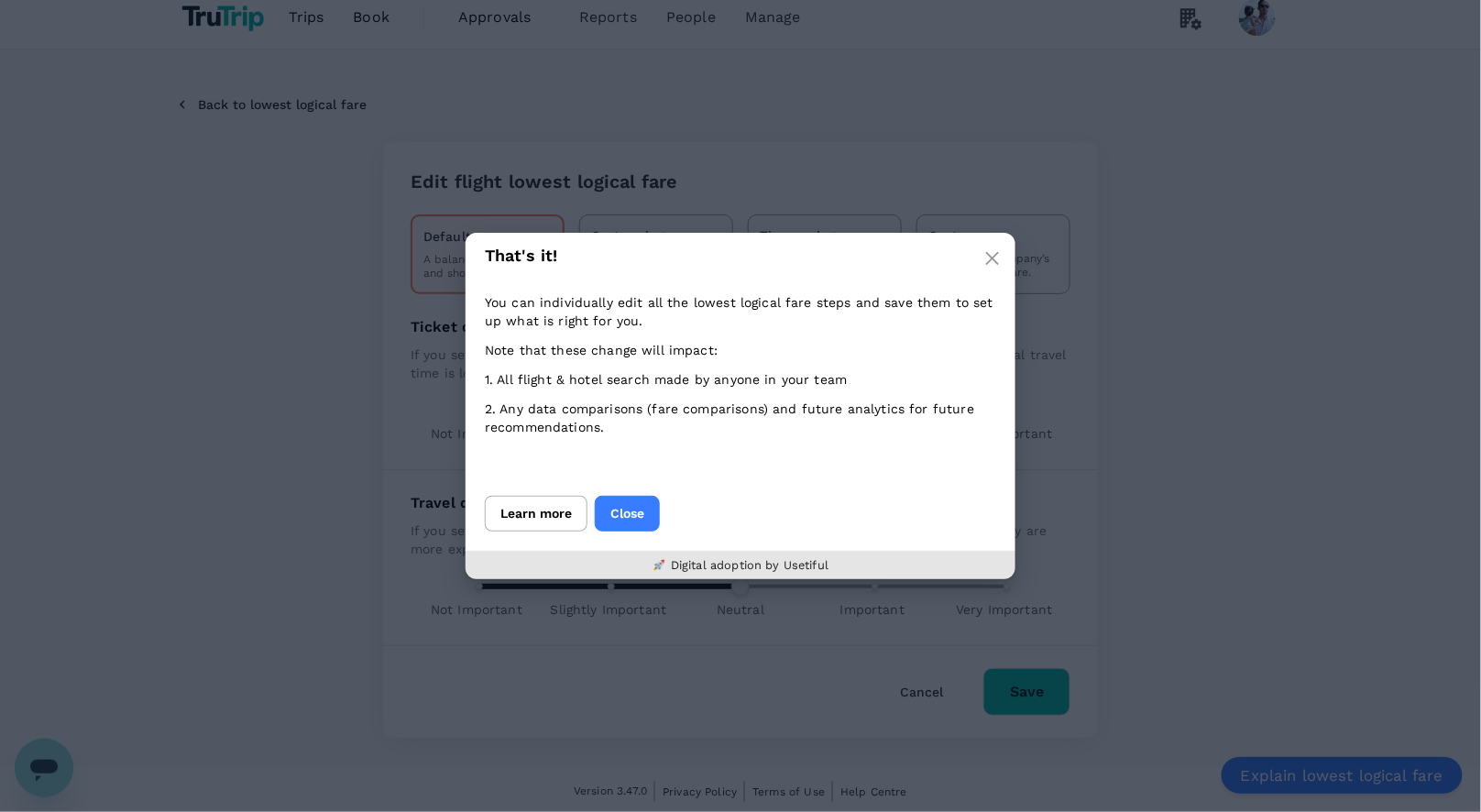 scroll, scrollTop: 0, scrollLeft: 0, axis: both 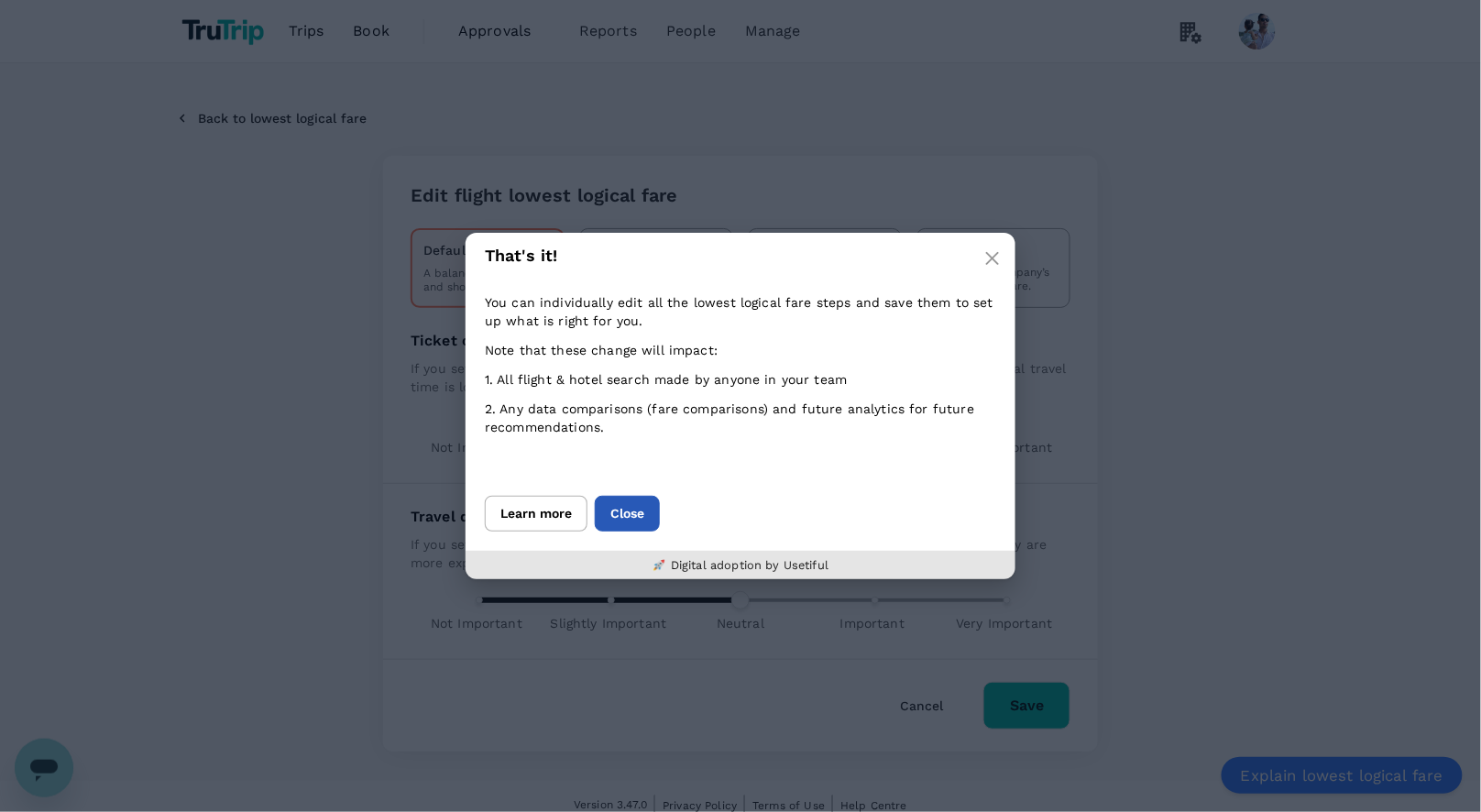 click on "Close" at bounding box center [627, 513] 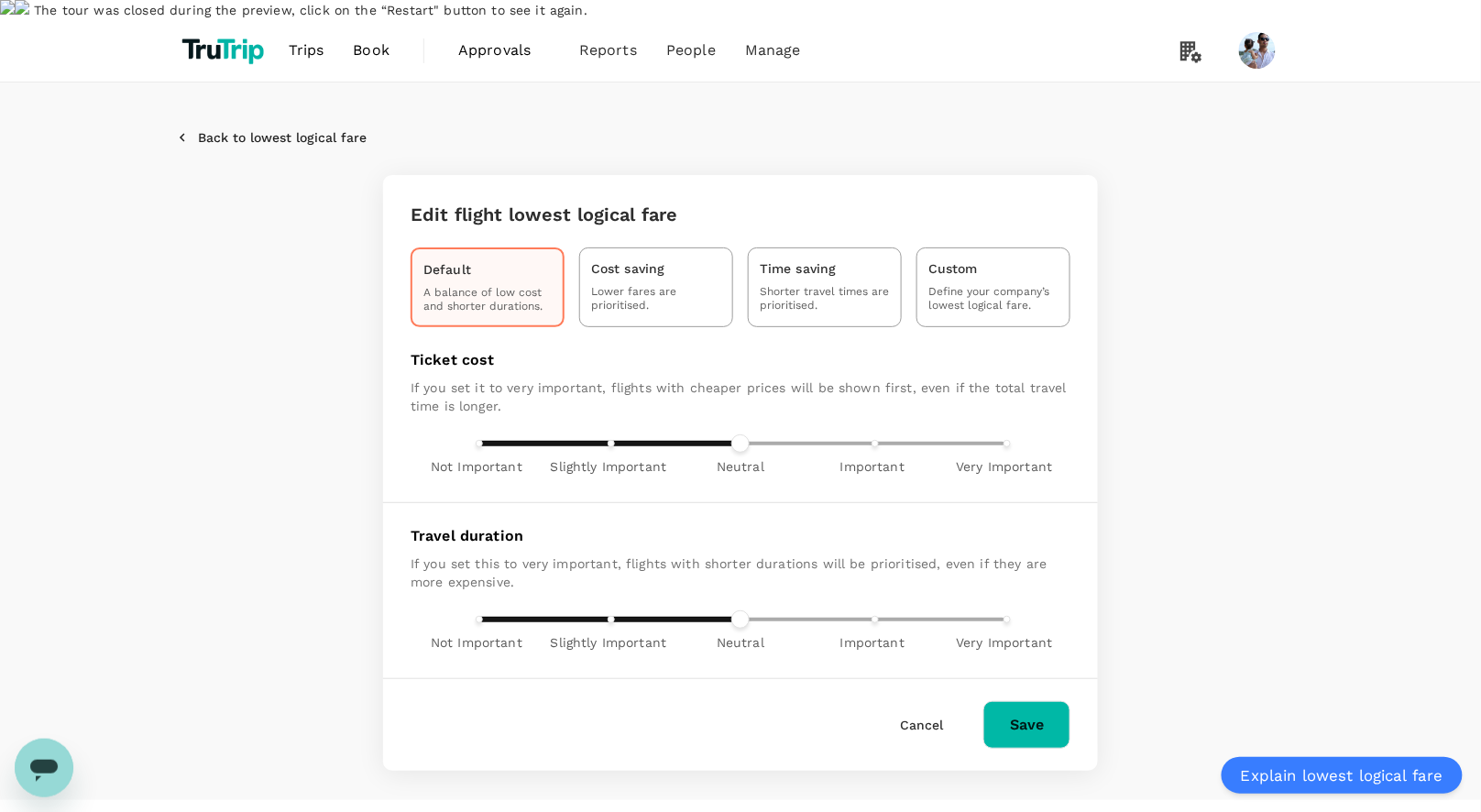 click at bounding box center [139, 860] 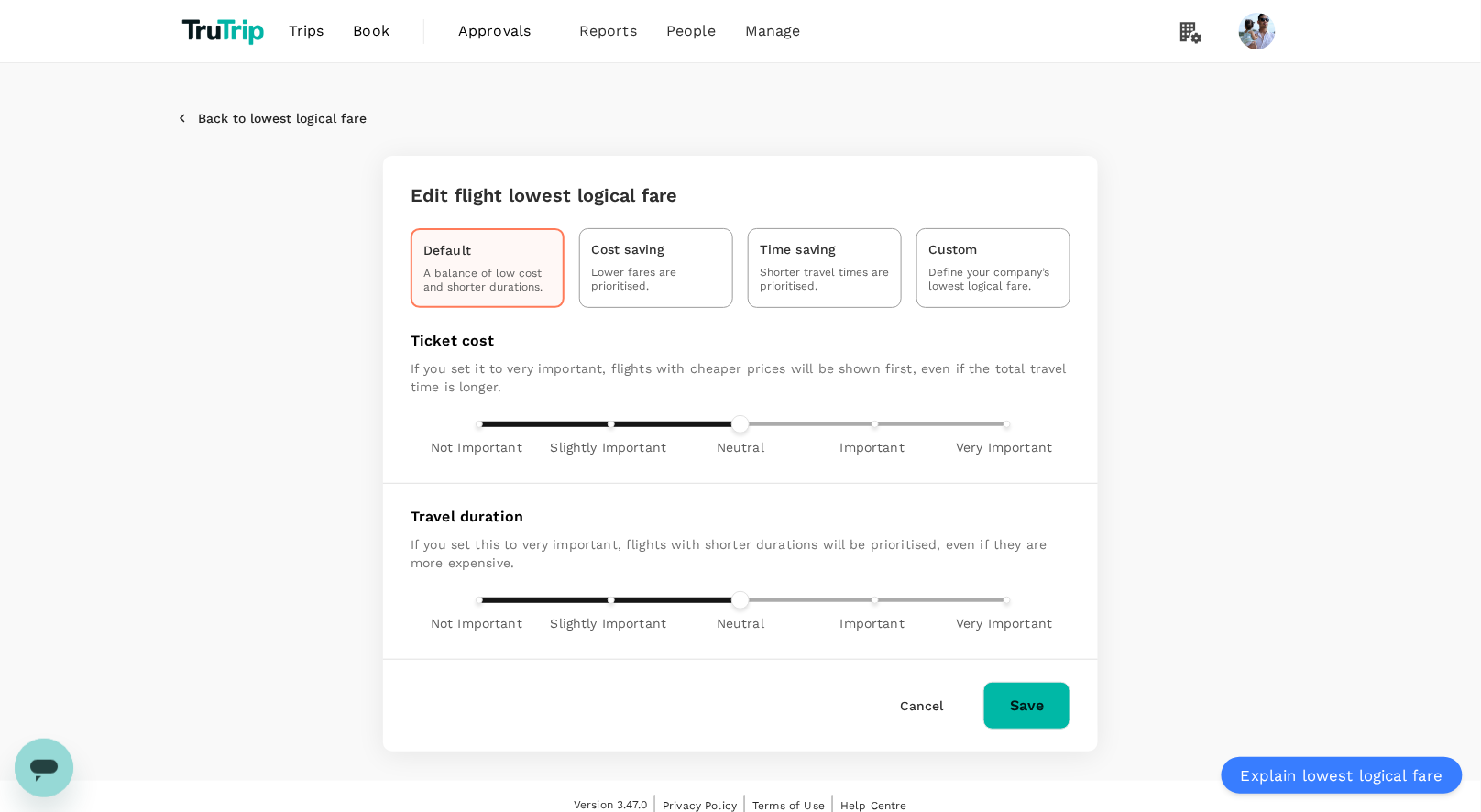click at bounding box center (110, 840) 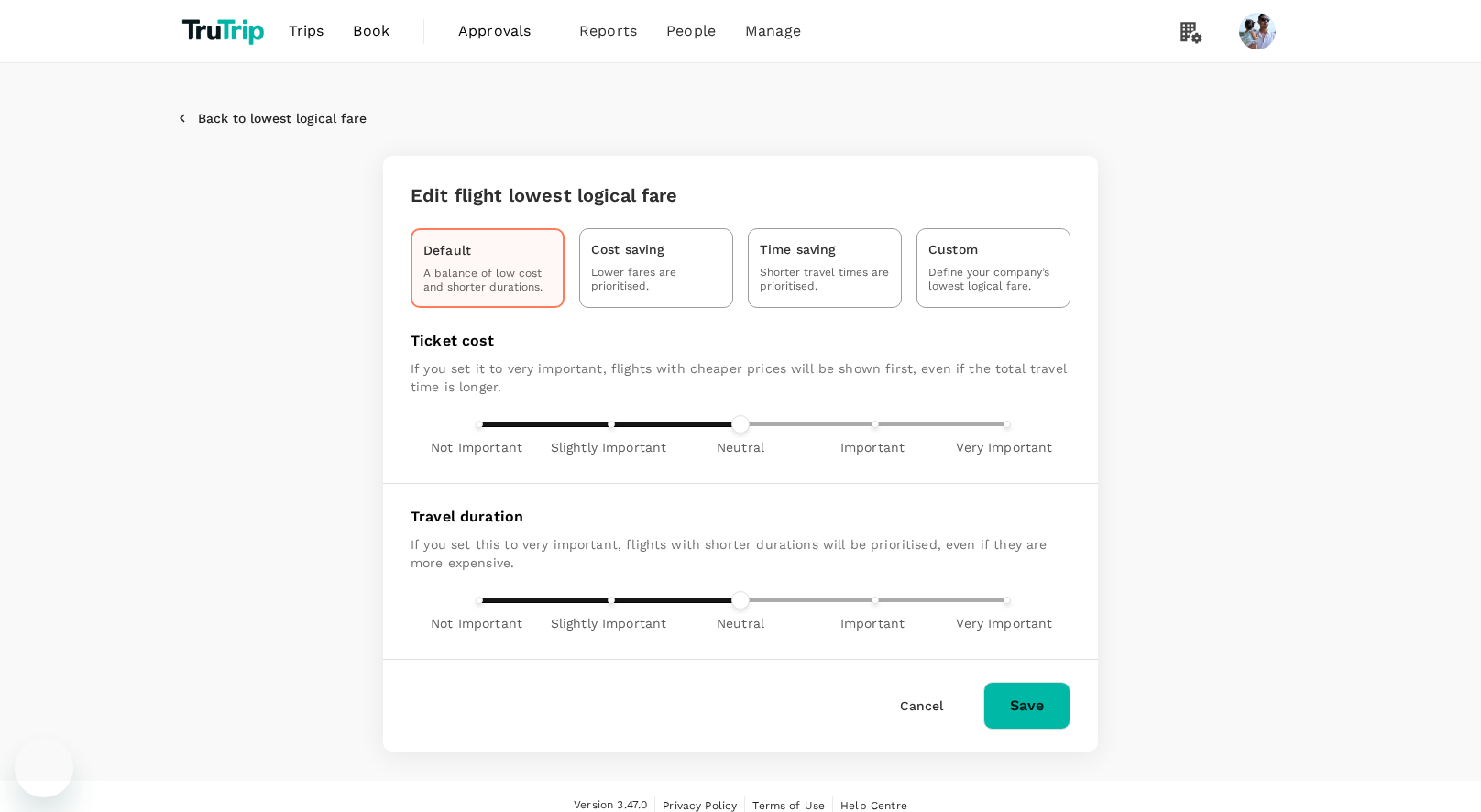 scroll, scrollTop: 0, scrollLeft: 0, axis: both 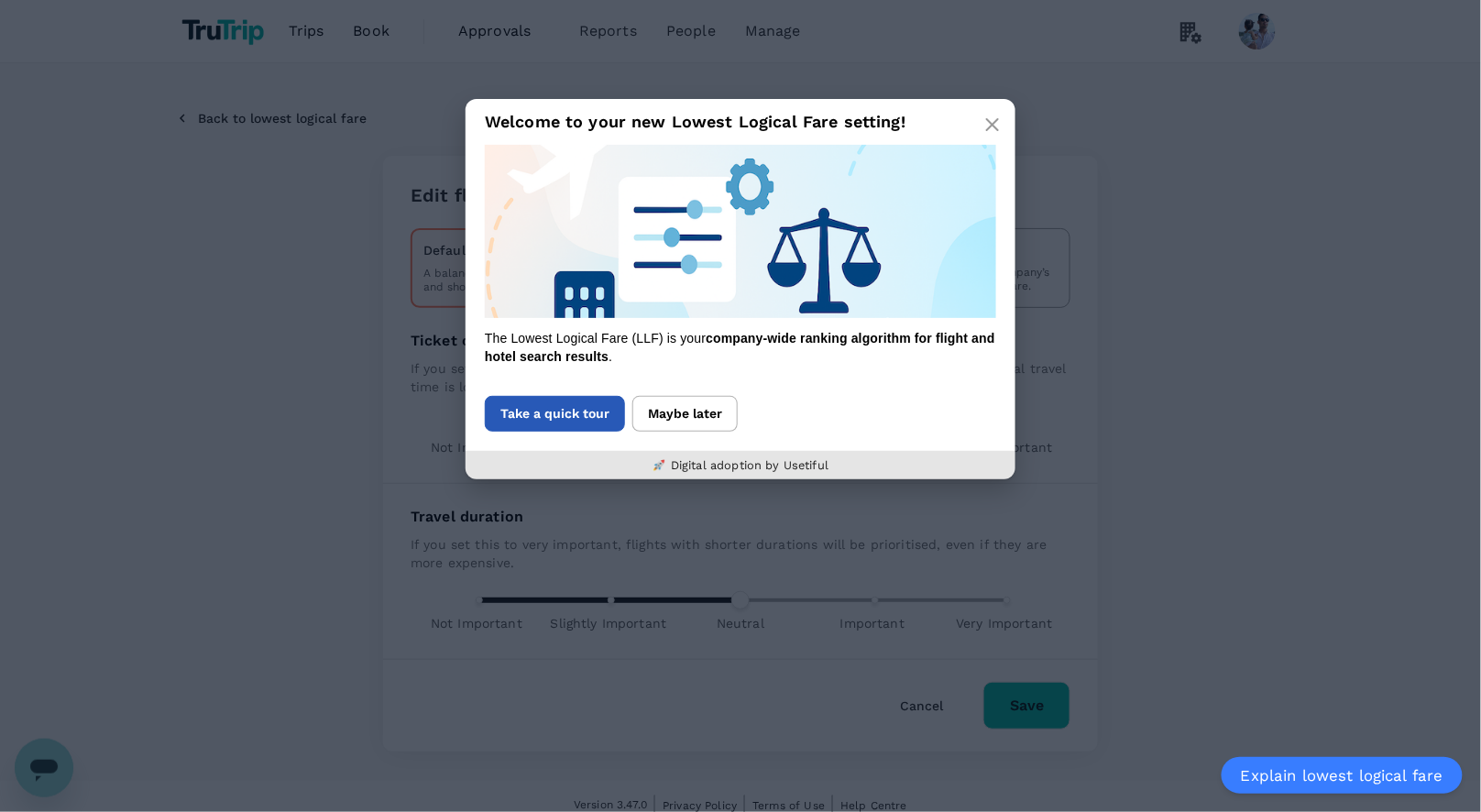 click on "Take a quick tour" at bounding box center [554, 413] 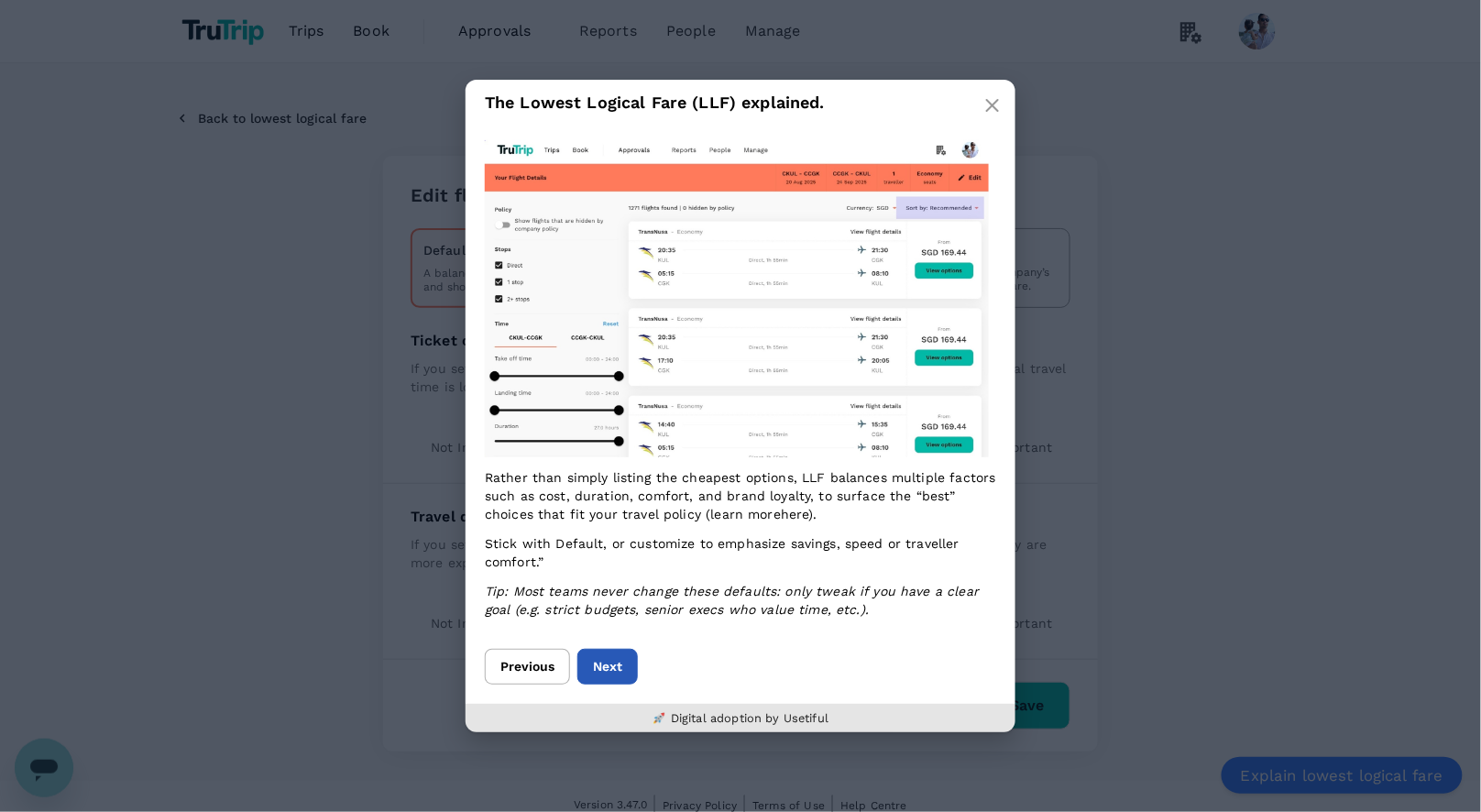click on "Next" at bounding box center [608, 666] 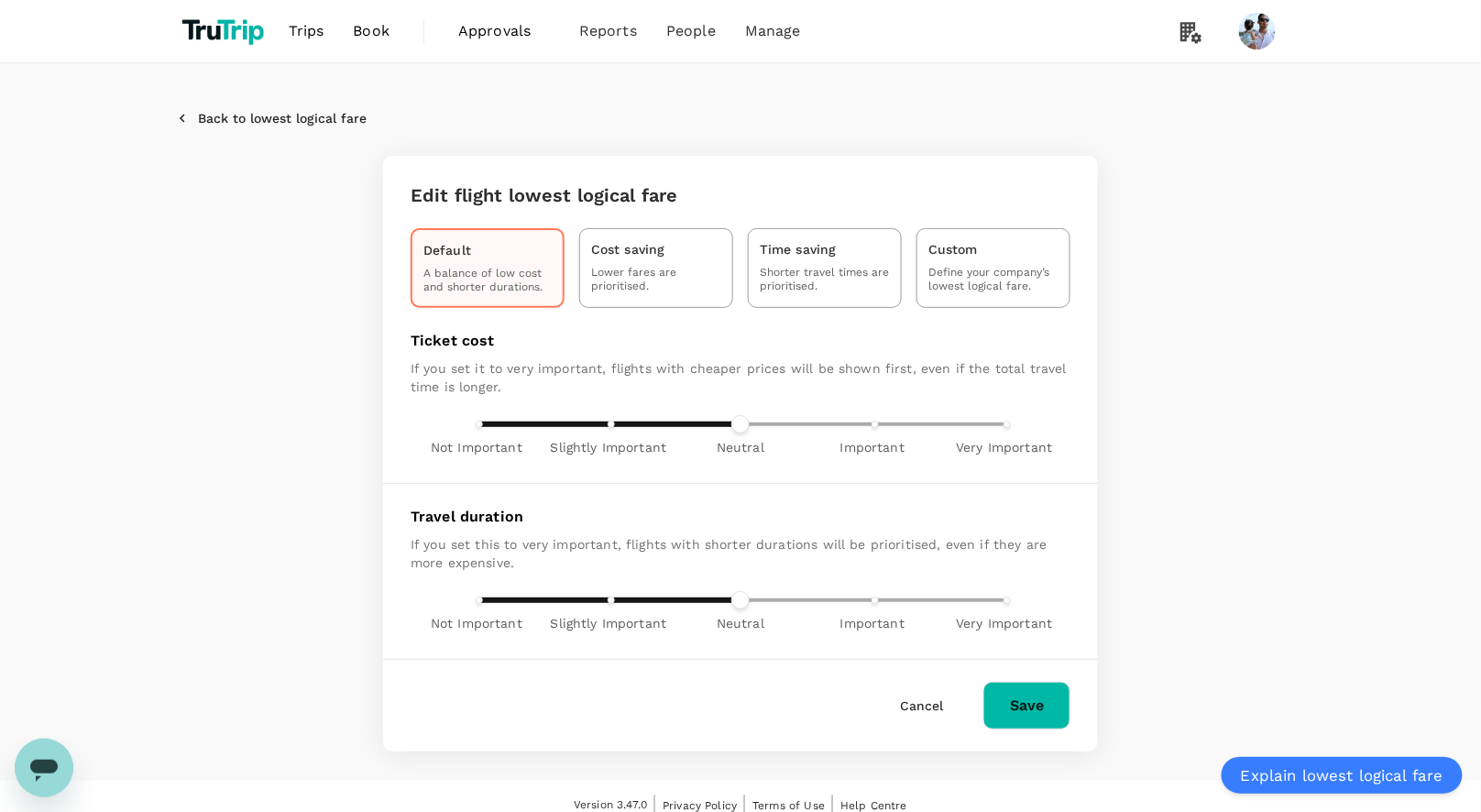 click on "Back to lowest logical fare" at bounding box center [271, 118] 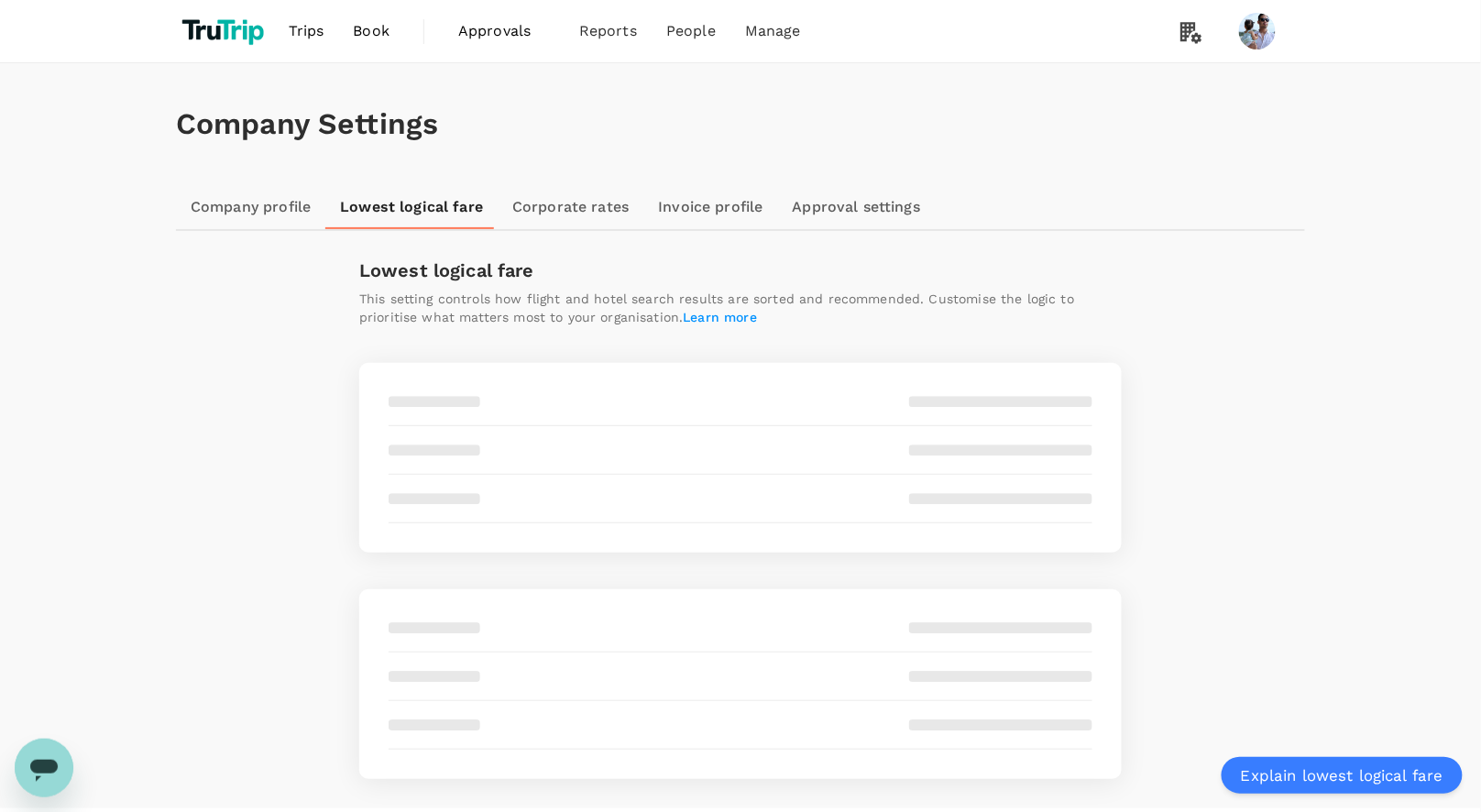 click on "Restart" at bounding box center (95, 829) 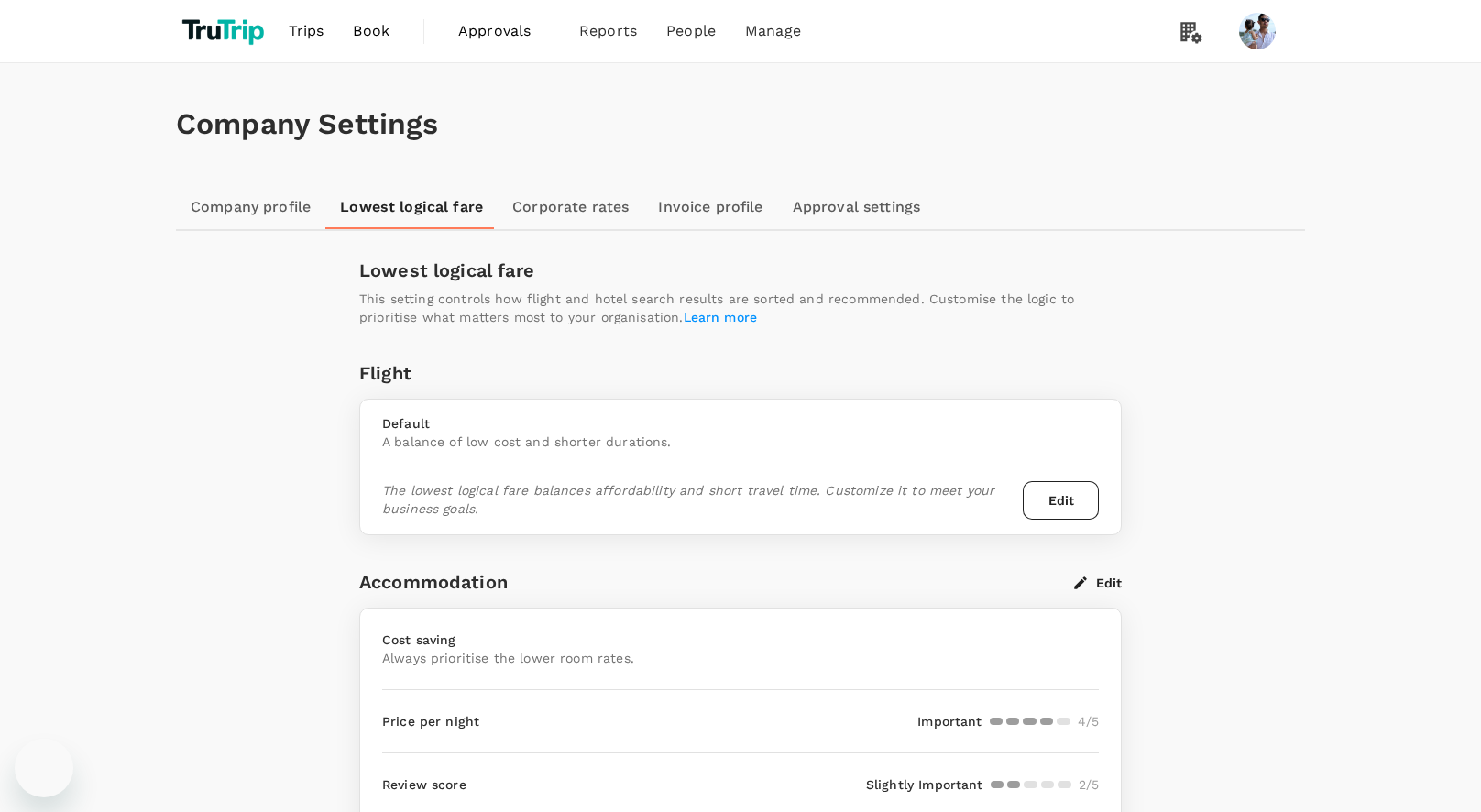 scroll, scrollTop: 0, scrollLeft: 0, axis: both 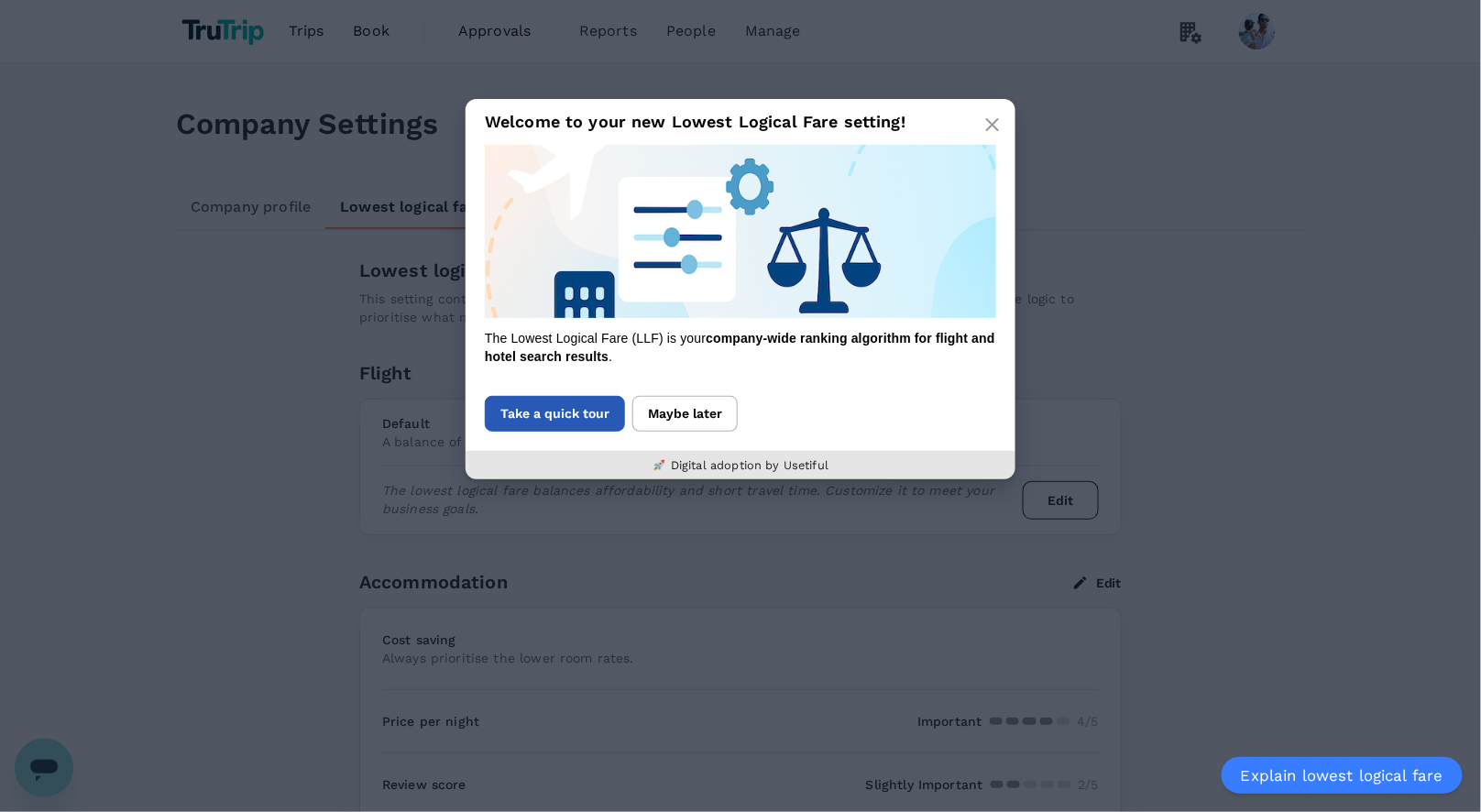 click on "Take a quick tour" at bounding box center [554, 413] 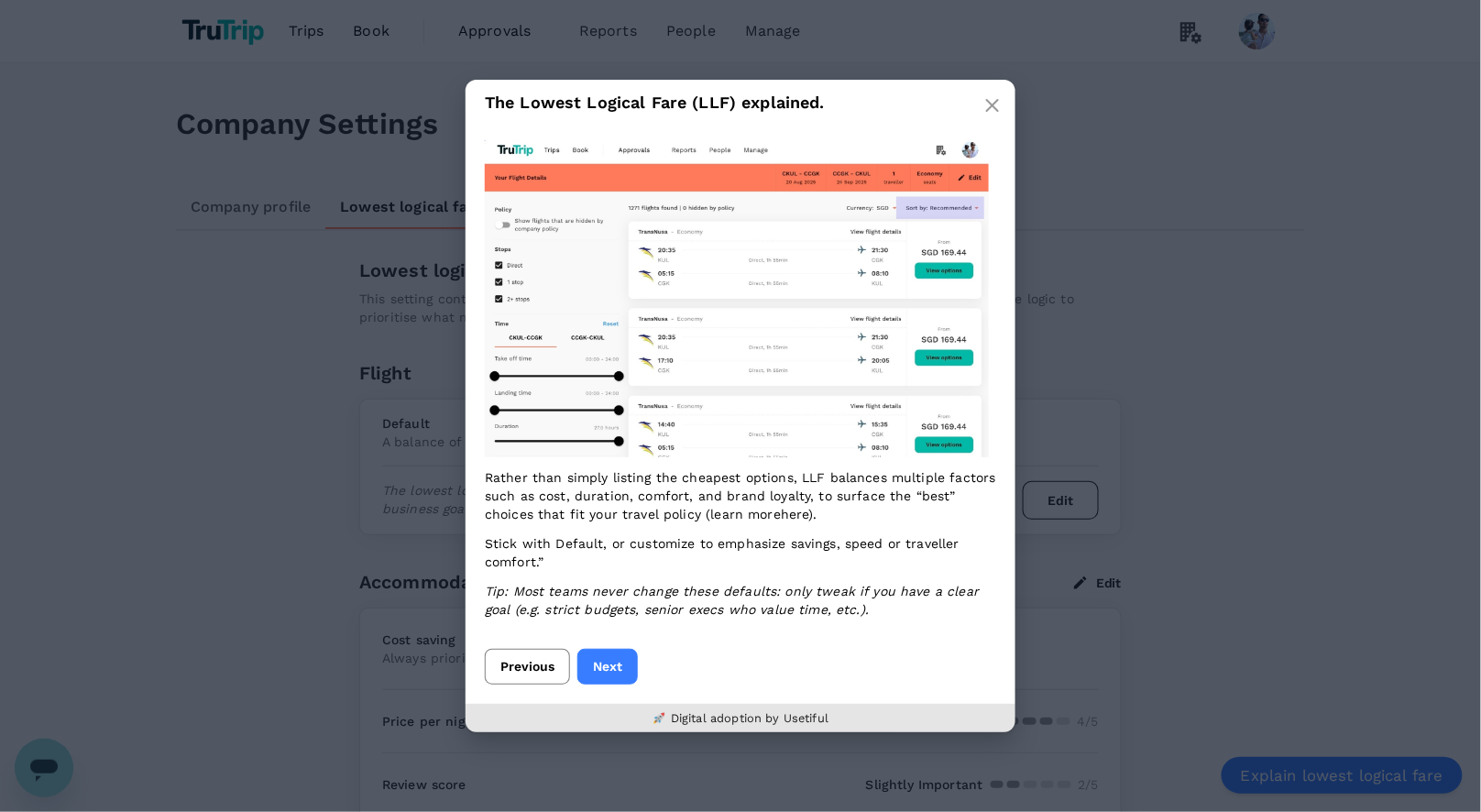 click on "Previous" at bounding box center (527, 666) 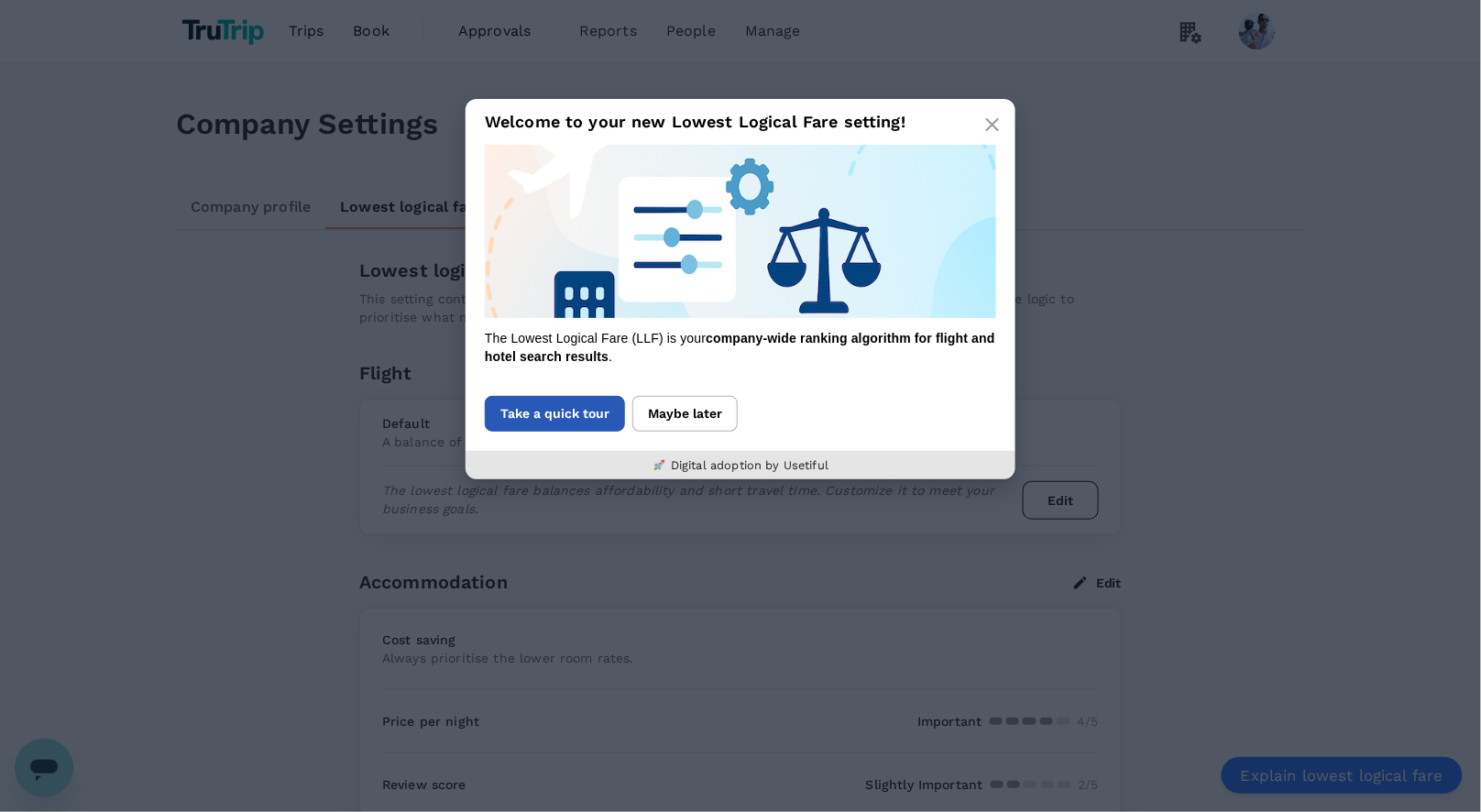 click on "Take a quick tour" at bounding box center (554, 413) 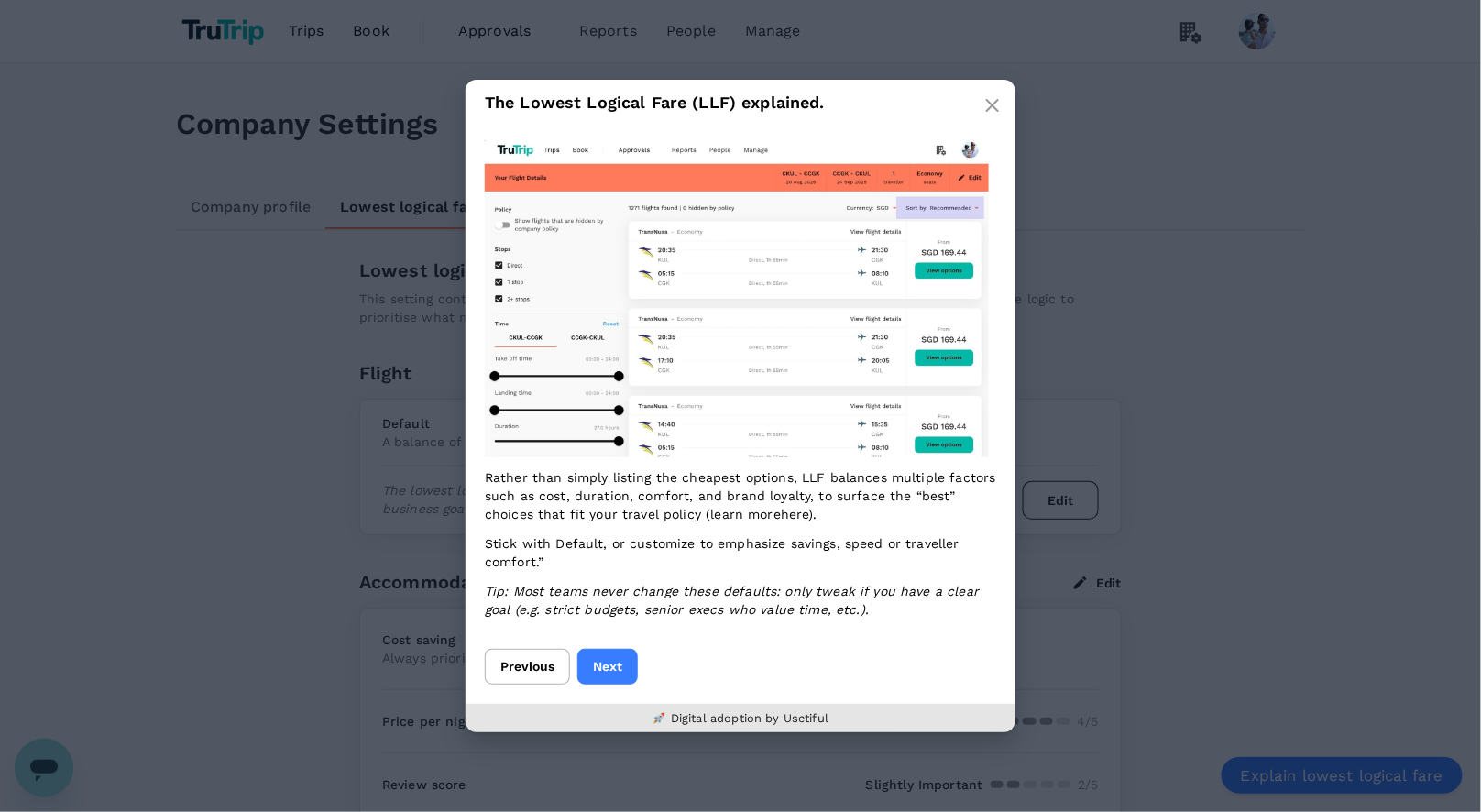 click on "Previous Next" at bounding box center [740, 676] 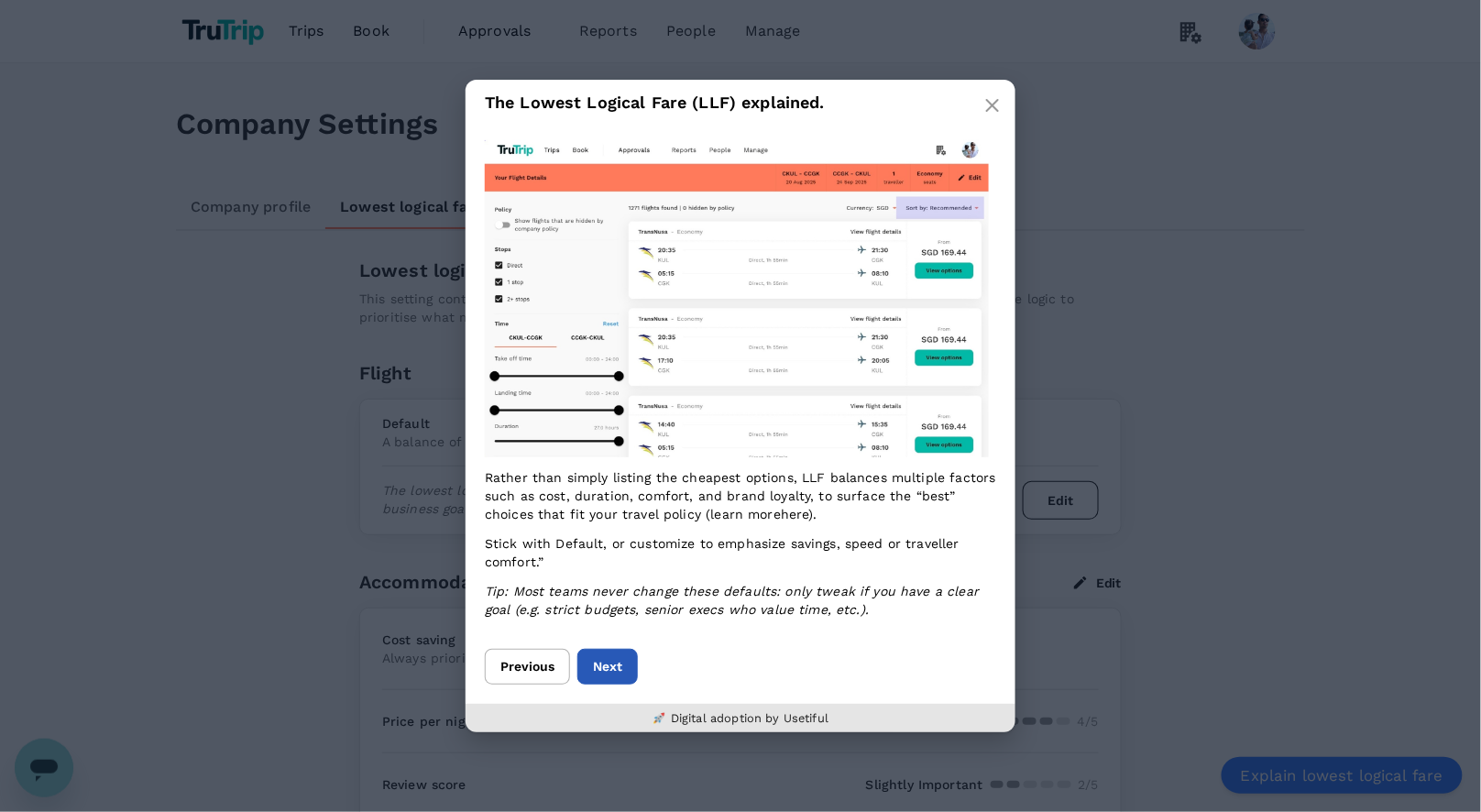 click on "Next" at bounding box center (608, 666) 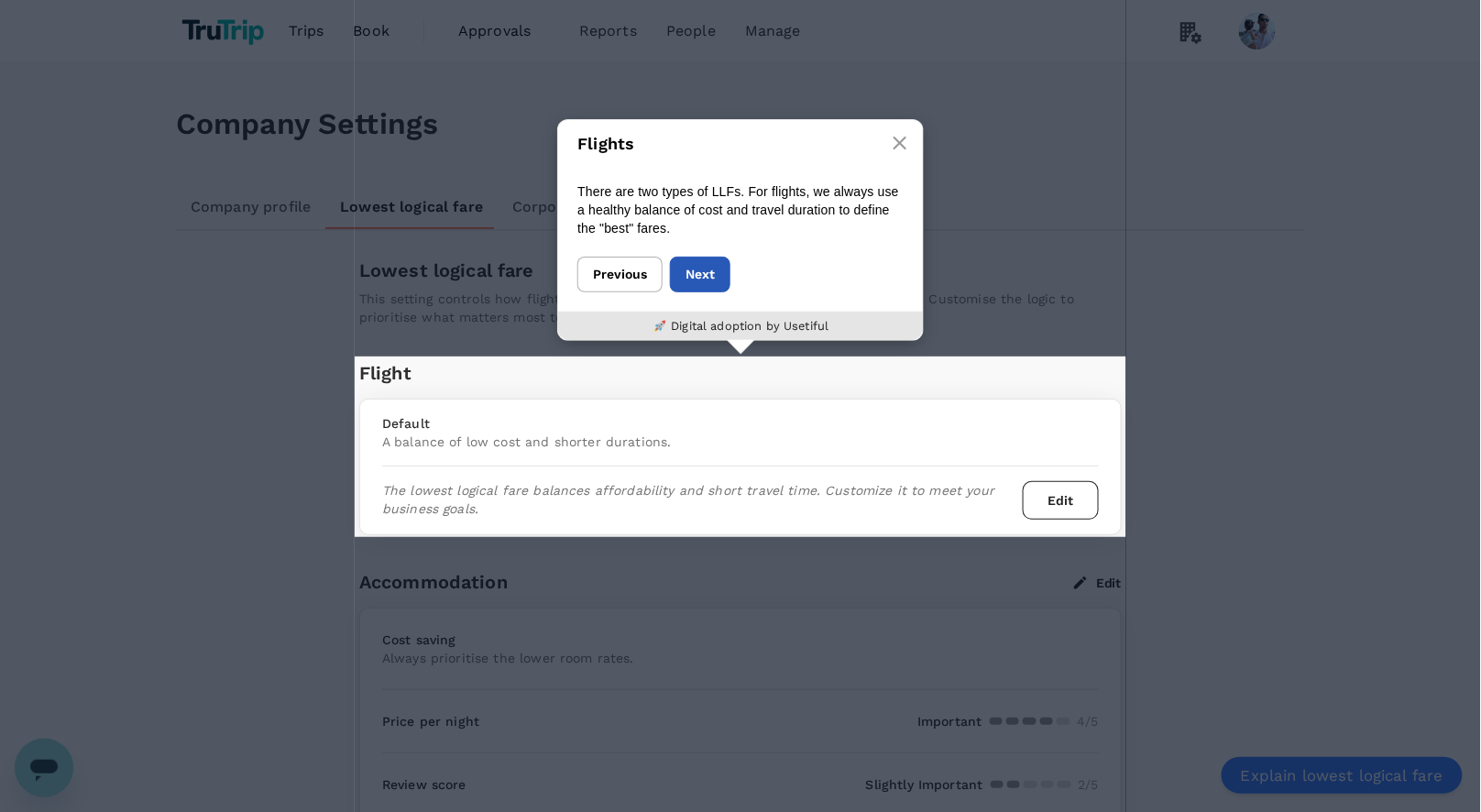 click on "Next" at bounding box center (700, 274) 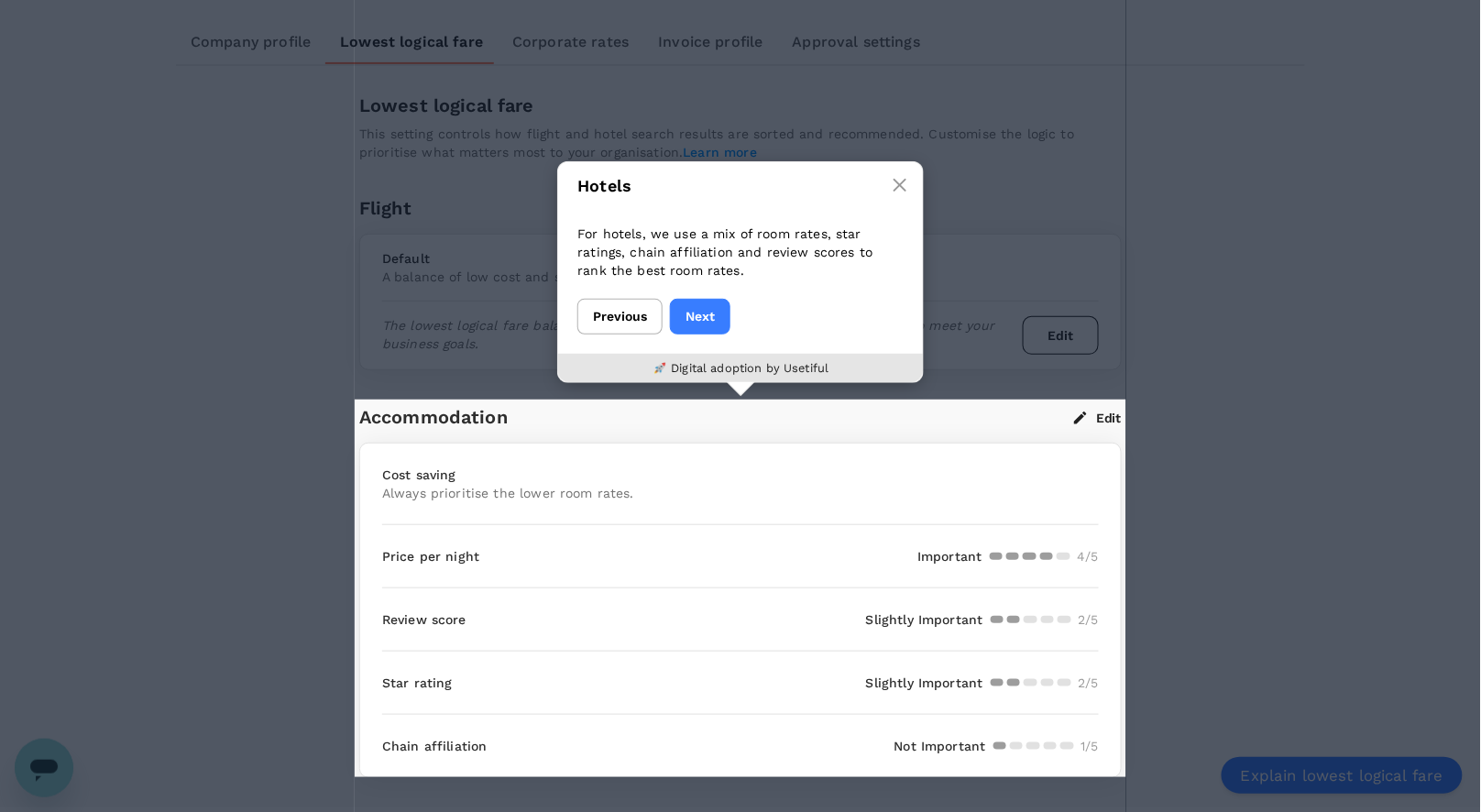 scroll, scrollTop: 203, scrollLeft: 0, axis: vertical 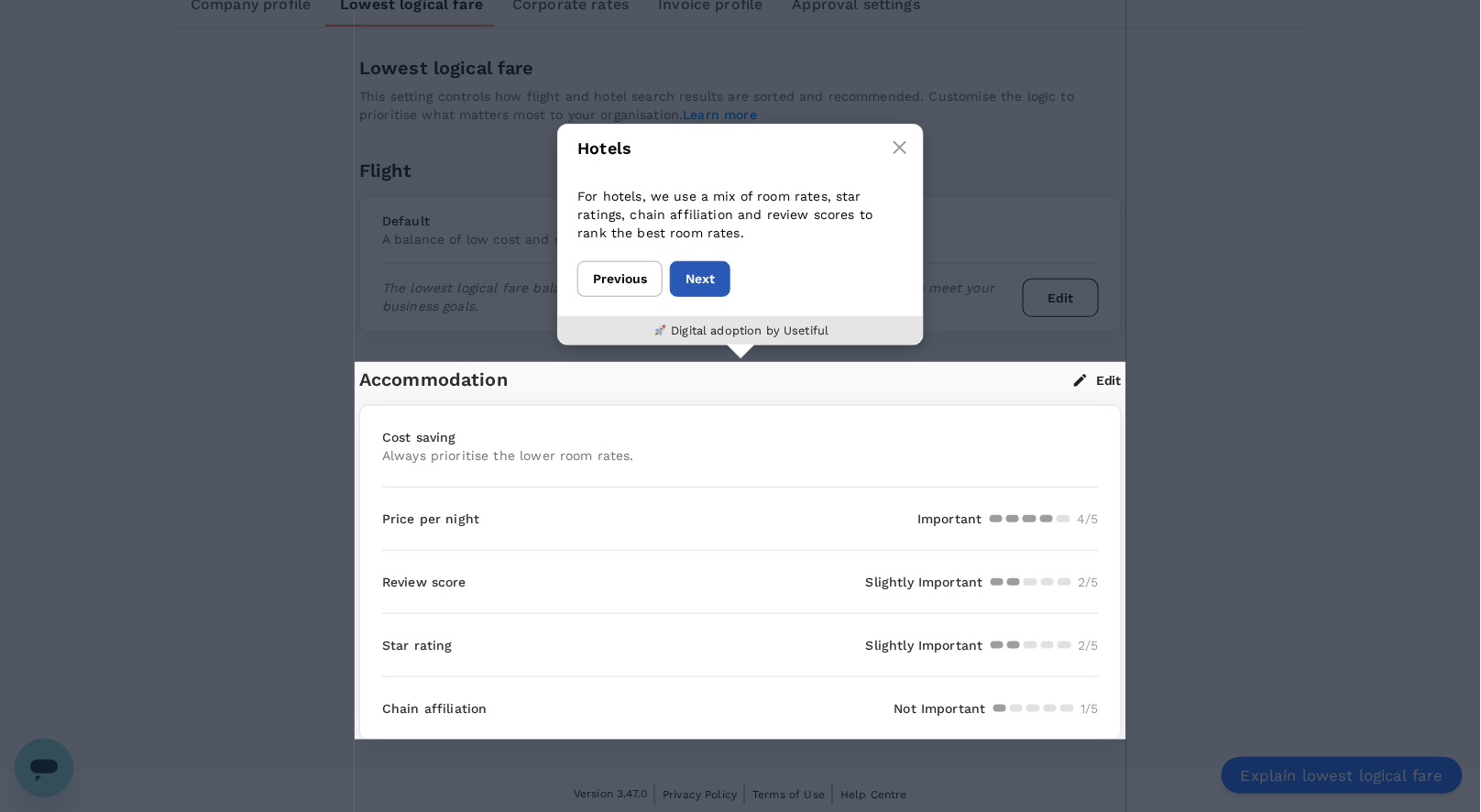 click on "Next" at bounding box center (700, 279) 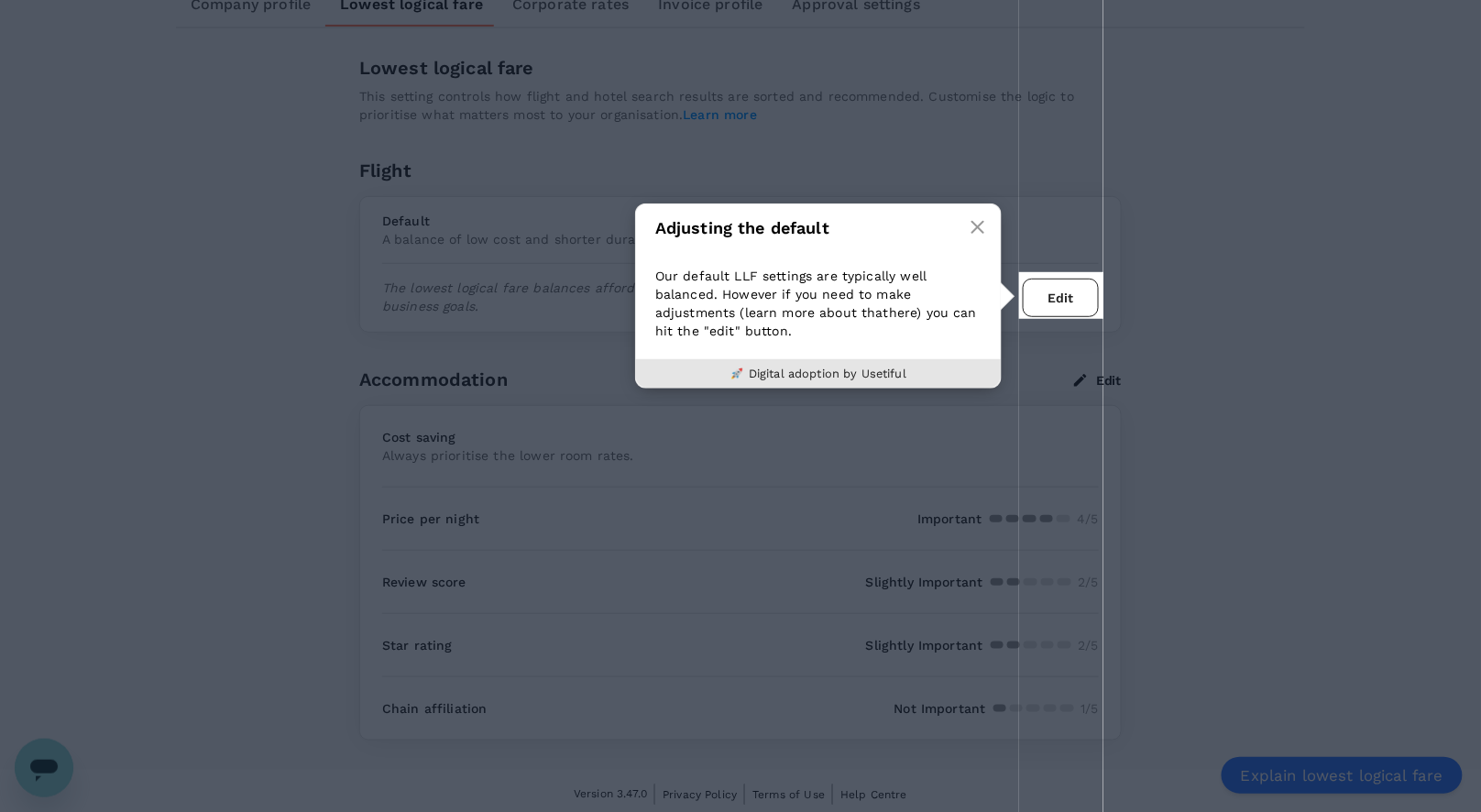 click on "Edit" at bounding box center [1060, 298] 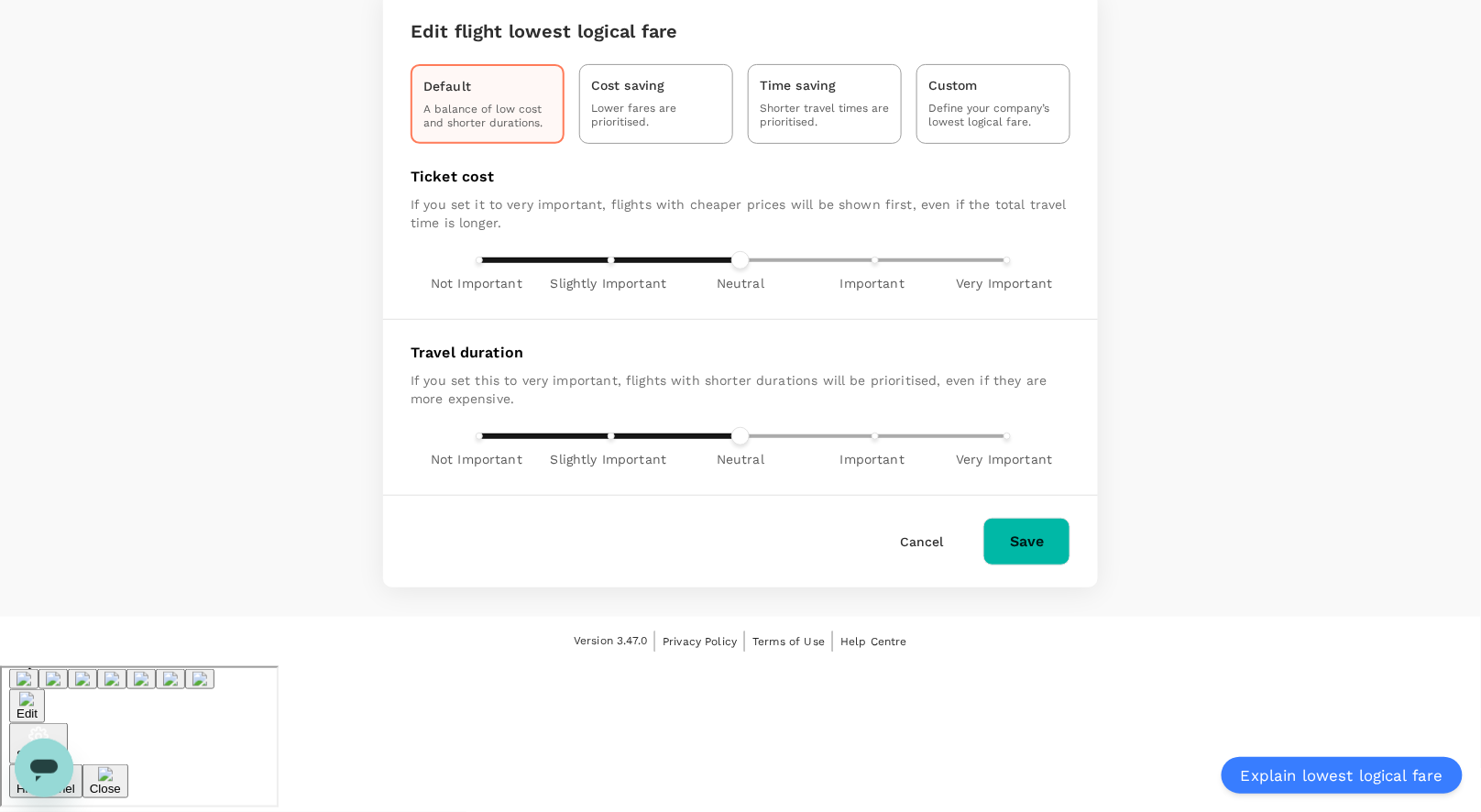 scroll, scrollTop: 0, scrollLeft: 0, axis: both 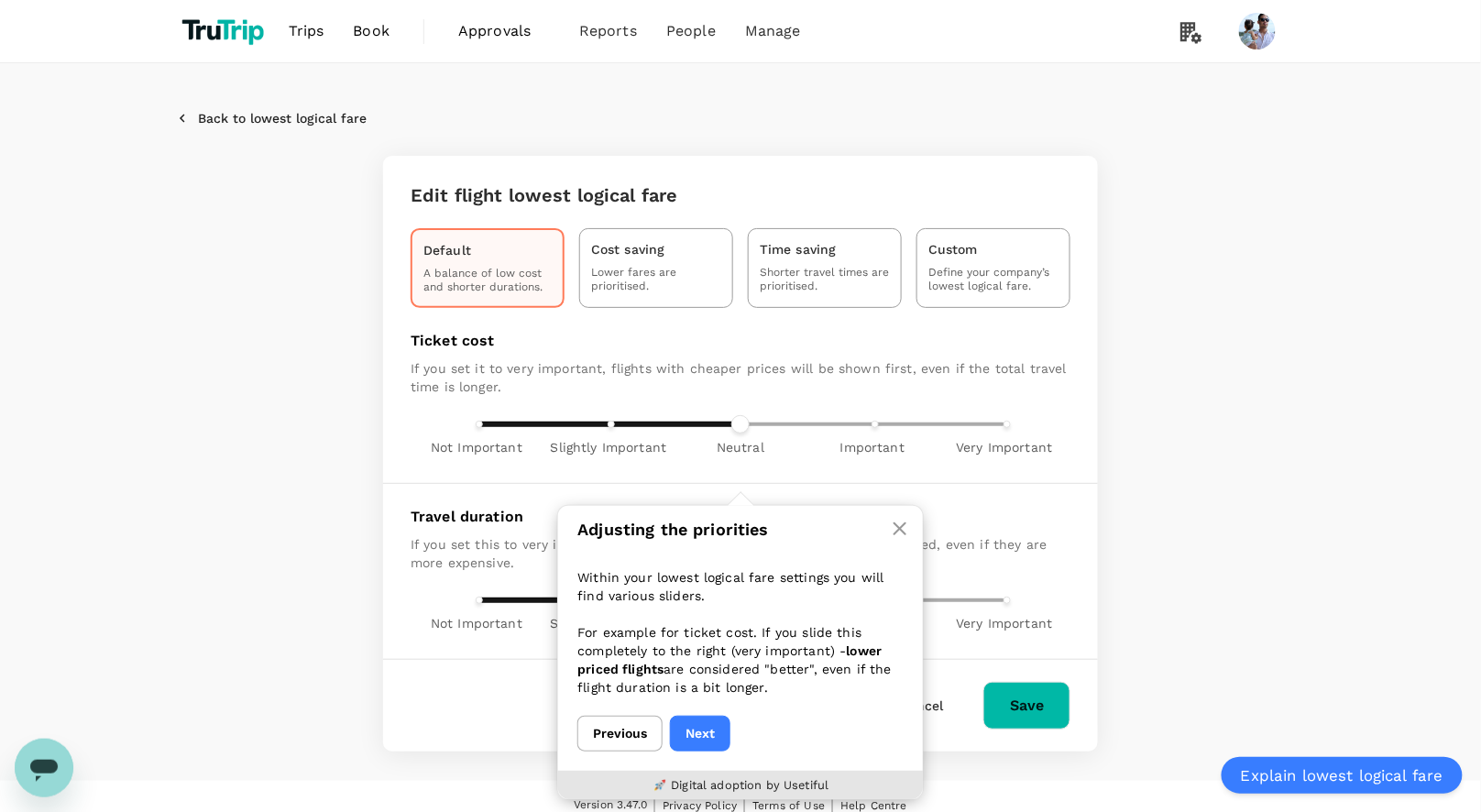 click on "Edit" at bounding box center [25, 867] 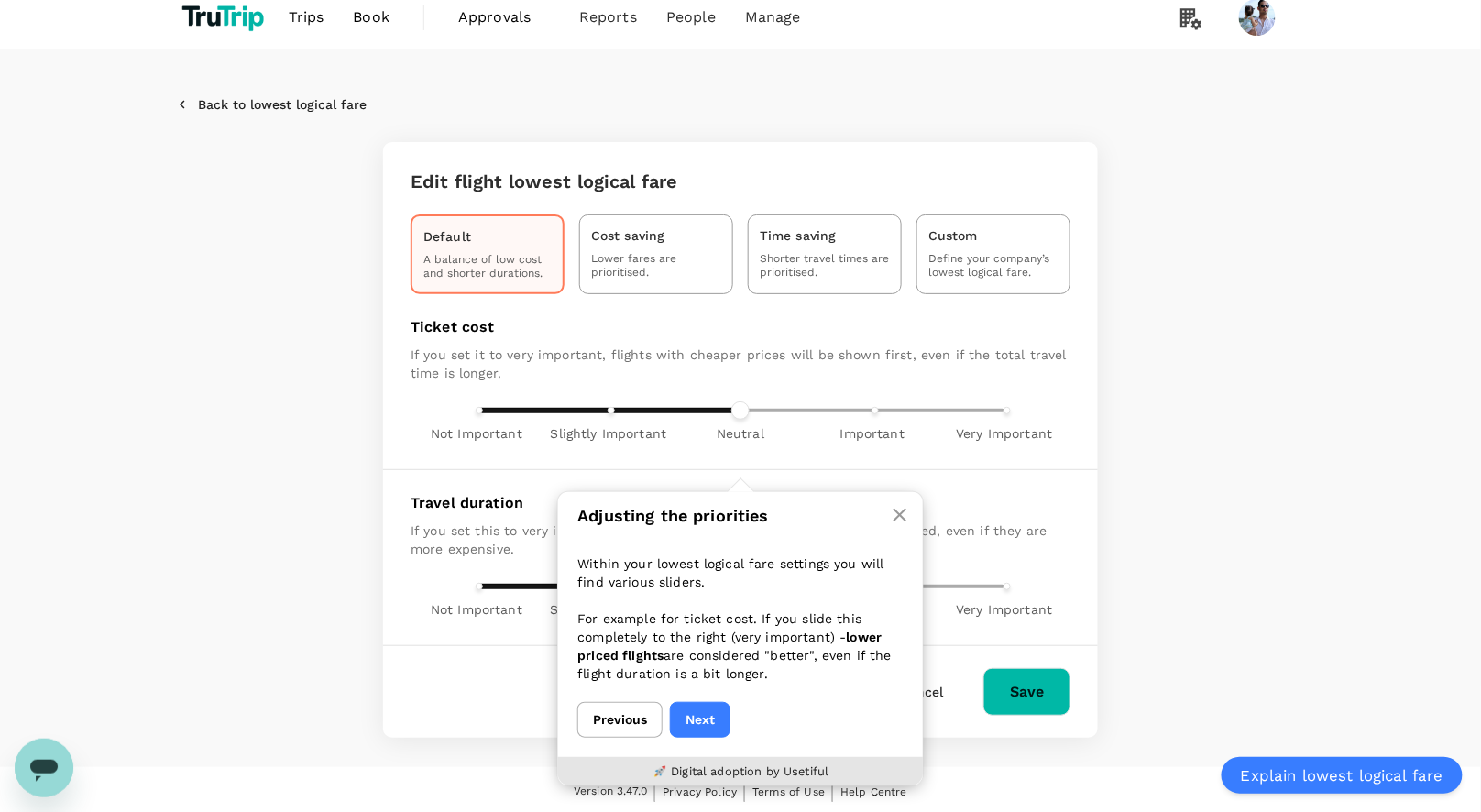 click at bounding box center (76, 787) 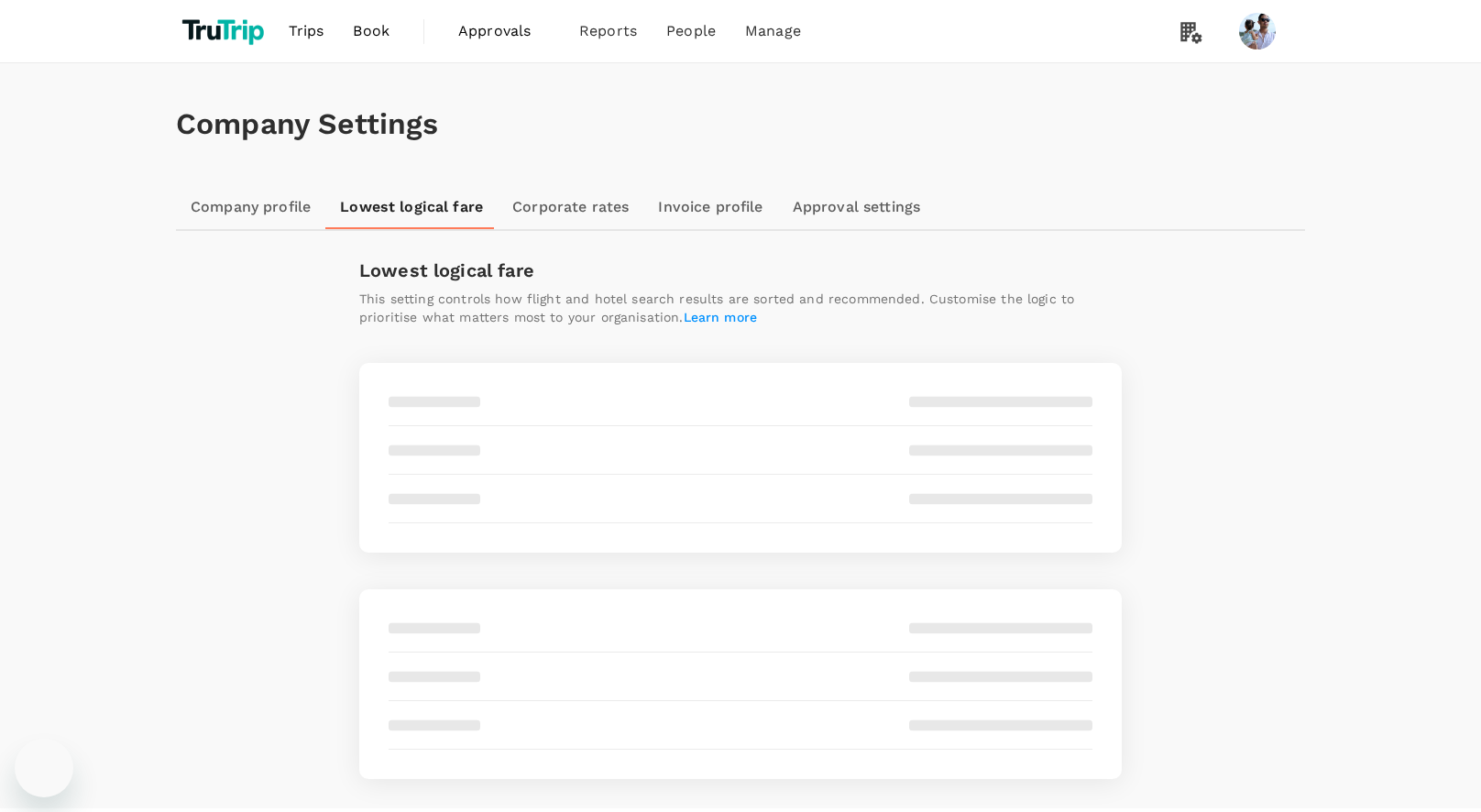 scroll, scrollTop: 0, scrollLeft: 0, axis: both 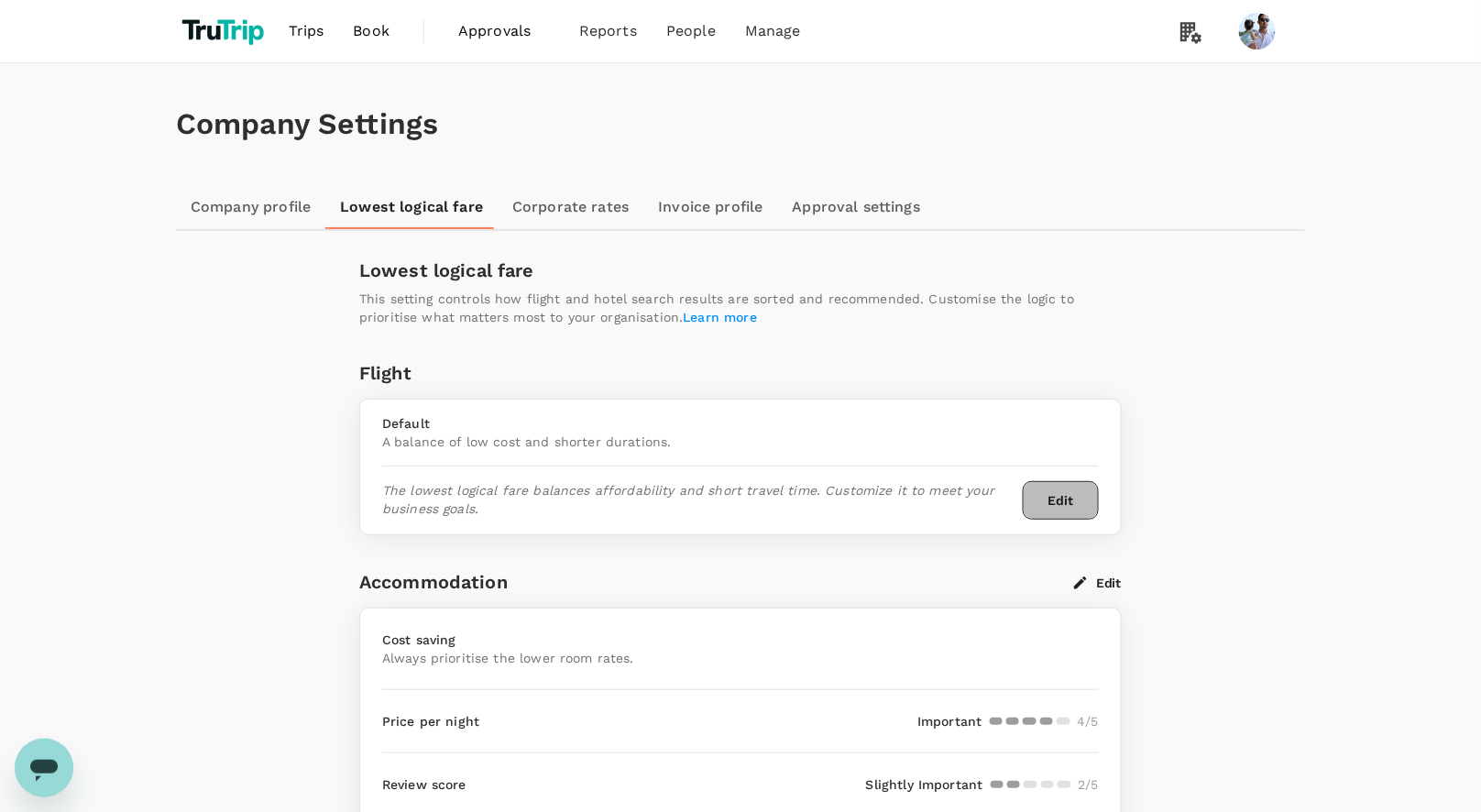 click on "Edit" at bounding box center (1060, 500) 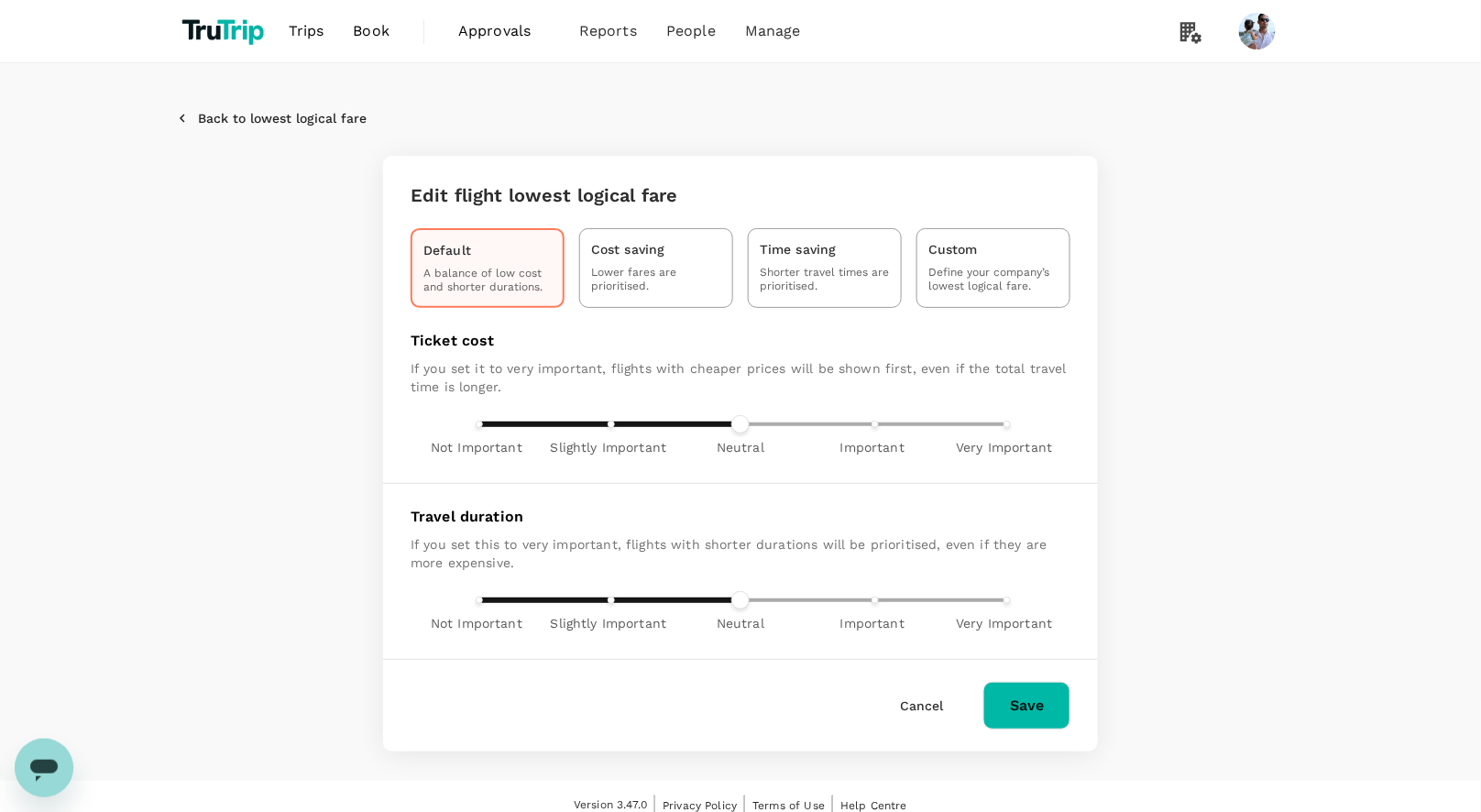 click at bounding box center [103, 686] 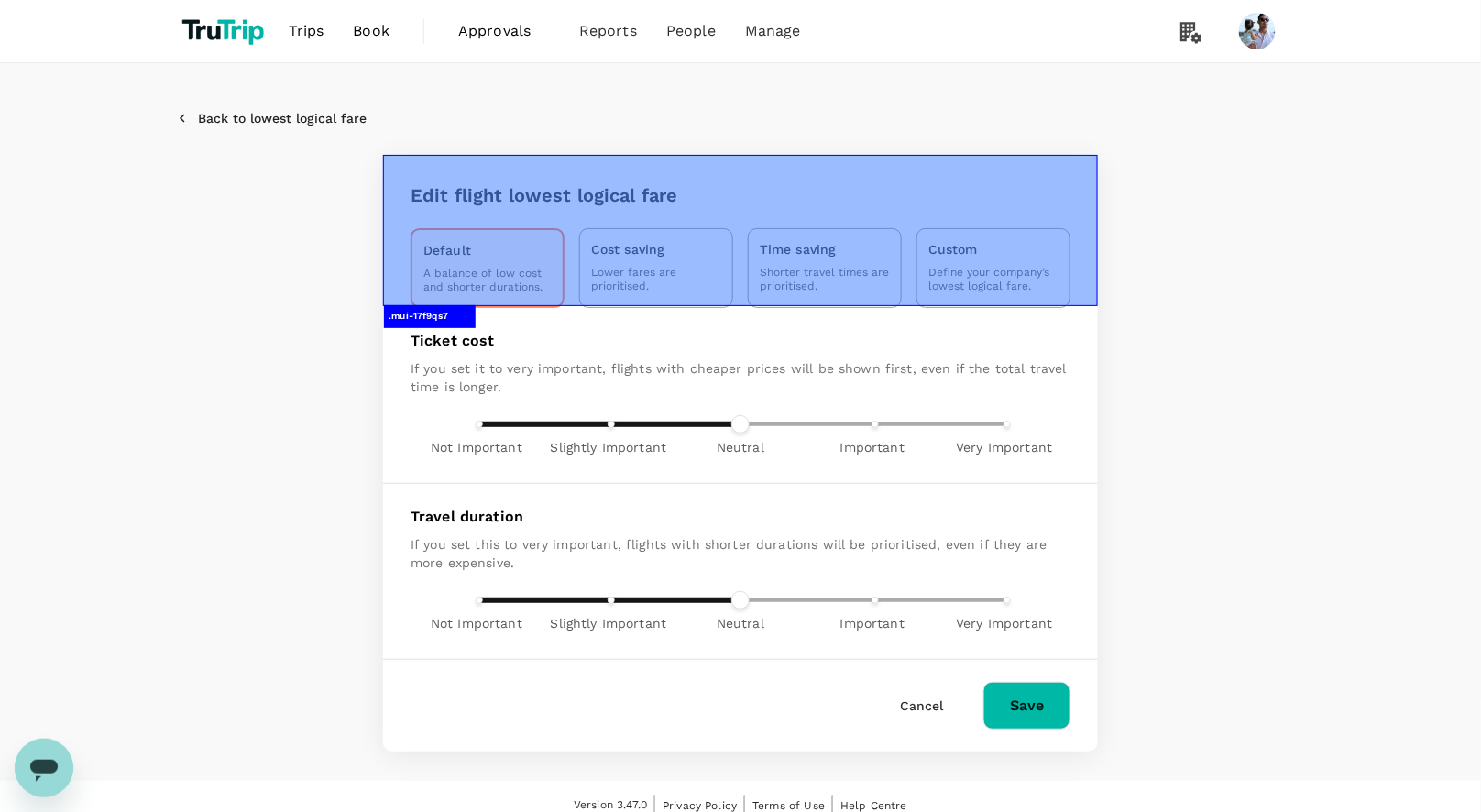 click on "Edit flight lowest logical fare Default A balance of low cost and shorter durations. Cost saving Lower fares are prioritised. Time saving Shorter travel times are prioritised. Custom Define your company’s lowest logical fare." at bounding box center [740, 232] 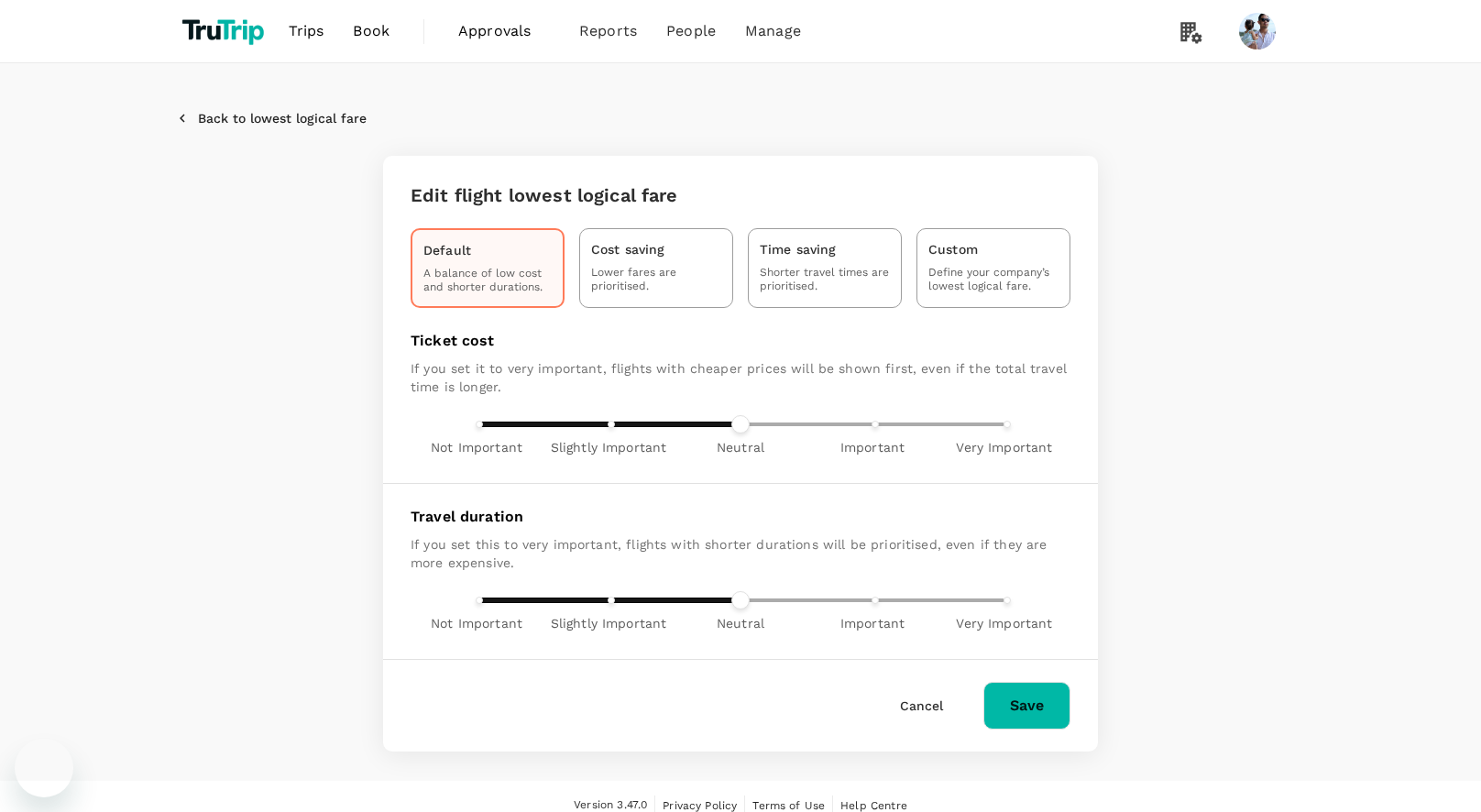 scroll, scrollTop: 14, scrollLeft: 0, axis: vertical 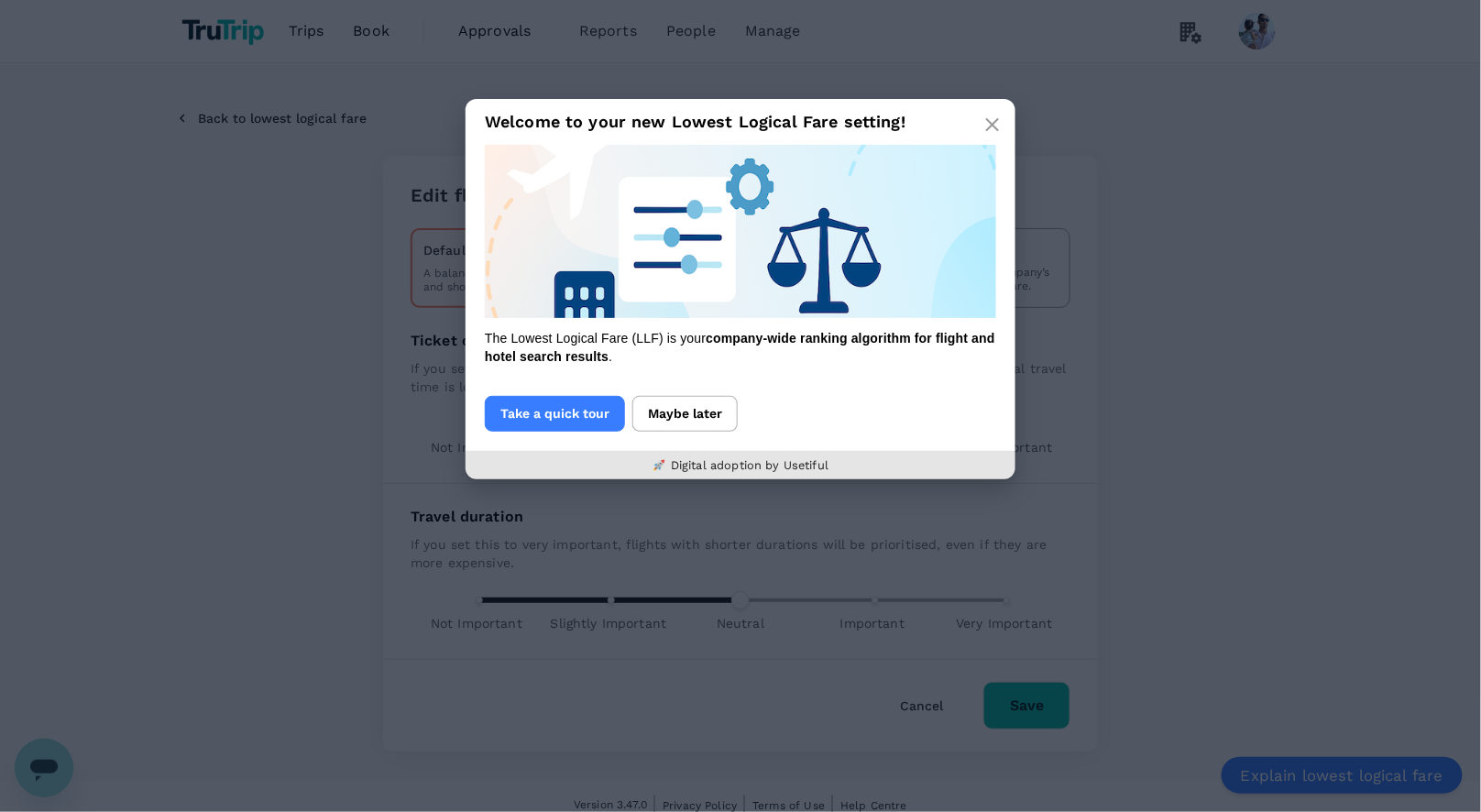 click at bounding box center (139, 840) 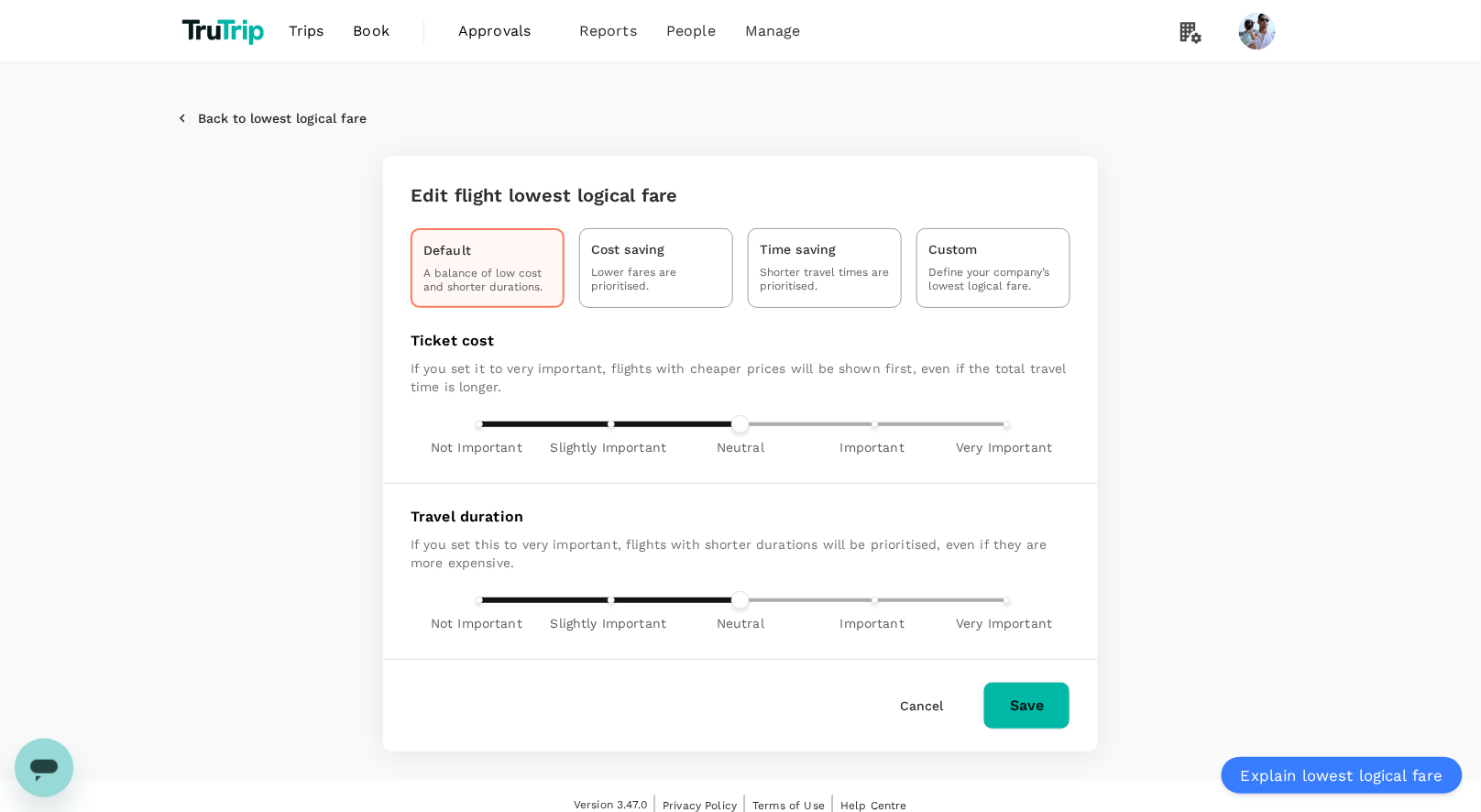 scroll, scrollTop: 14, scrollLeft: 0, axis: vertical 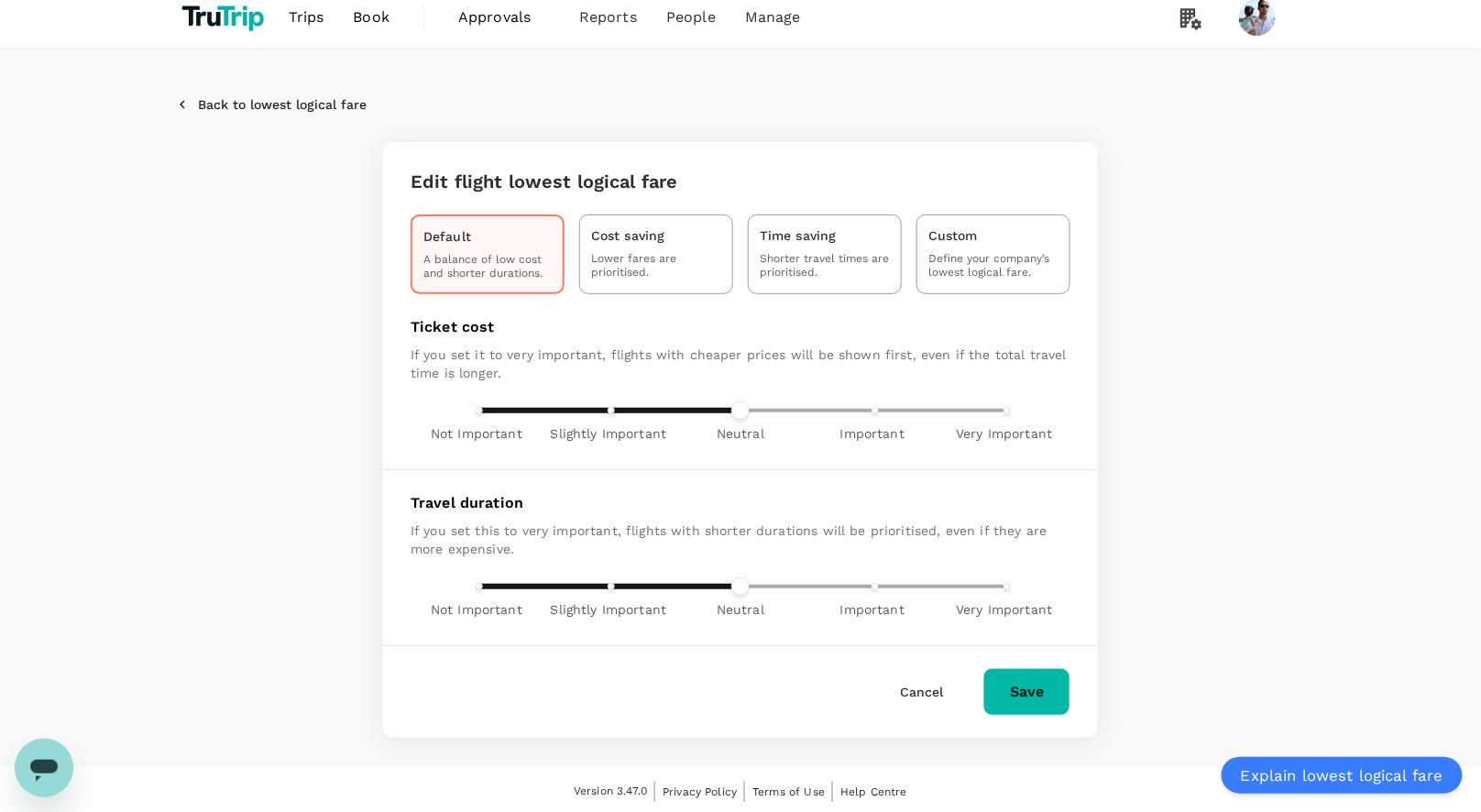 click at bounding box center (169, 827) 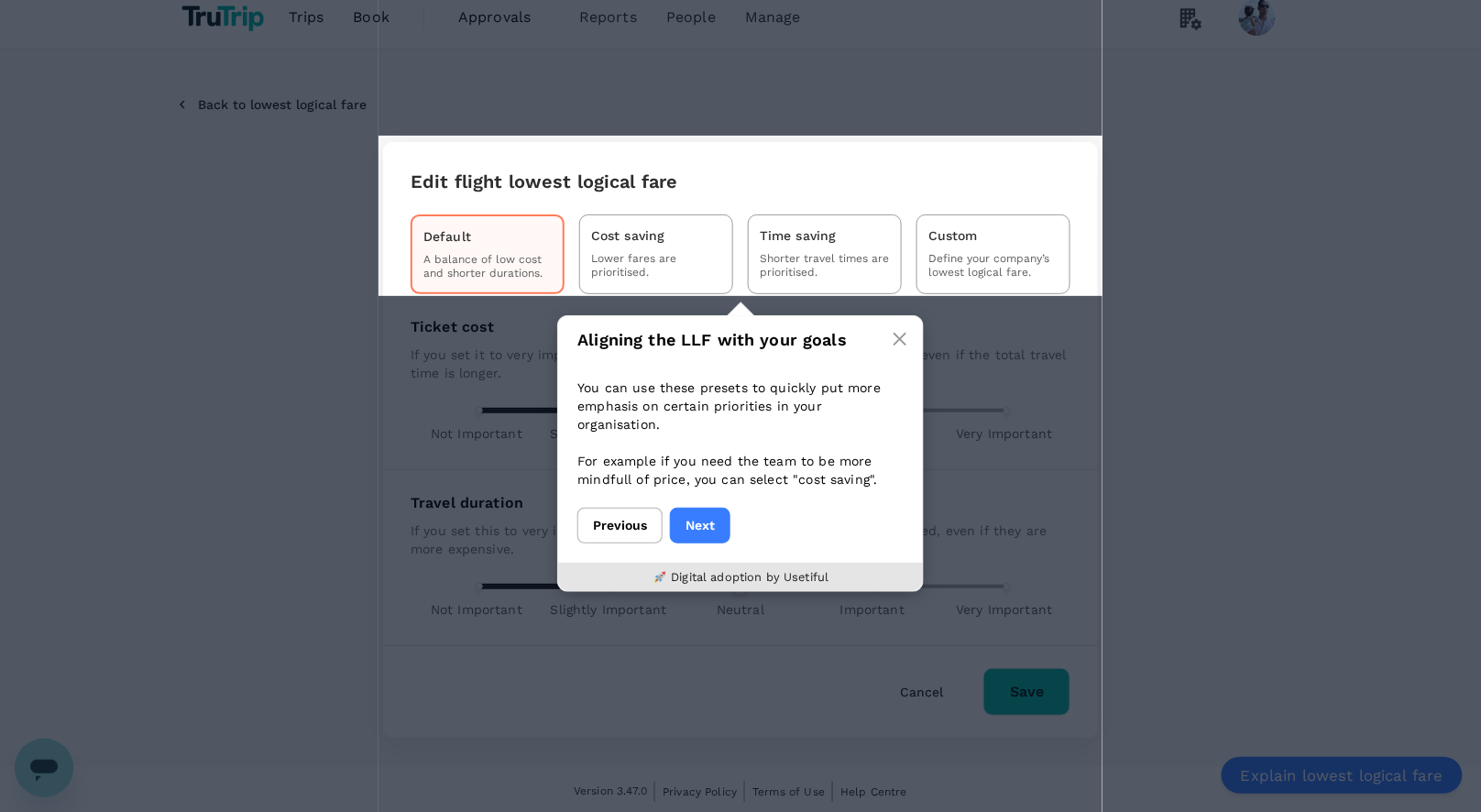 scroll, scrollTop: 0, scrollLeft: 0, axis: both 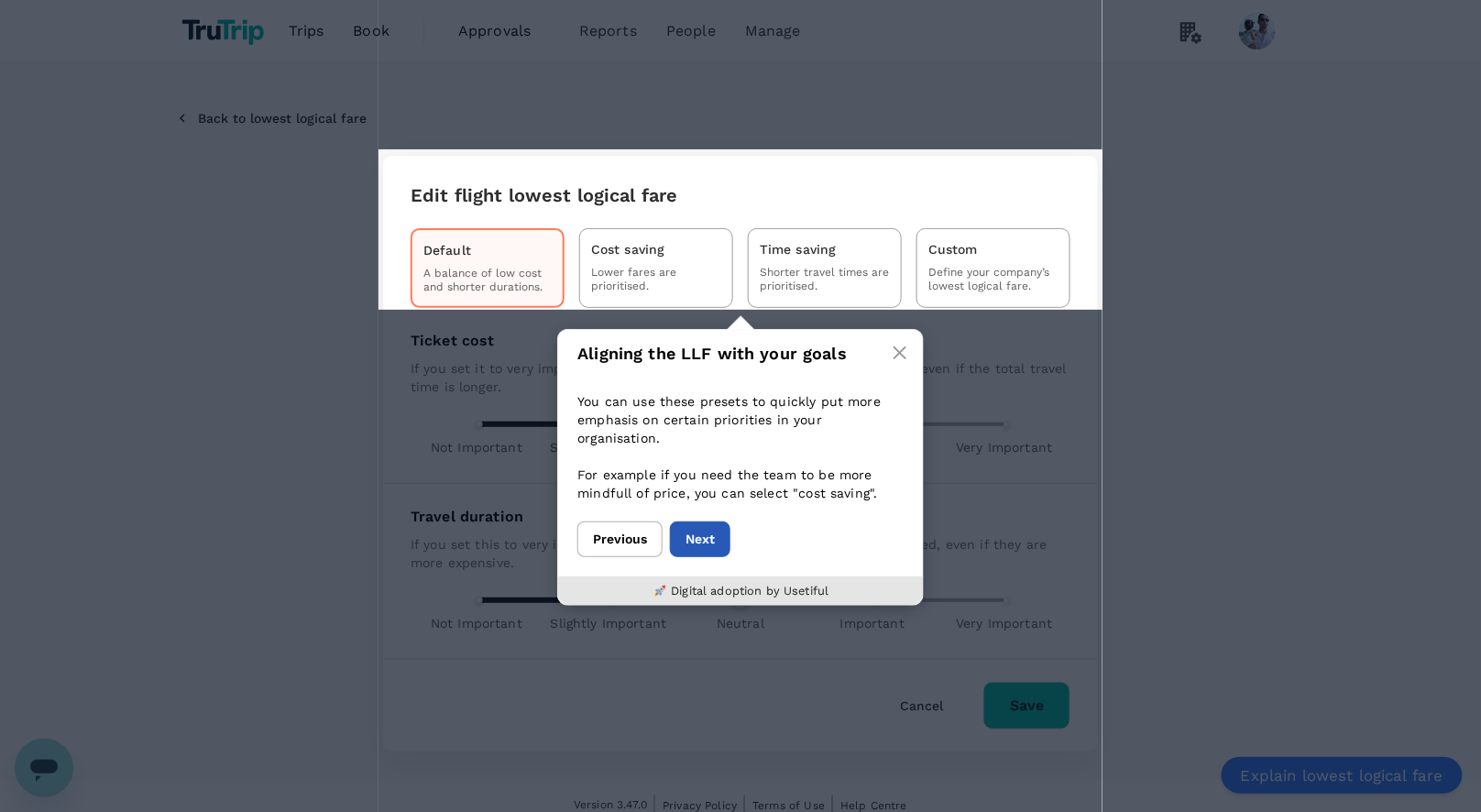 click on "Next" at bounding box center [700, 539] 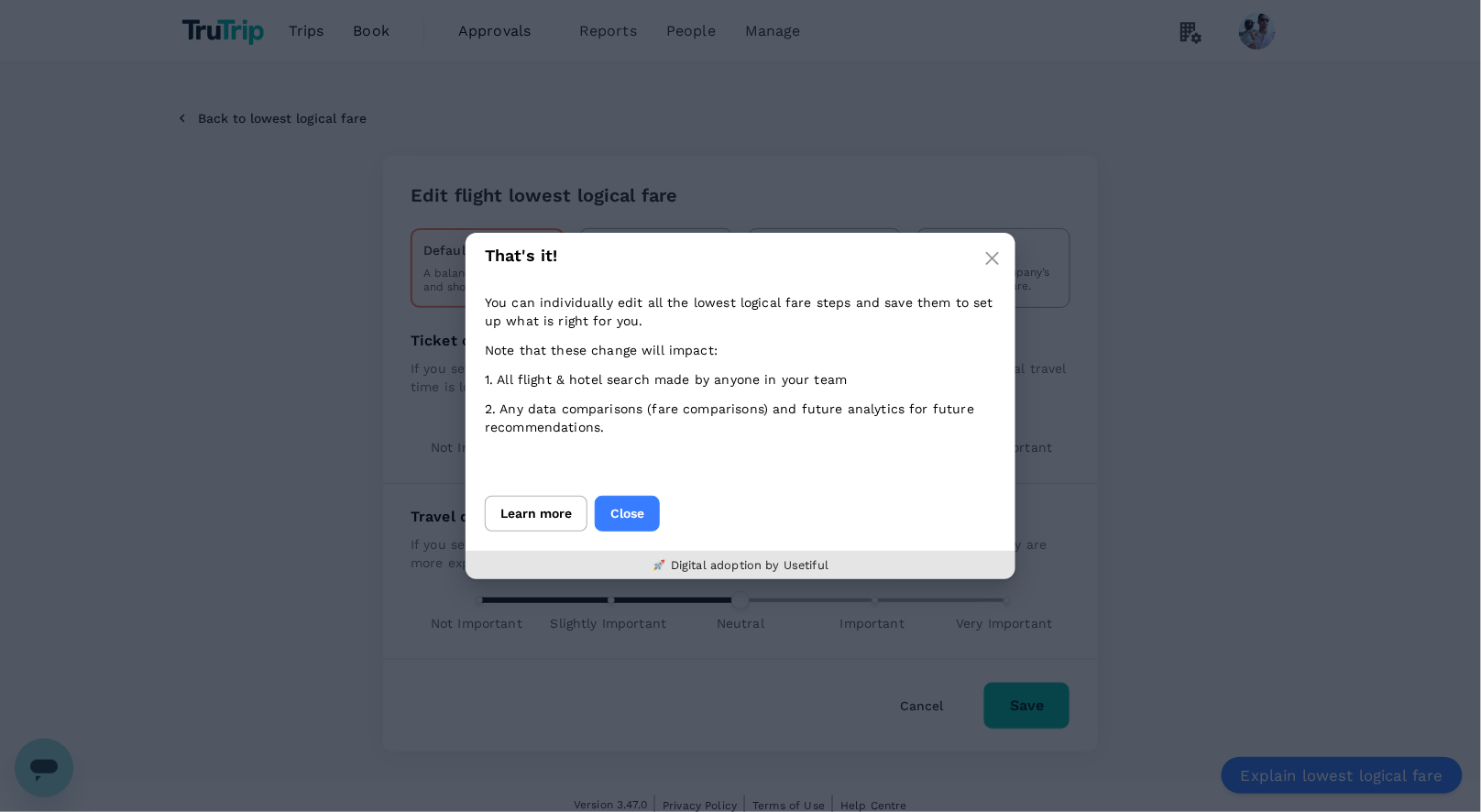 click on "You can individually edit all the lowest logical fare steps and save them to set up what is right for you.
Note that these change will impact:
1. All flight & hotel search made by anyone in your team
2. Any data comparisons (fare comparisons) and future analytics for future recommendations." at bounding box center [740, 387] 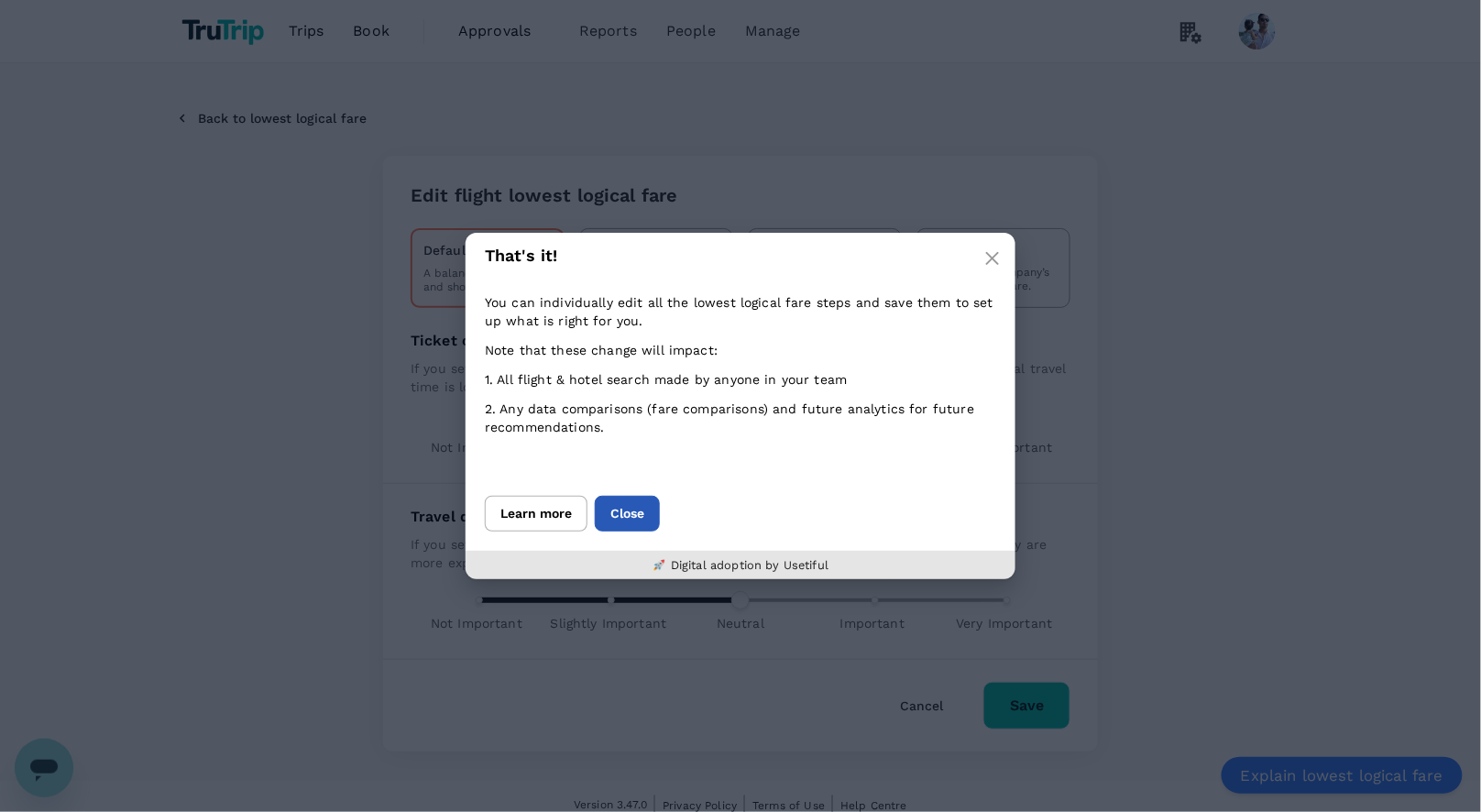 click on "Close" at bounding box center (627, 513) 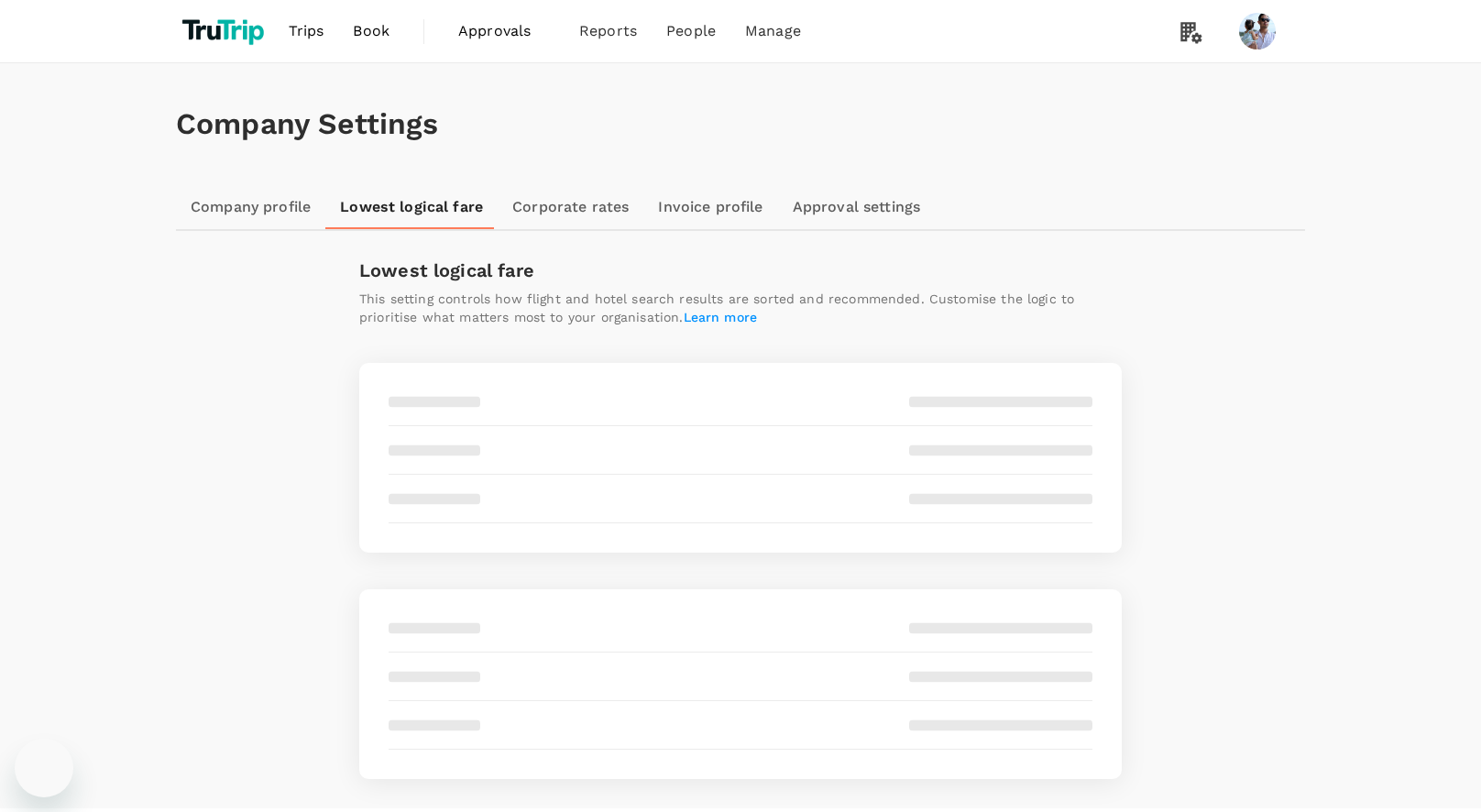 scroll, scrollTop: 0, scrollLeft: 0, axis: both 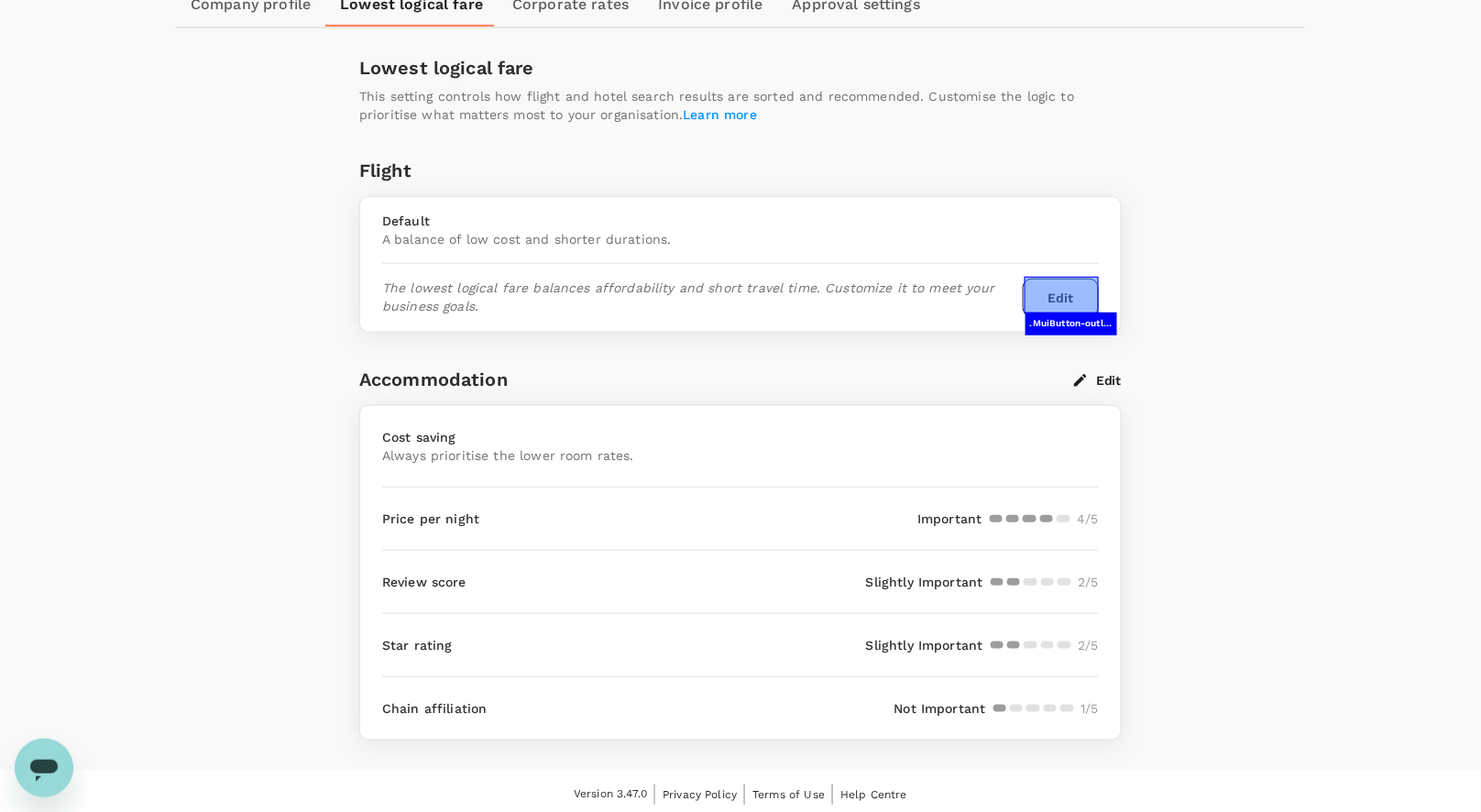 click on "Edit" at bounding box center [1060, 298] 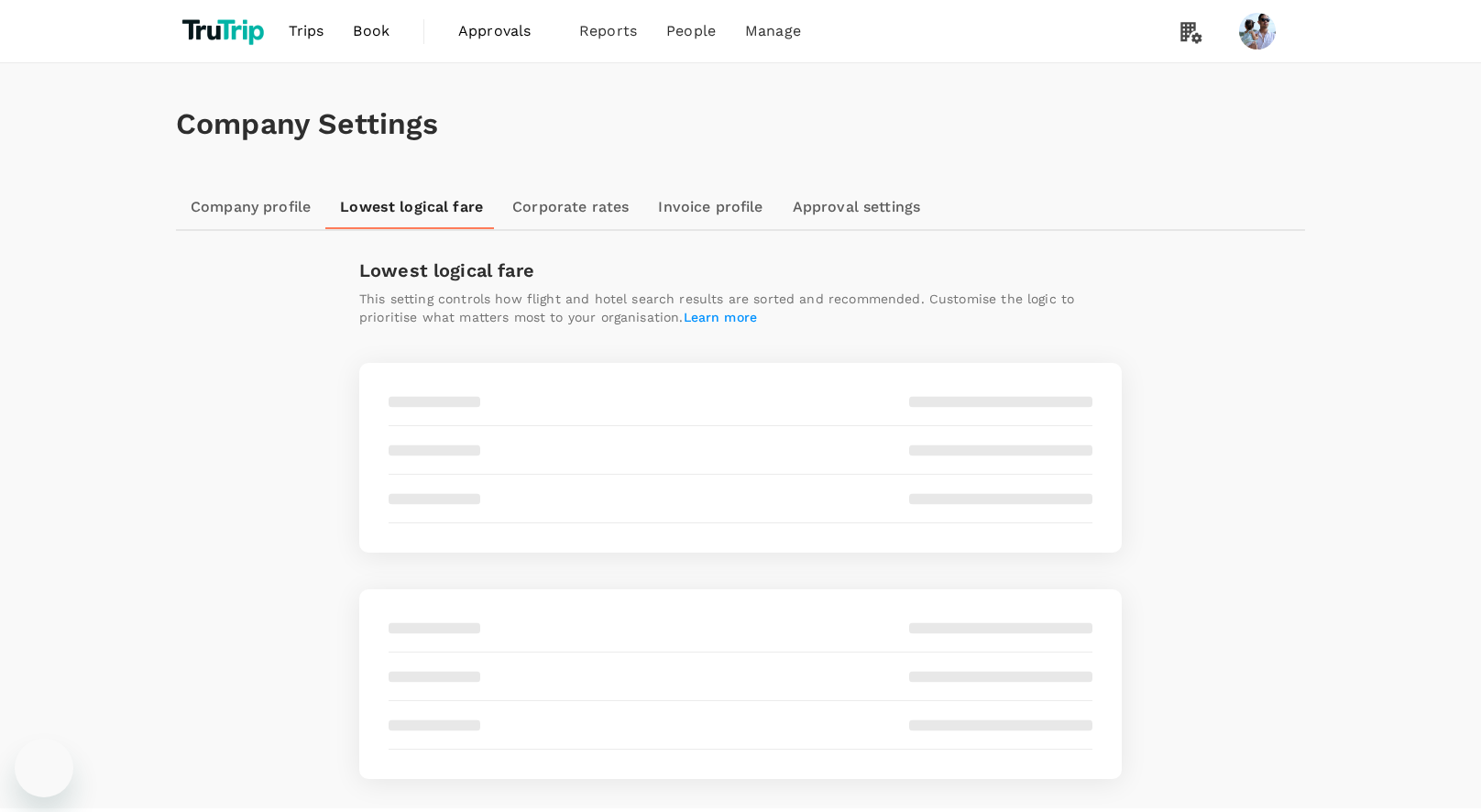 scroll, scrollTop: 0, scrollLeft: 0, axis: both 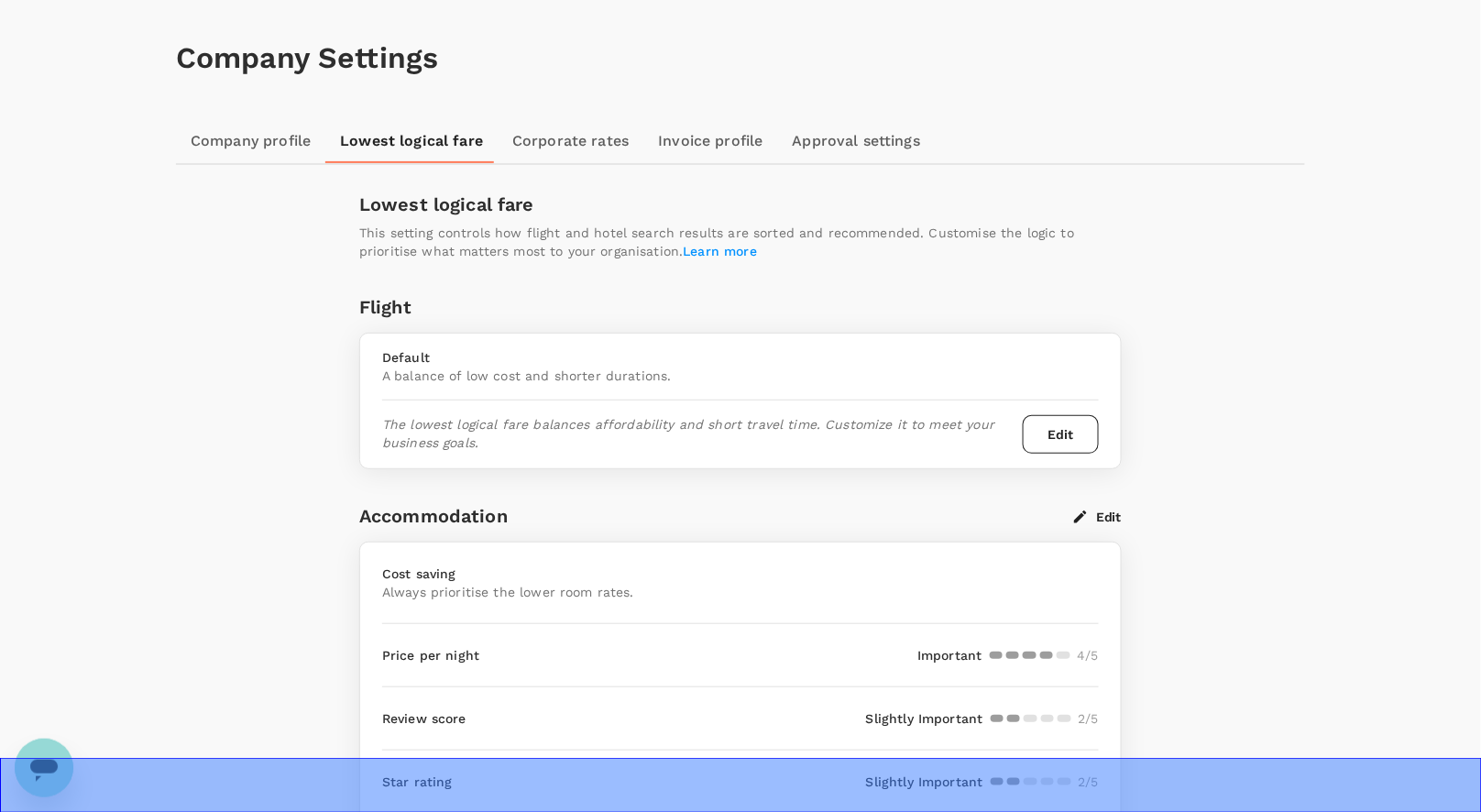 click at bounding box center [60, 816] 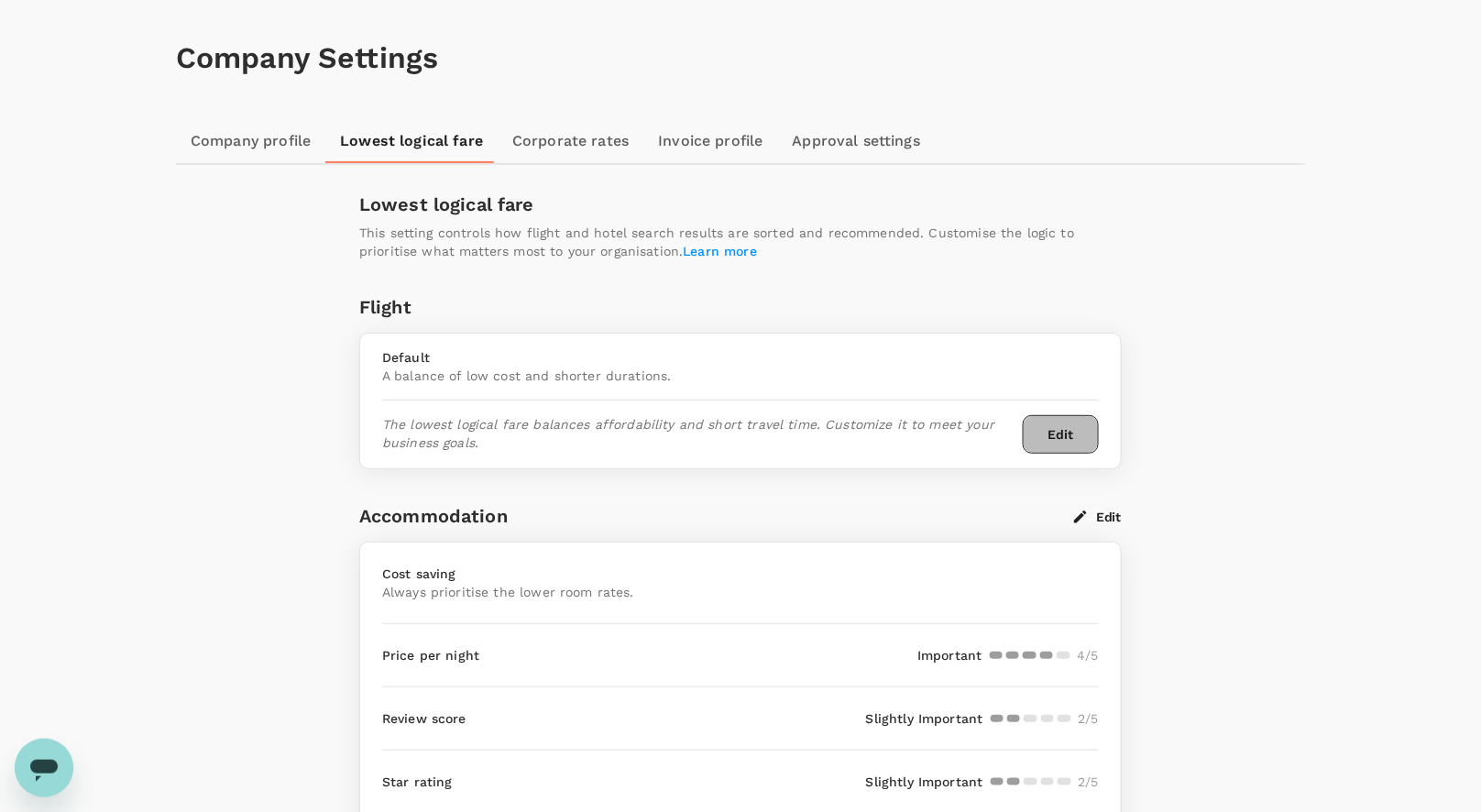 click on "Edit" at bounding box center (1060, 434) 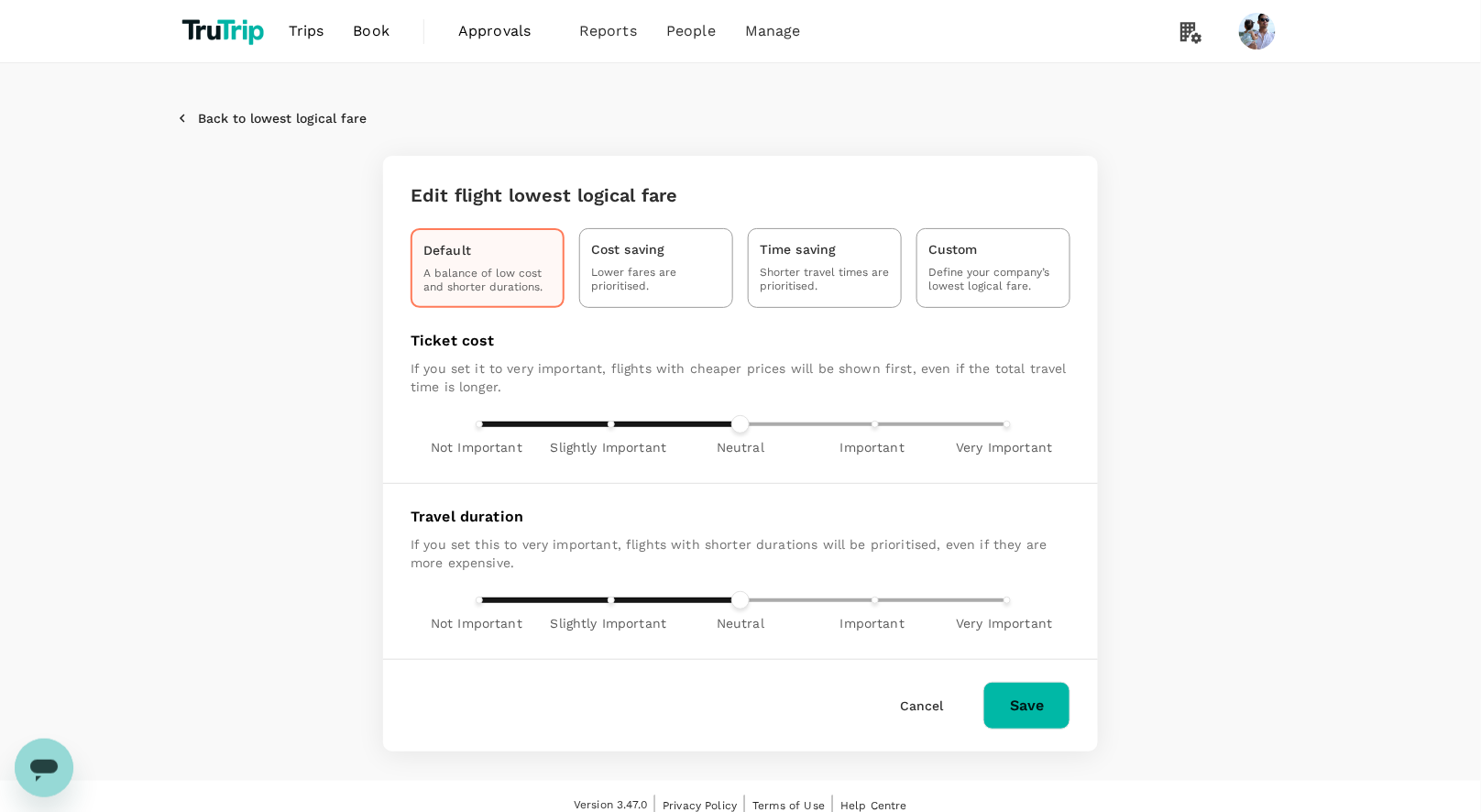click at bounding box center [103, 721] 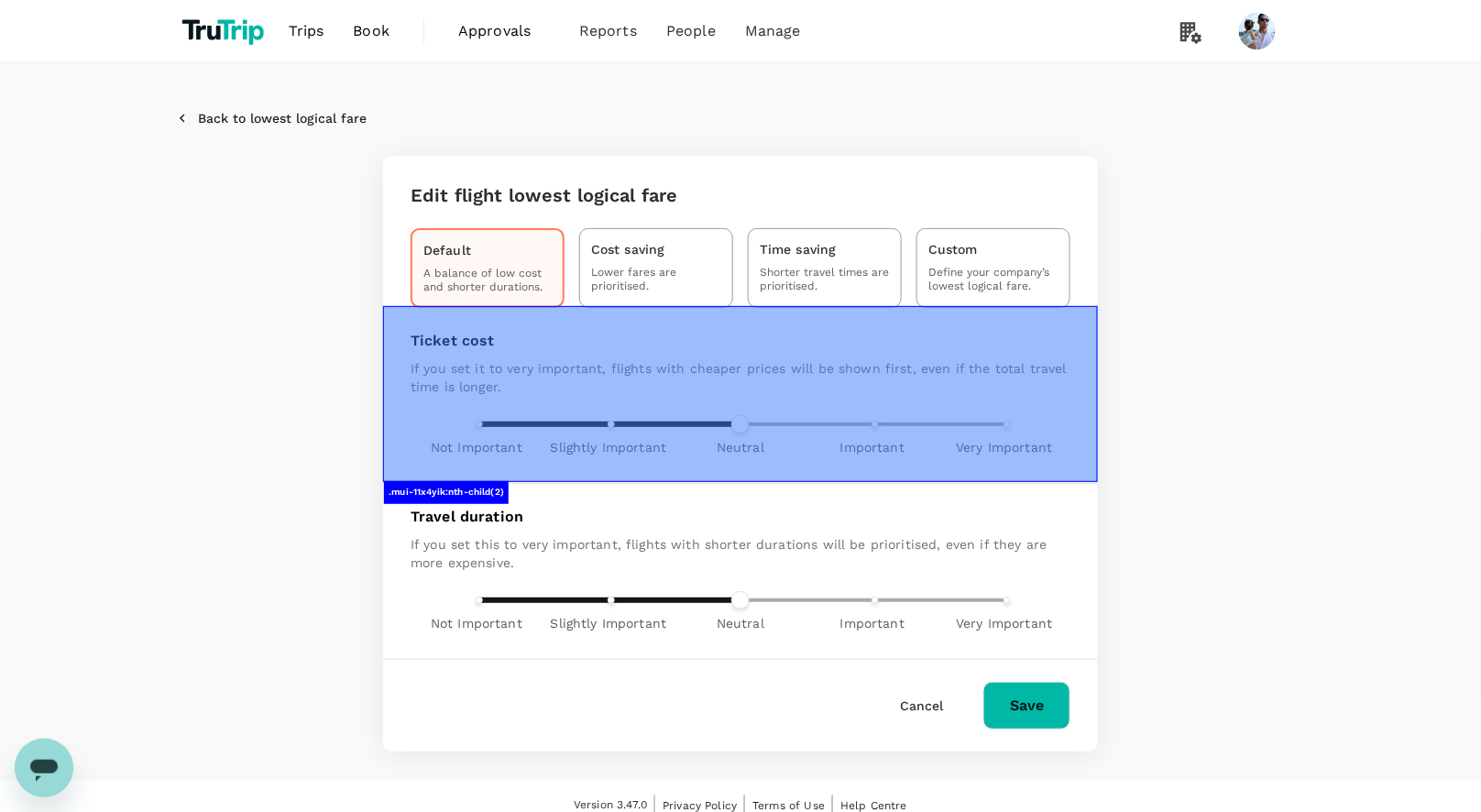 click on "Ticket cost If you set it to very important, flights with cheaper prices will be shown first, even if the total travel time is longer. Not Important Slightly Important Neutral Important Very Important" at bounding box center [740, 396] 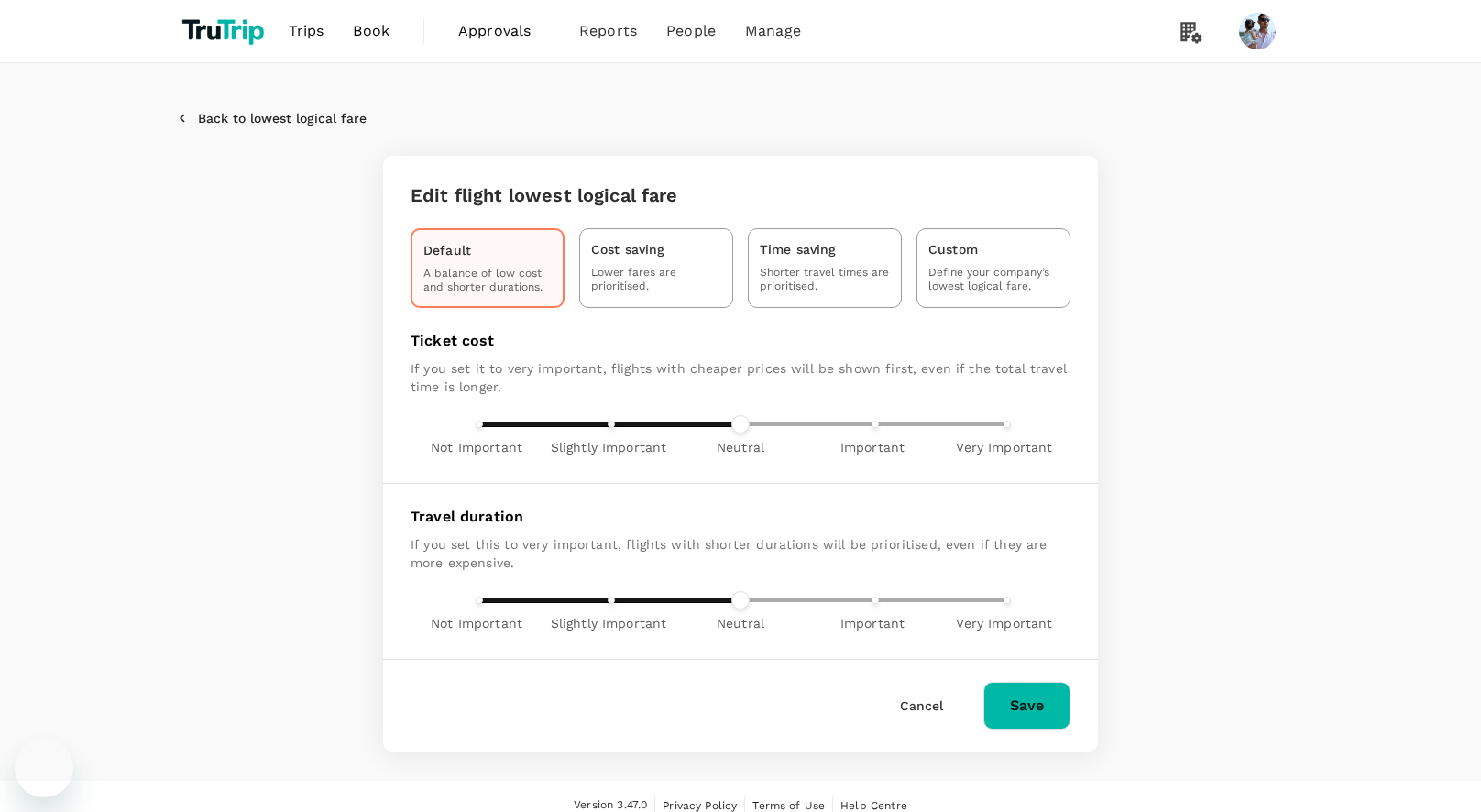 click on "Back to lowest logical fare" at bounding box center (271, 118) 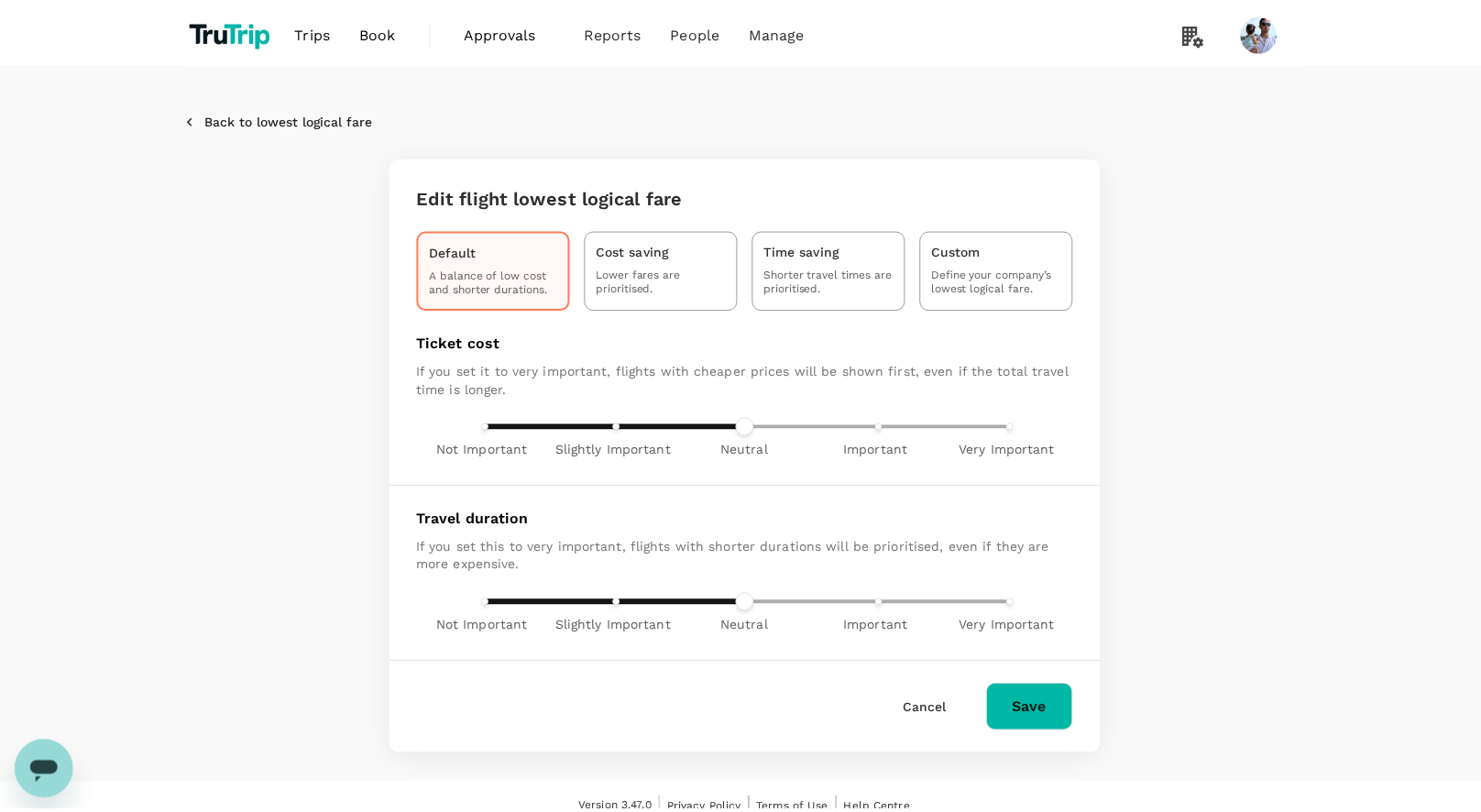scroll, scrollTop: 0, scrollLeft: 0, axis: both 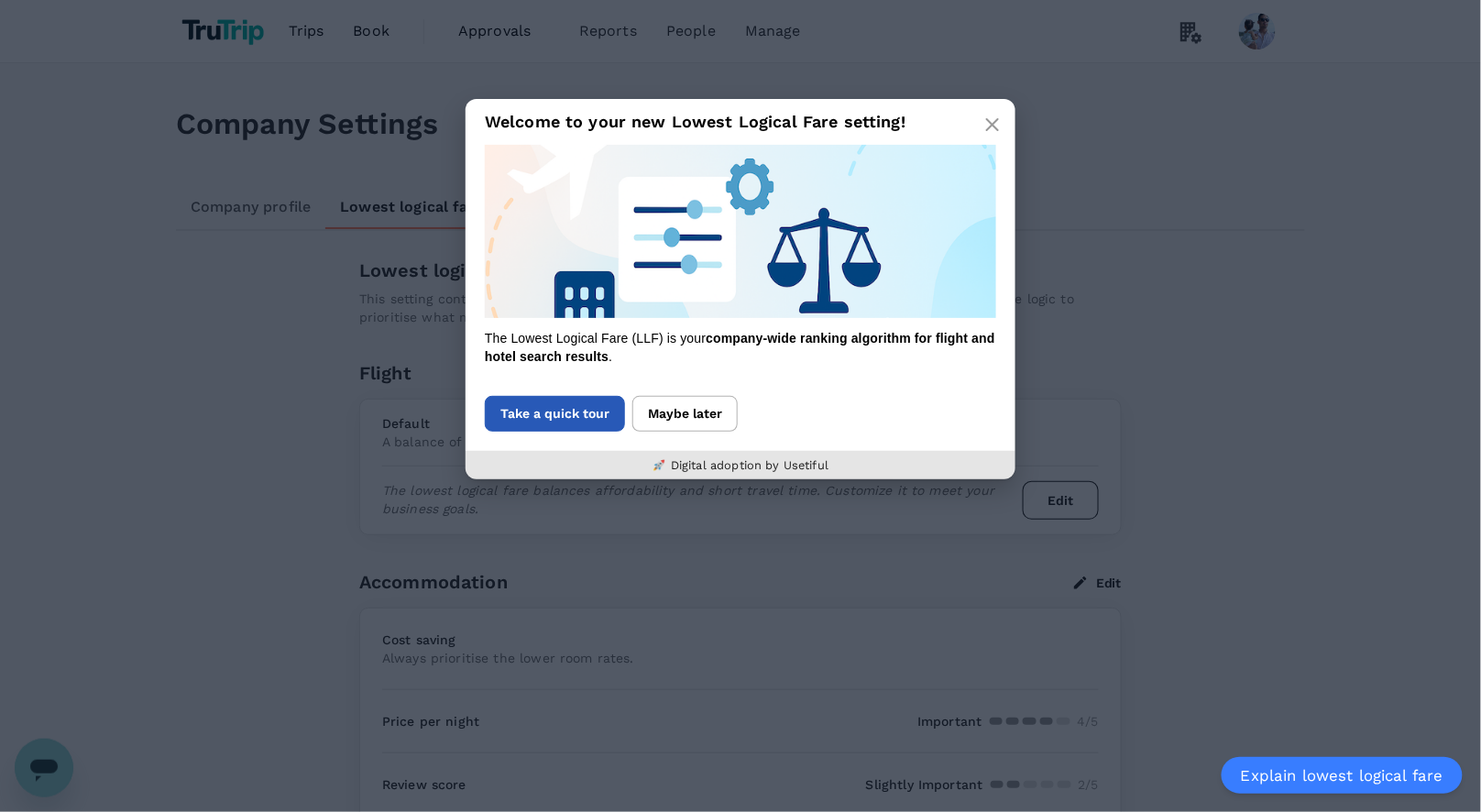click on "Take a quick tour" at bounding box center (554, 413) 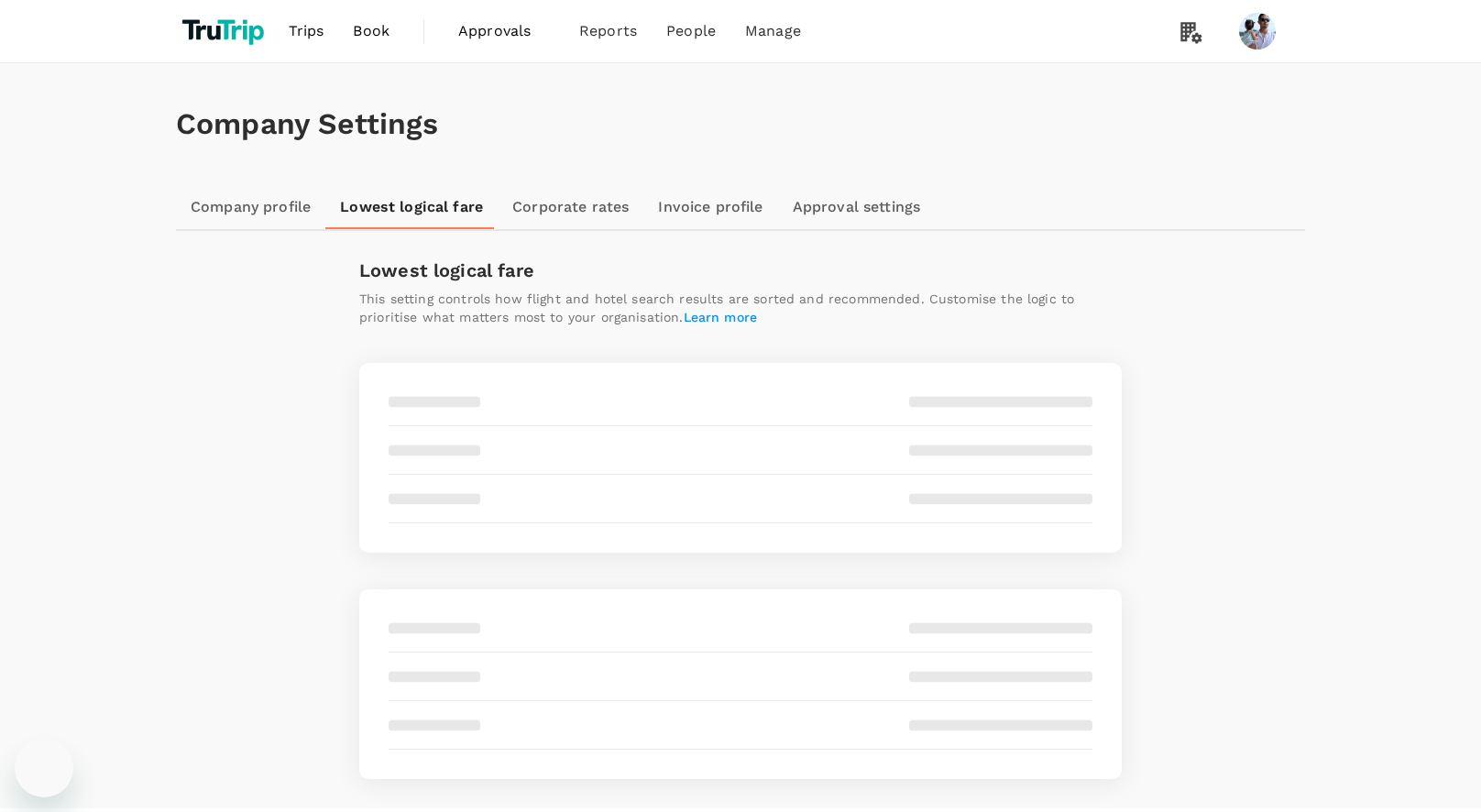 scroll, scrollTop: 0, scrollLeft: 0, axis: both 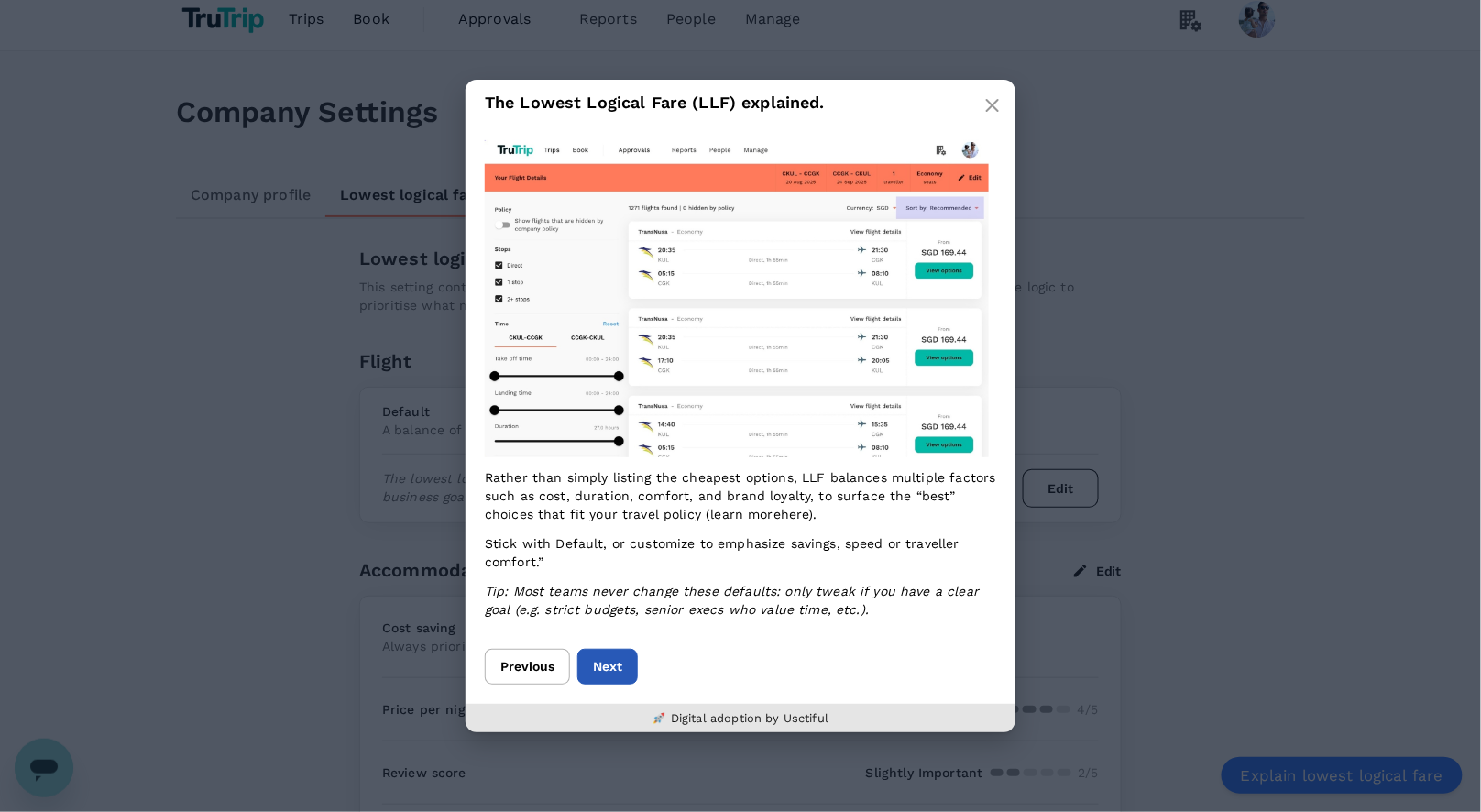 click on "Next" at bounding box center [608, 666] 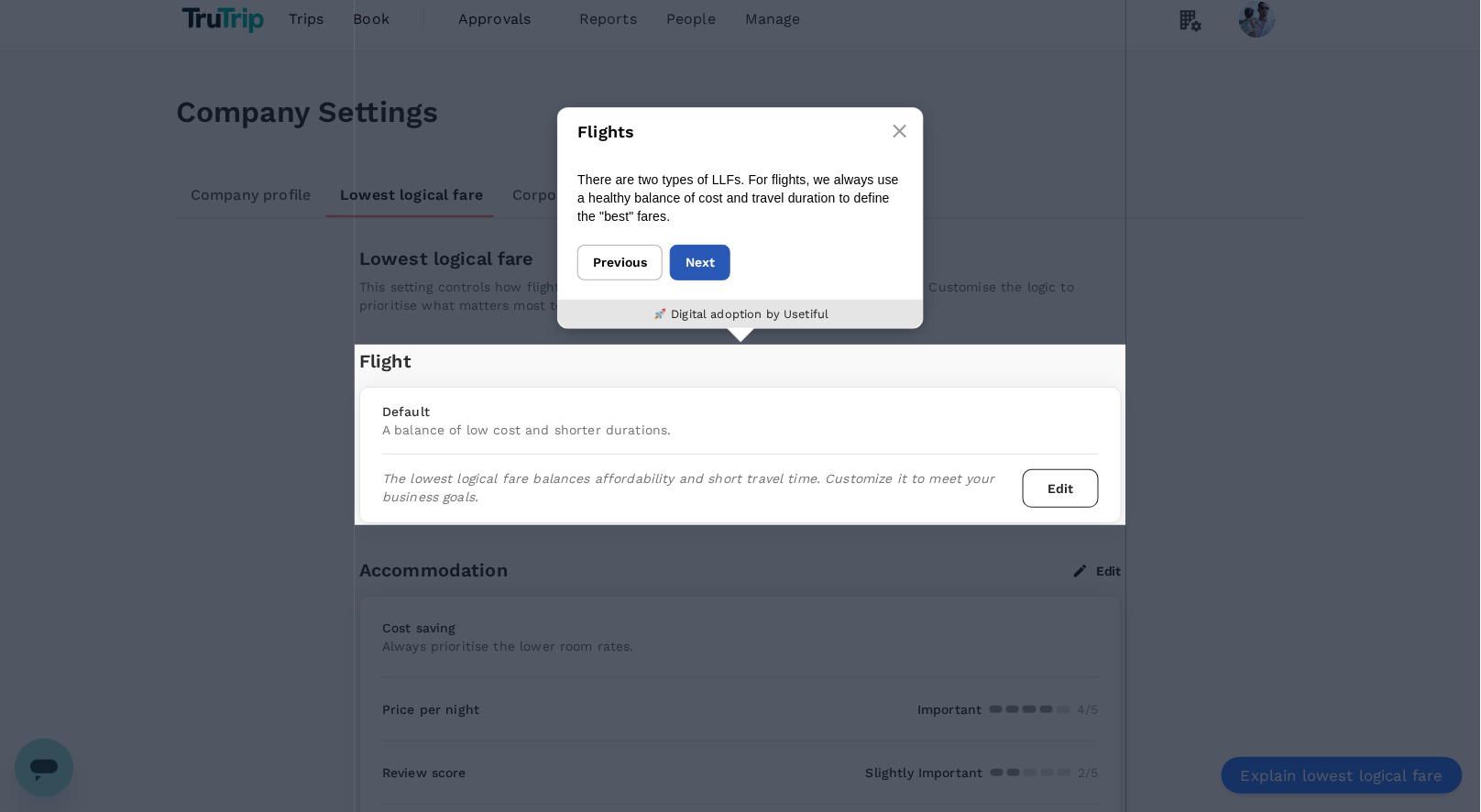 click on "Next" at bounding box center [700, 262] 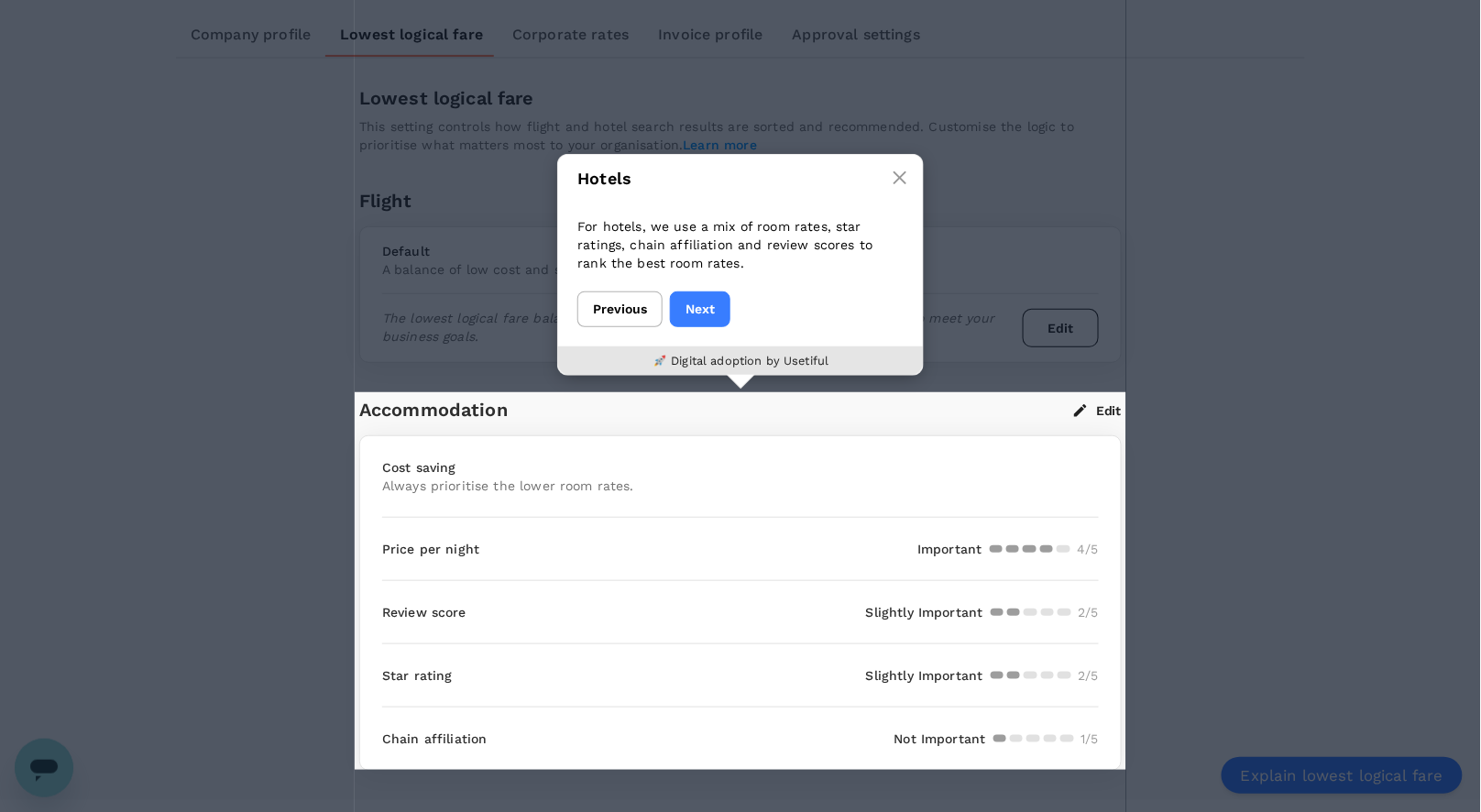scroll, scrollTop: 203, scrollLeft: 0, axis: vertical 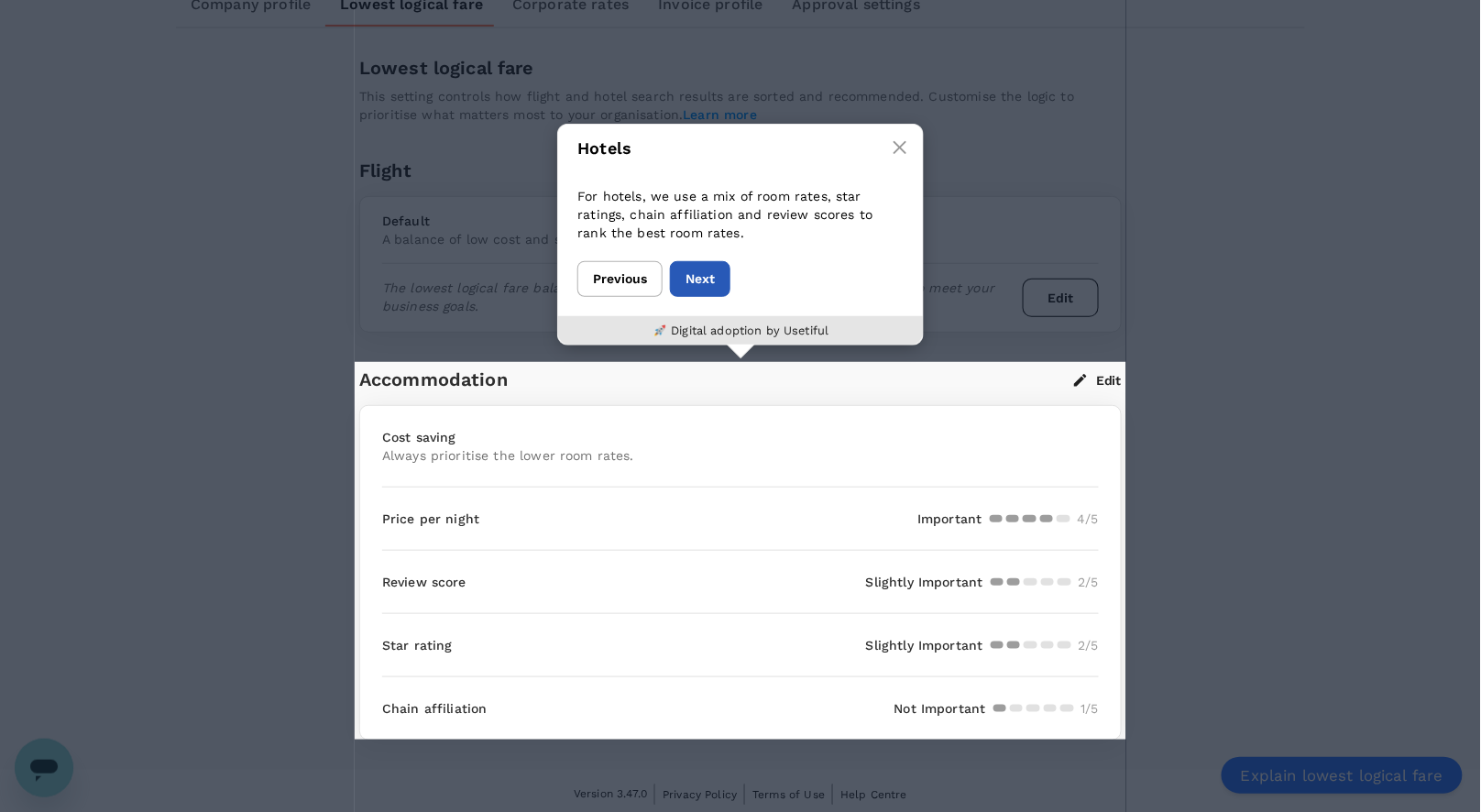 click on "Next" at bounding box center [700, 279] 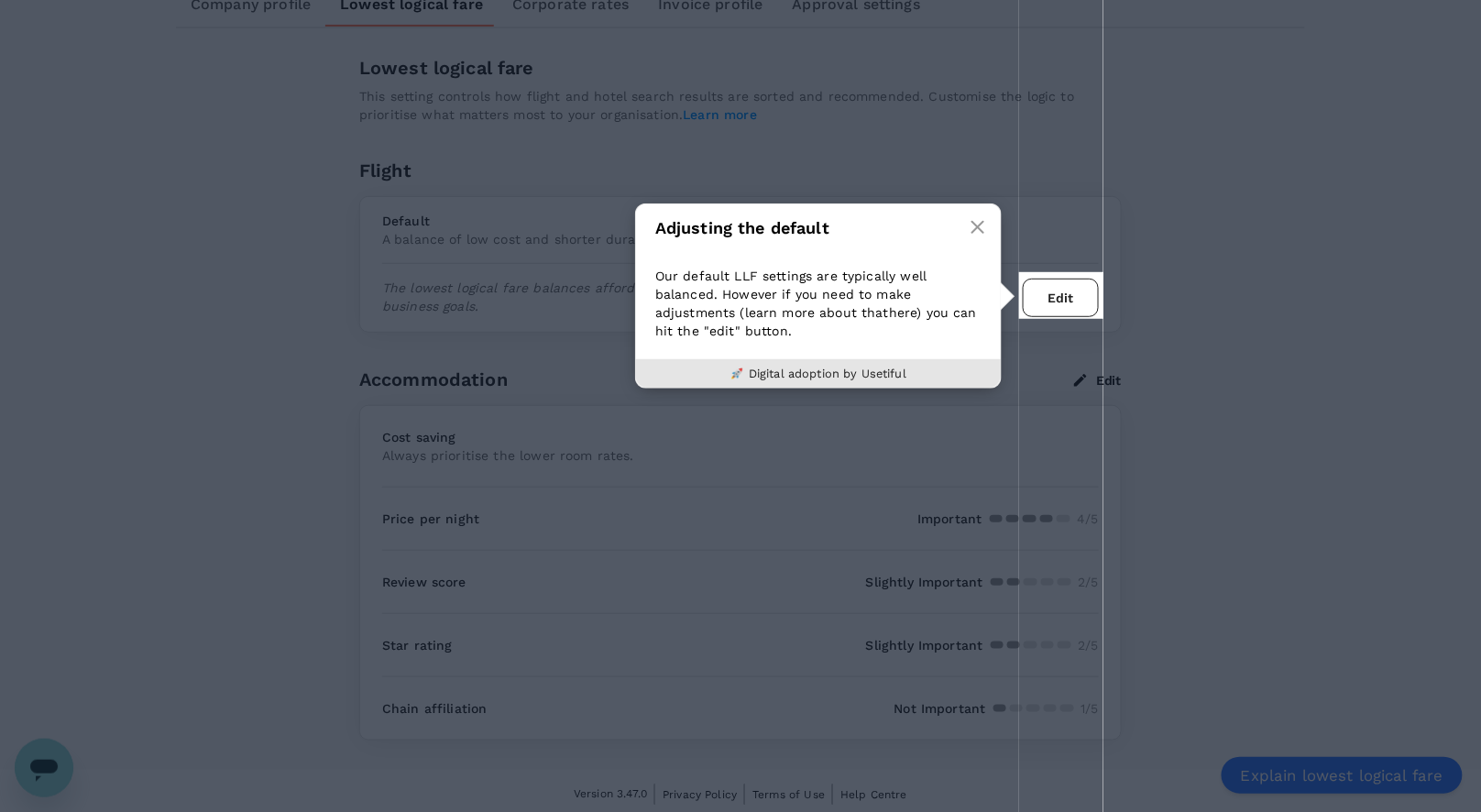 click on "Edit" at bounding box center (1060, 298) 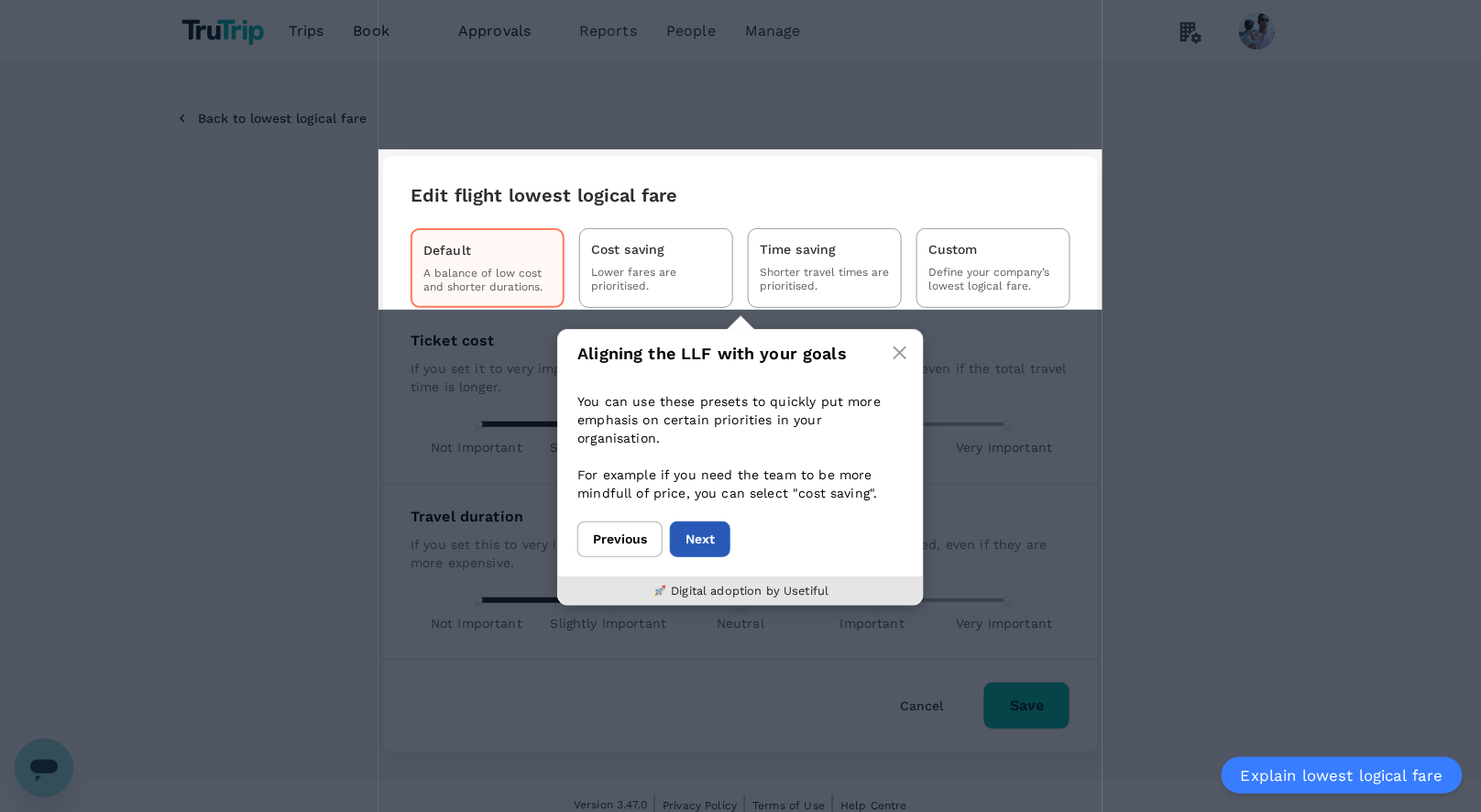 click on "Next" at bounding box center [700, 539] 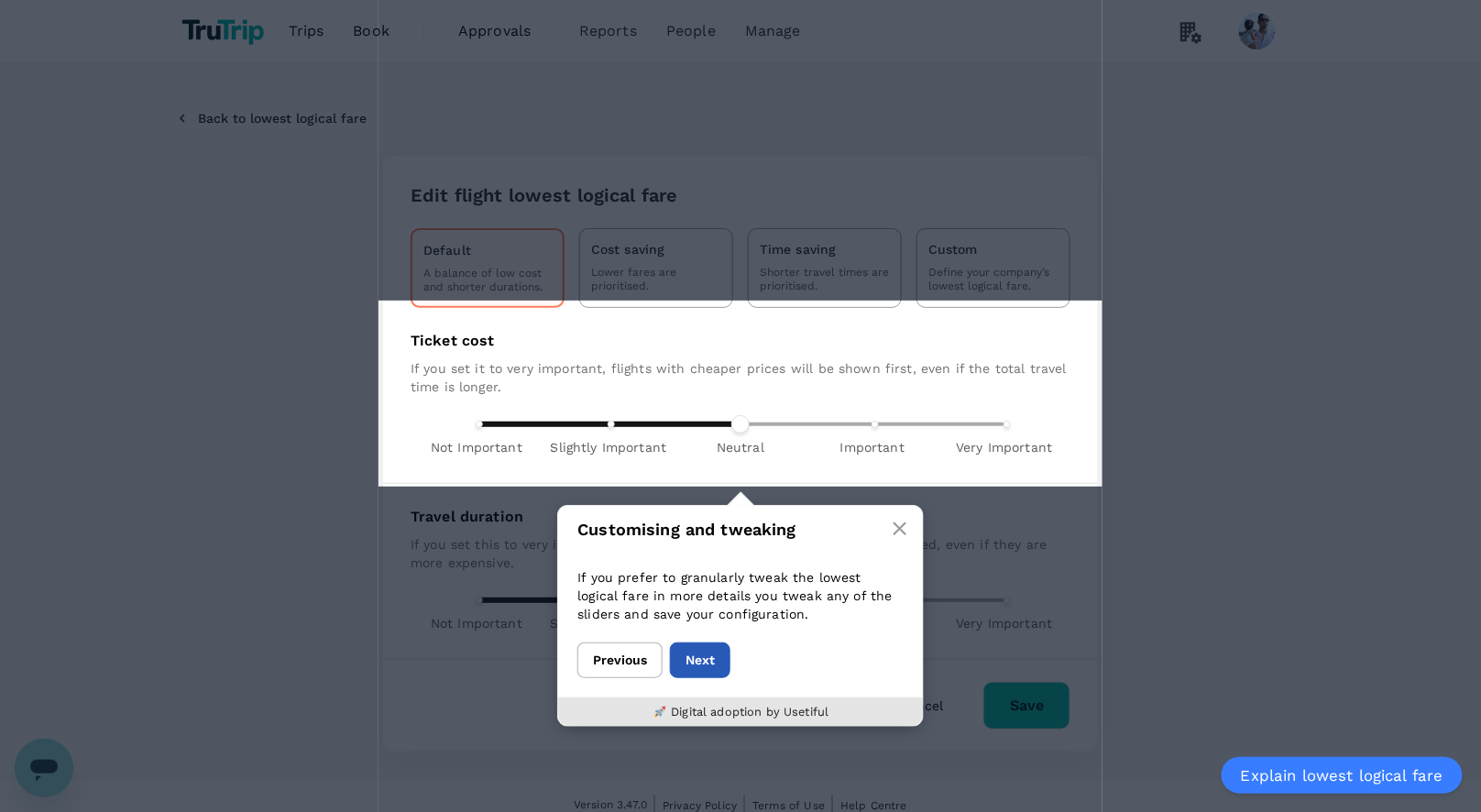 click on "Next" at bounding box center [700, 660] 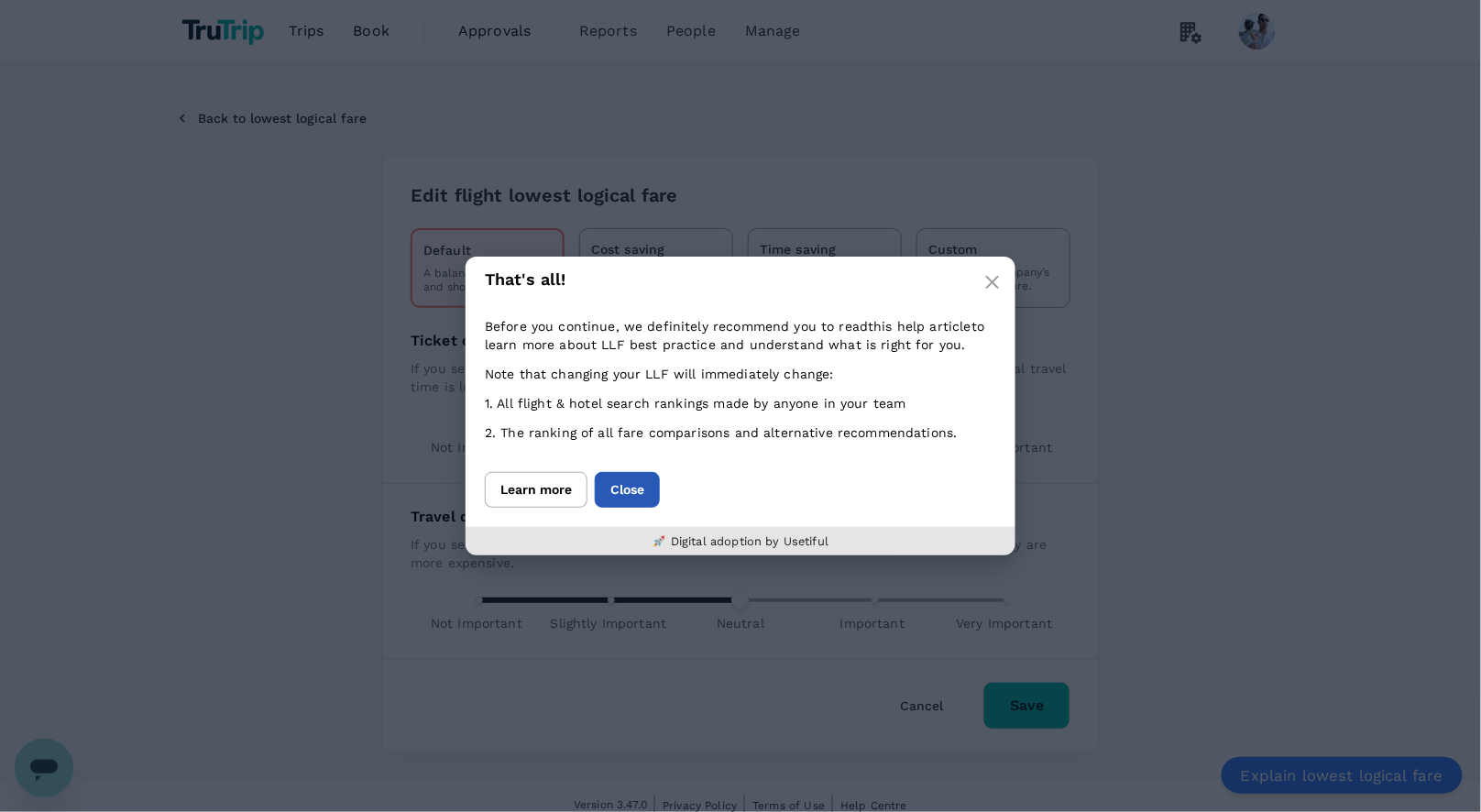 click on "Close" at bounding box center (627, 489) 